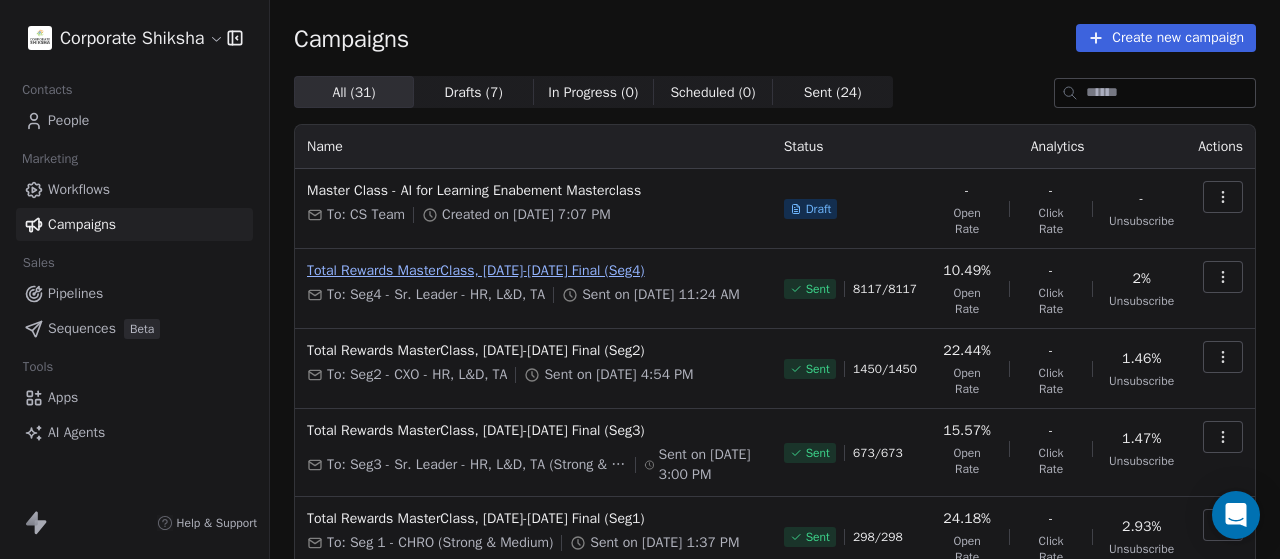 scroll, scrollTop: 0, scrollLeft: 0, axis: both 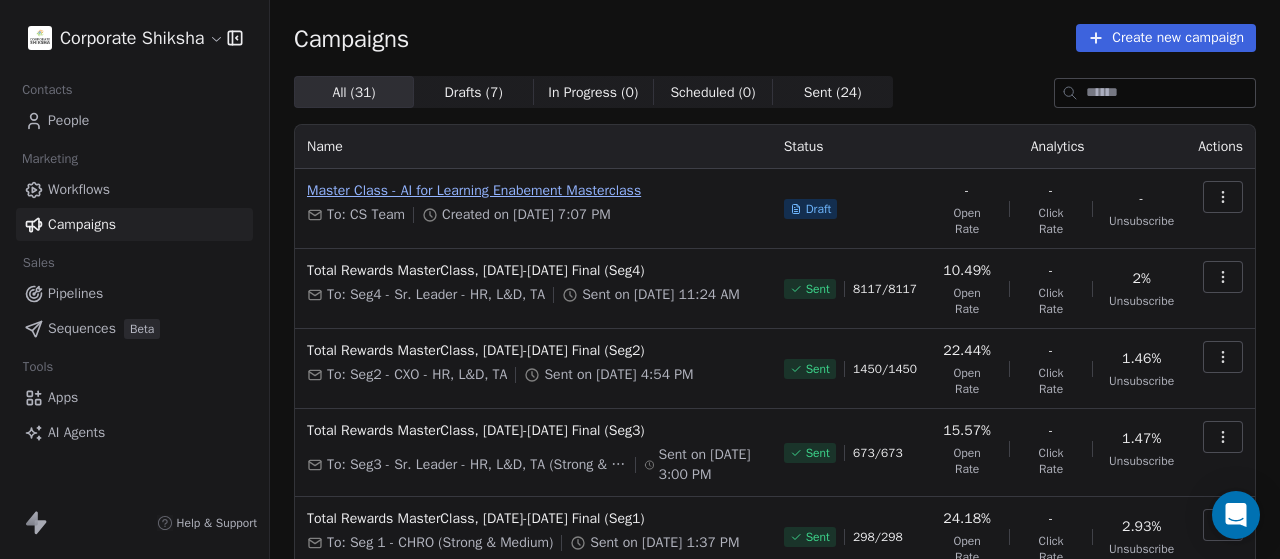 click on "Master Class - AI for Learning Enabement Masterclass" at bounding box center [533, 191] 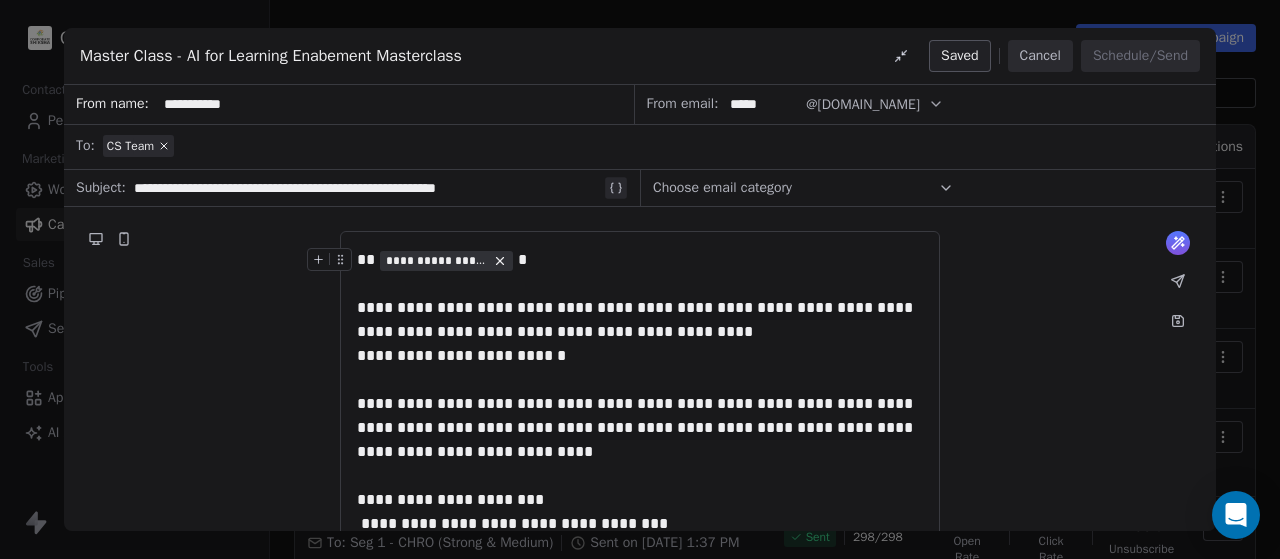 click on "Choose email category" at bounding box center [722, 188] 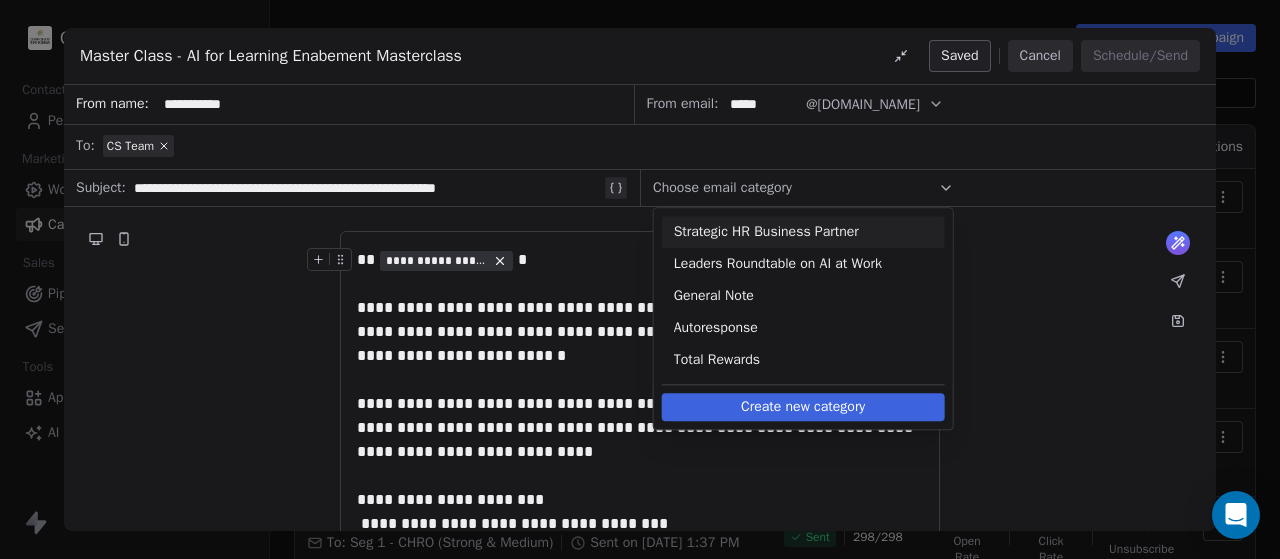 click on "**********" at bounding box center [640, 654] 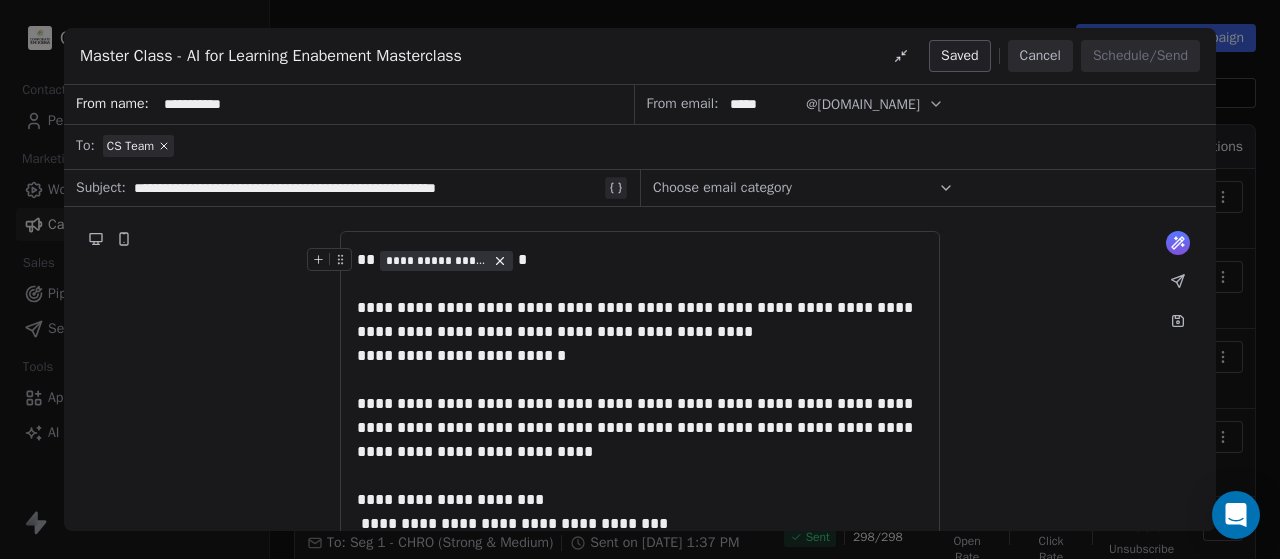 click on "@leadershipinsights.in" at bounding box center [863, 104] 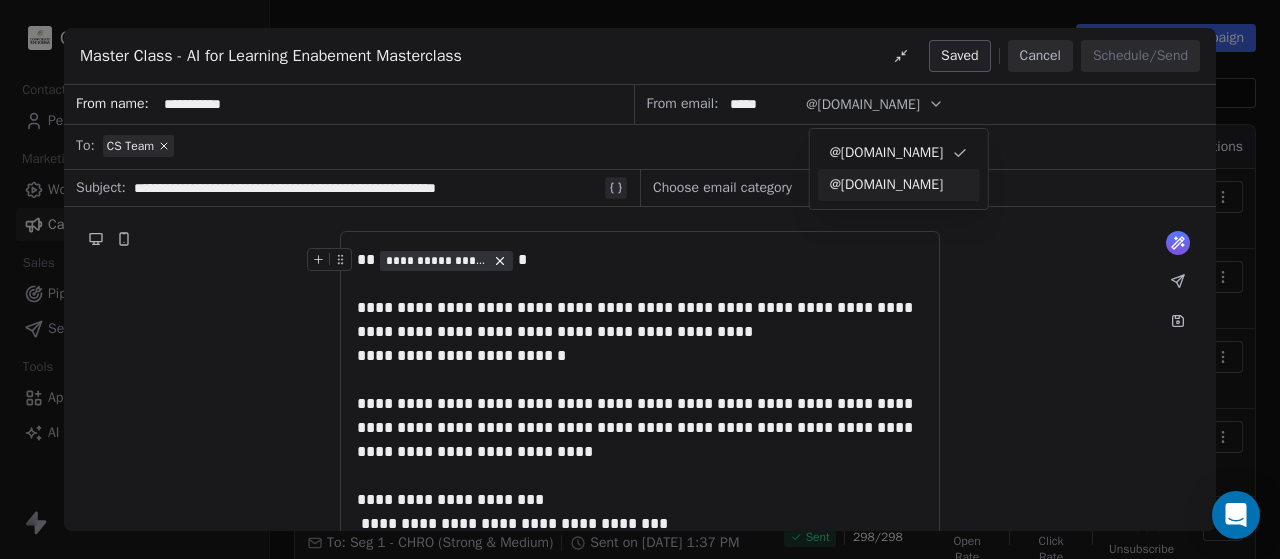 click on "**********" at bounding box center [640, 654] 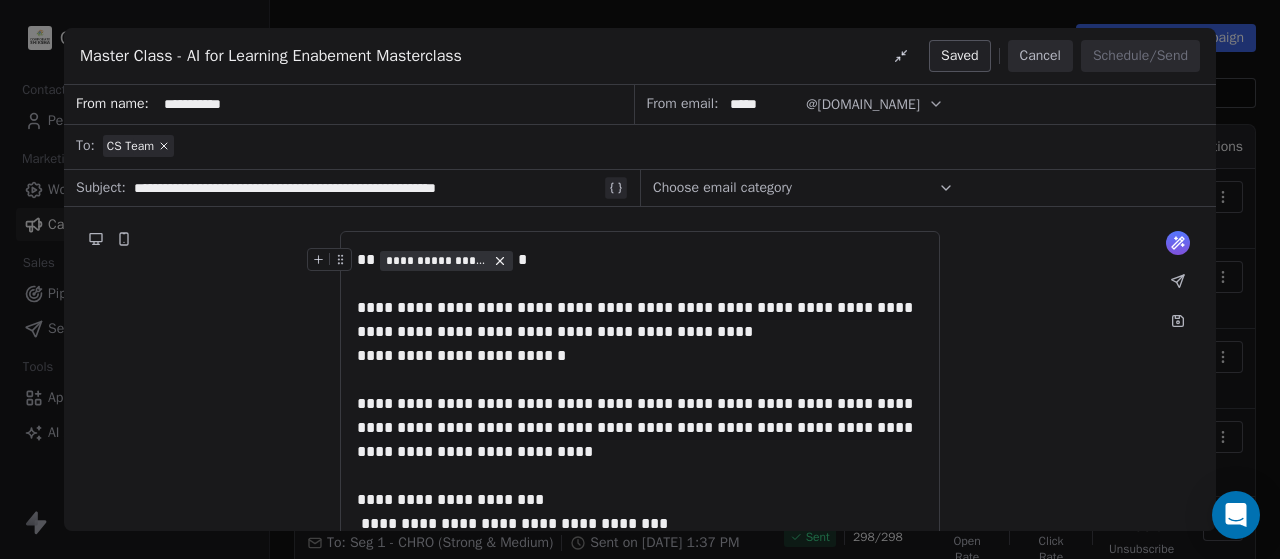 click on "@leadershipinsights.in" at bounding box center [863, 104] 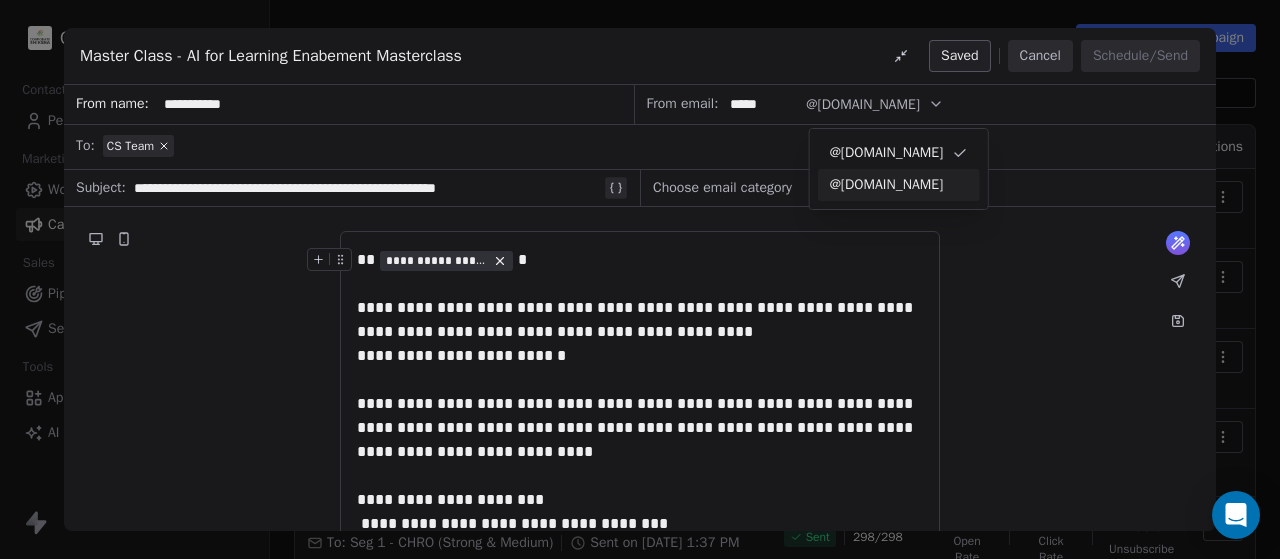click on "**********" at bounding box center [640, 654] 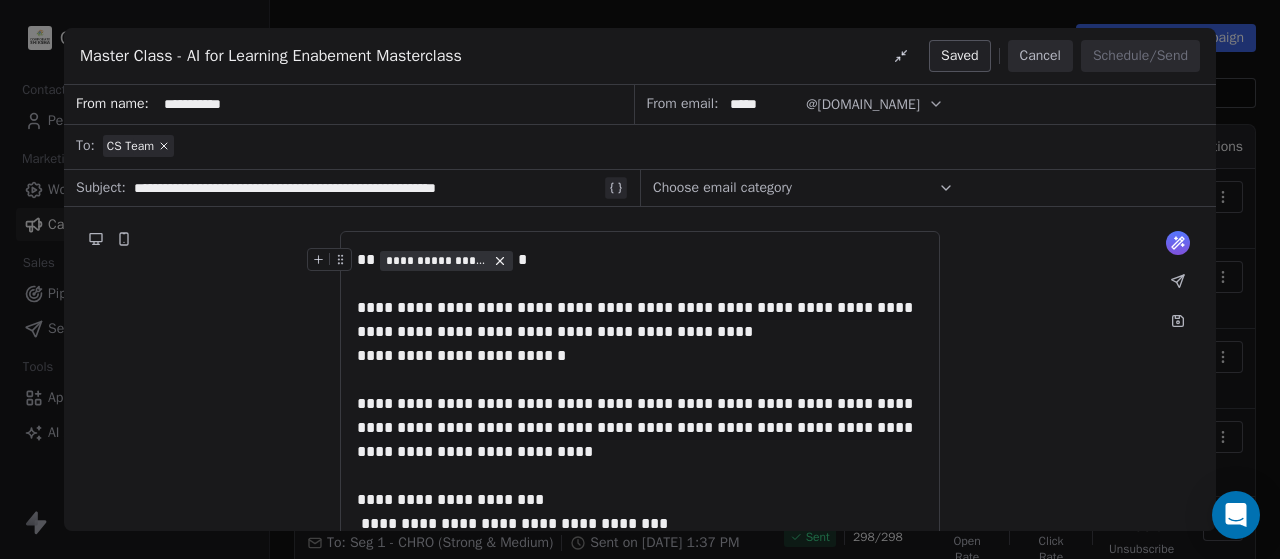 click 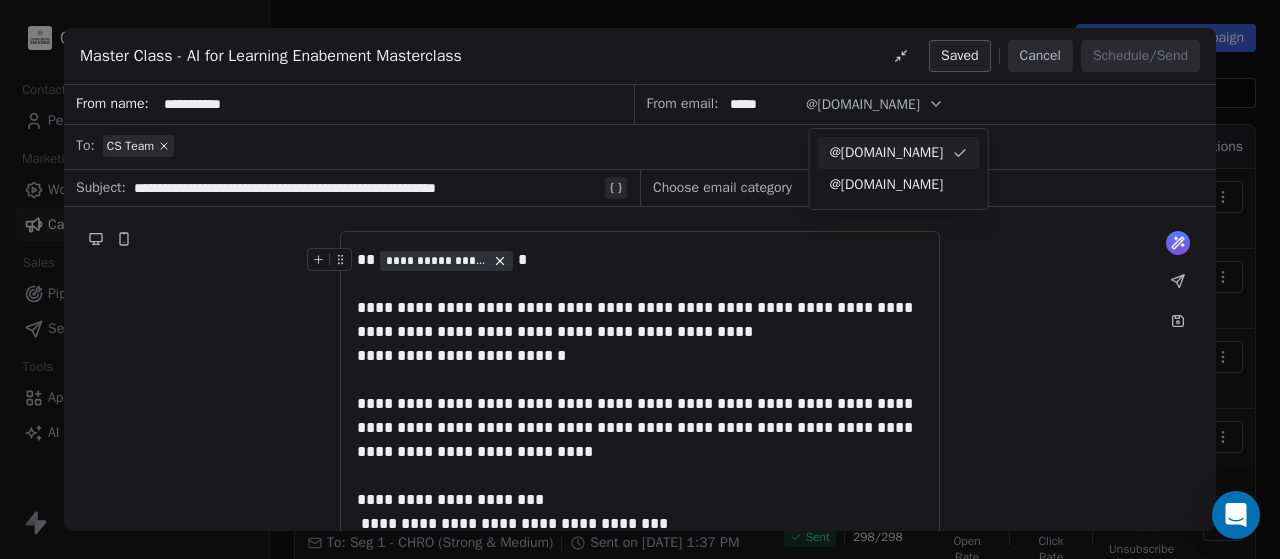 click on "CS Team" at bounding box center (653, 146) 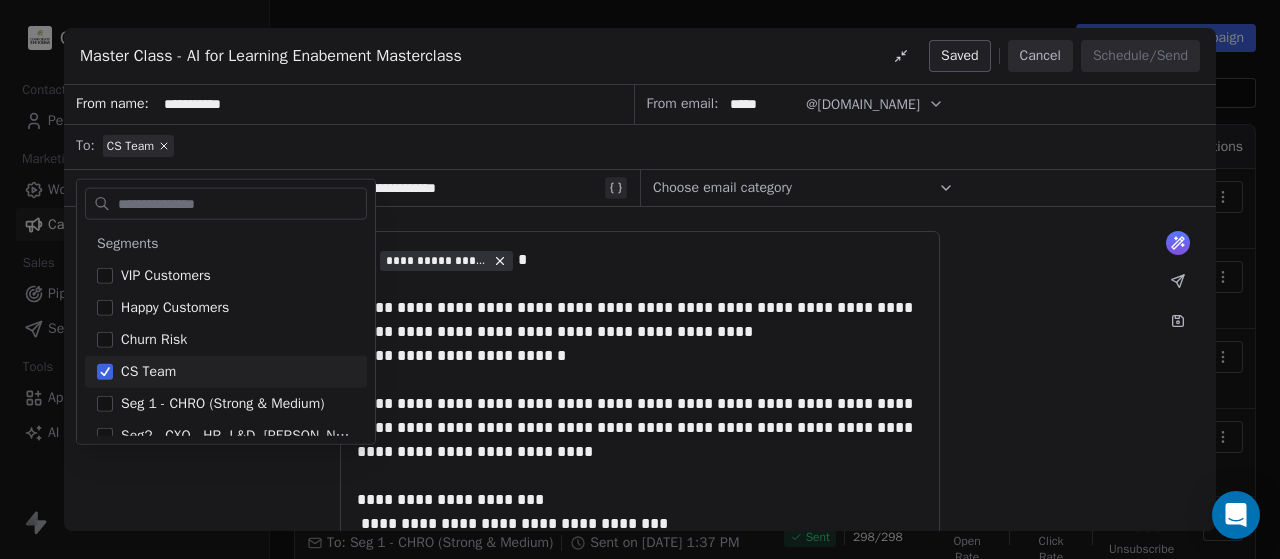 click on "CS Team" at bounding box center [653, 146] 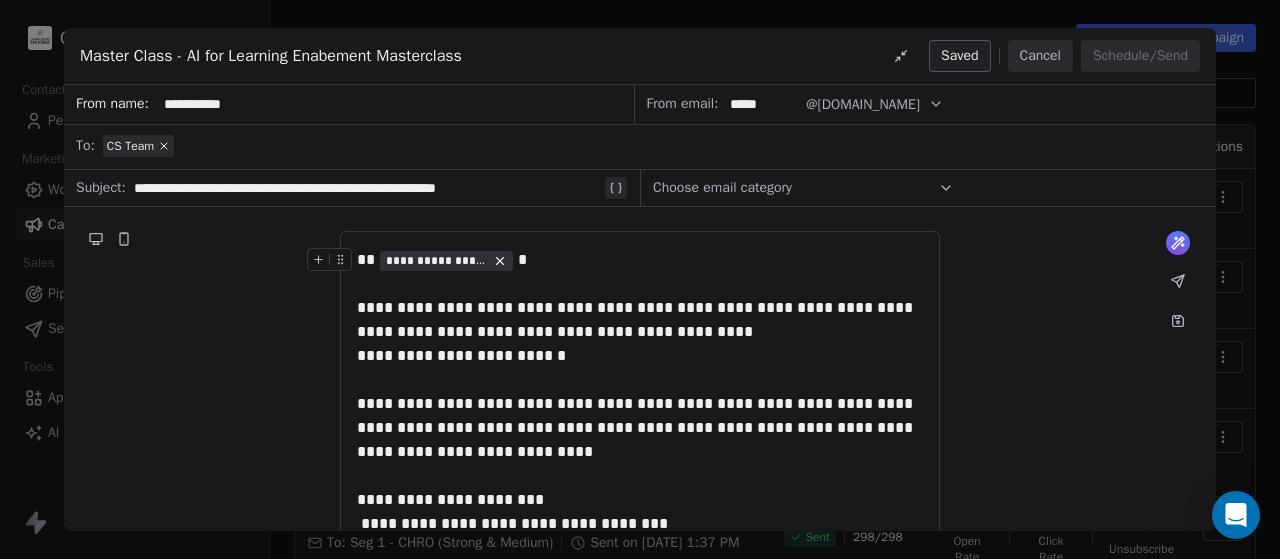click on "**********" at bounding box center (640, 654) 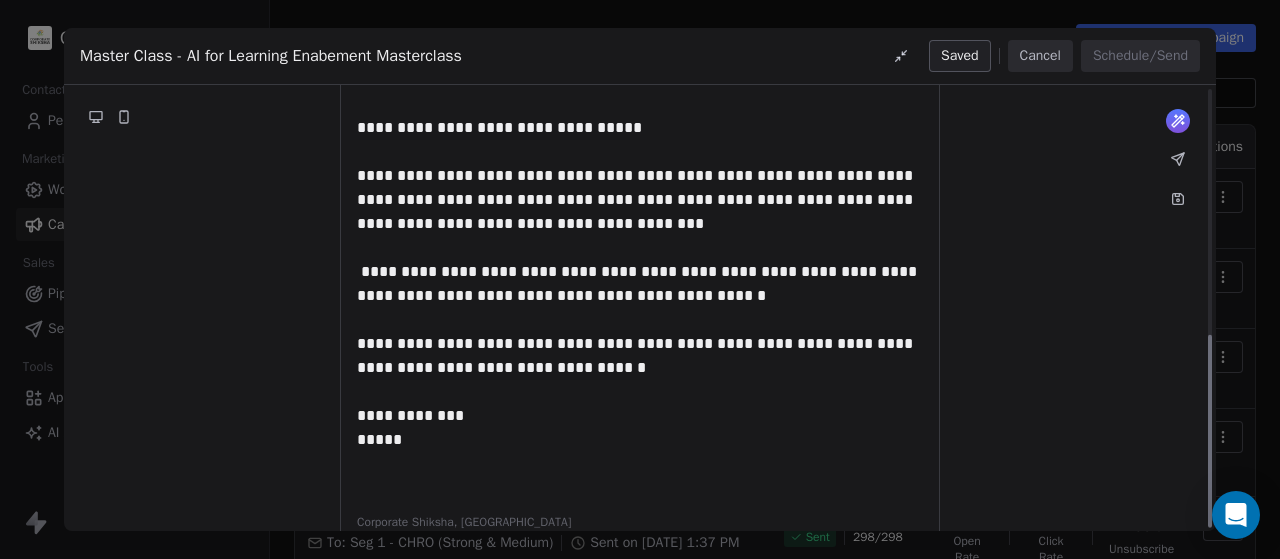 scroll, scrollTop: 568, scrollLeft: 0, axis: vertical 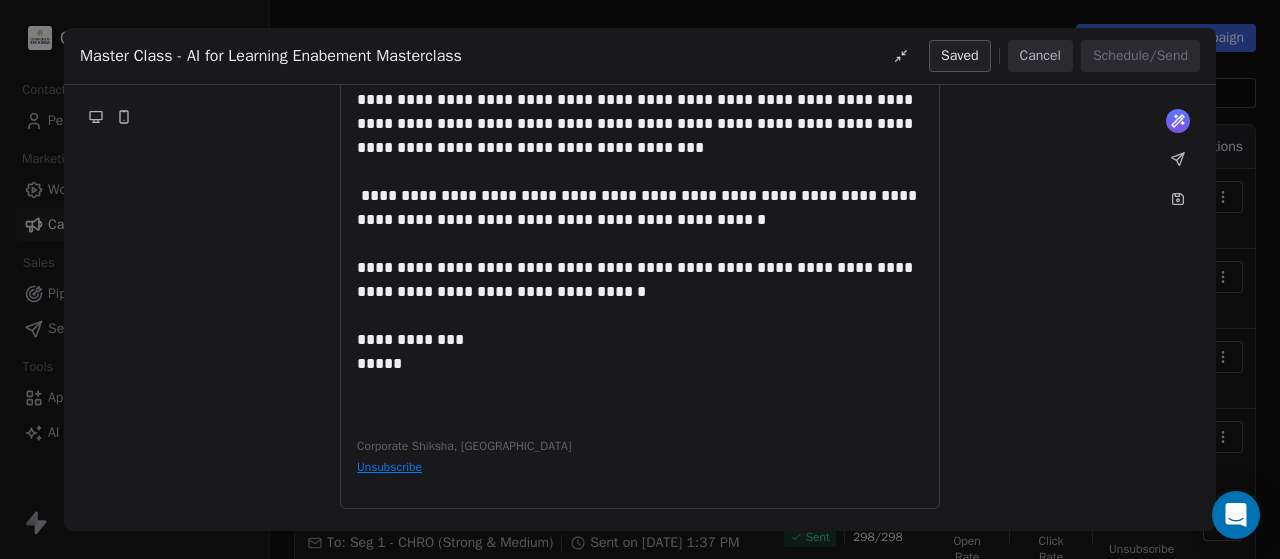 click 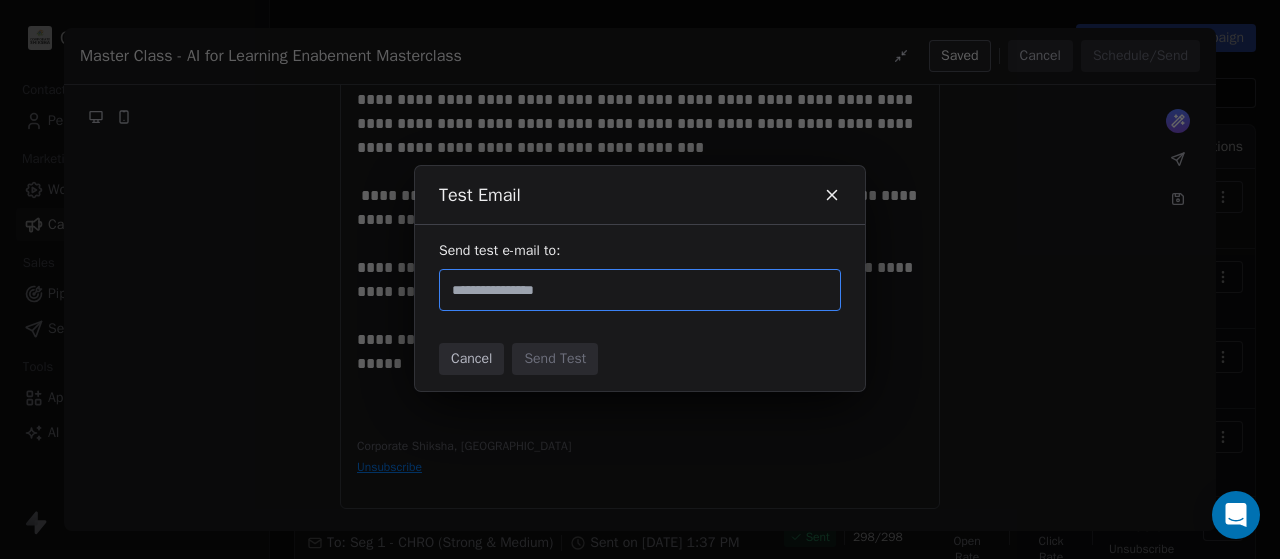 click on "Cancel" at bounding box center [471, 359] 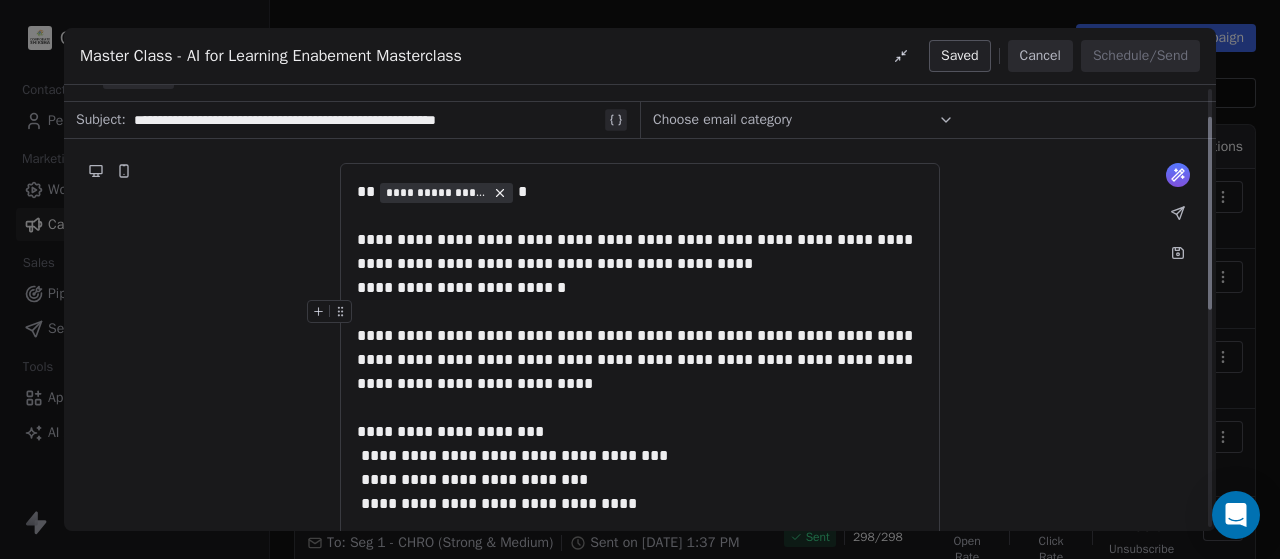 scroll, scrollTop: 0, scrollLeft: 0, axis: both 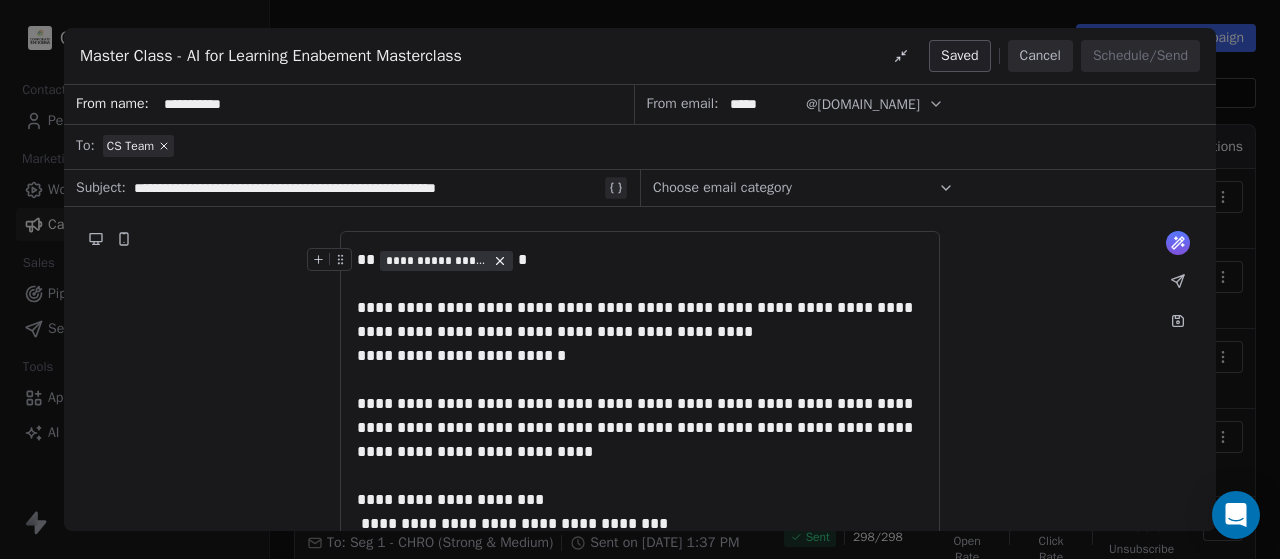 click on "CS Team" at bounding box center [130, 146] 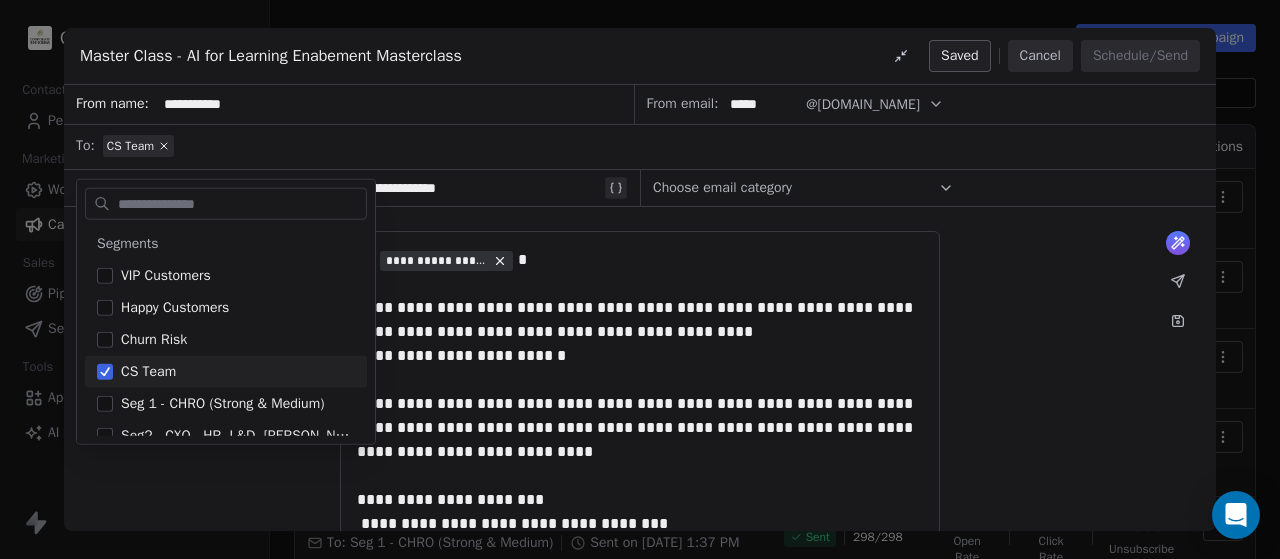 click on "CS Team" at bounding box center [653, 146] 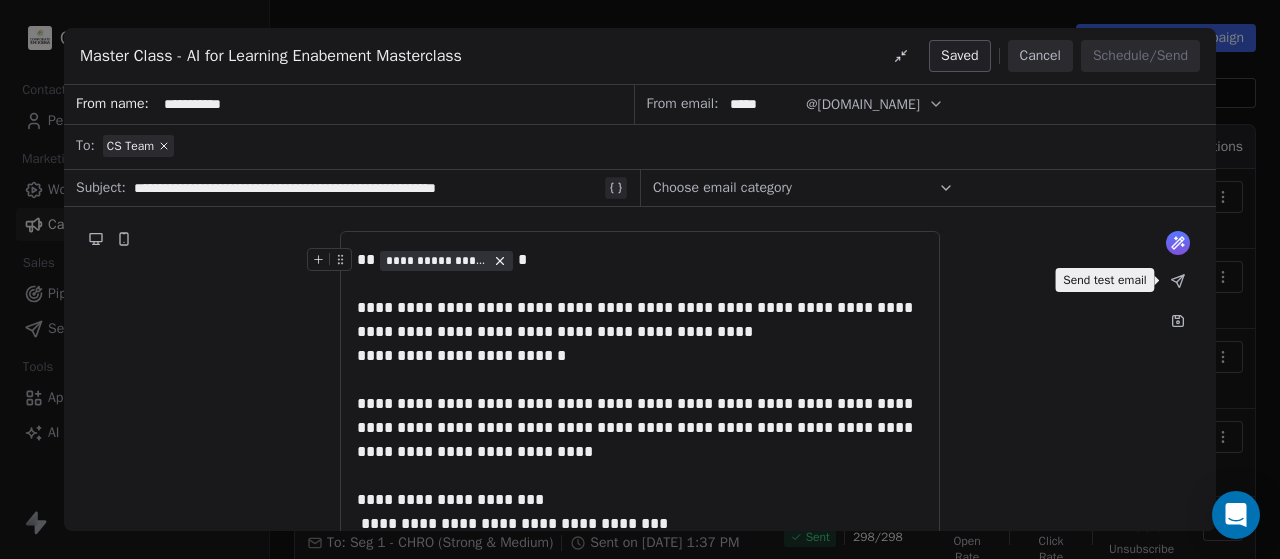 click 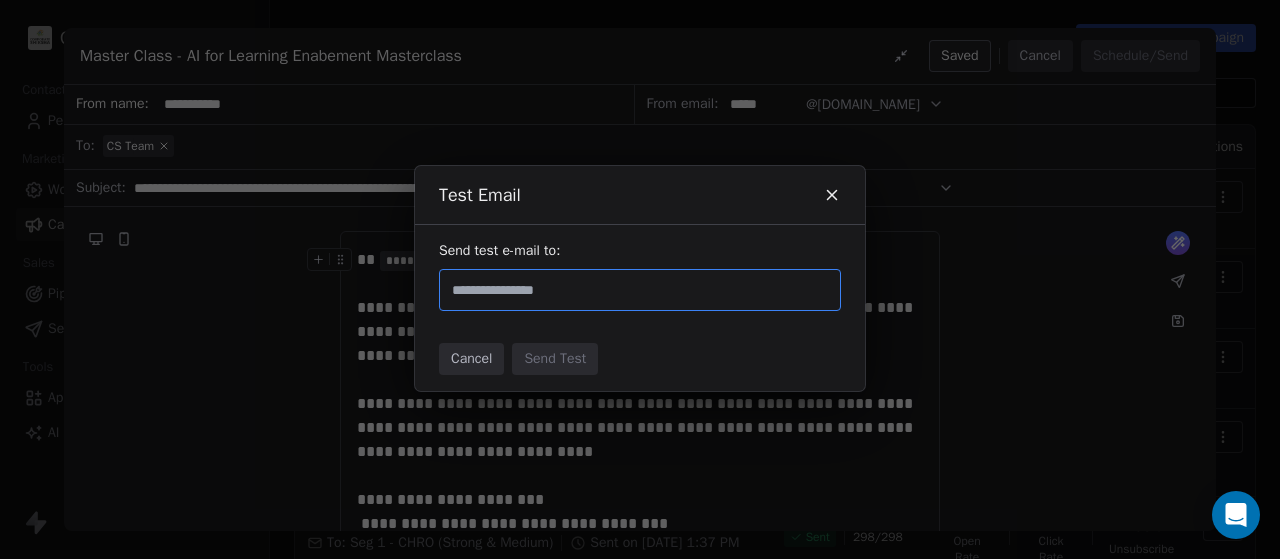 click at bounding box center [640, 290] 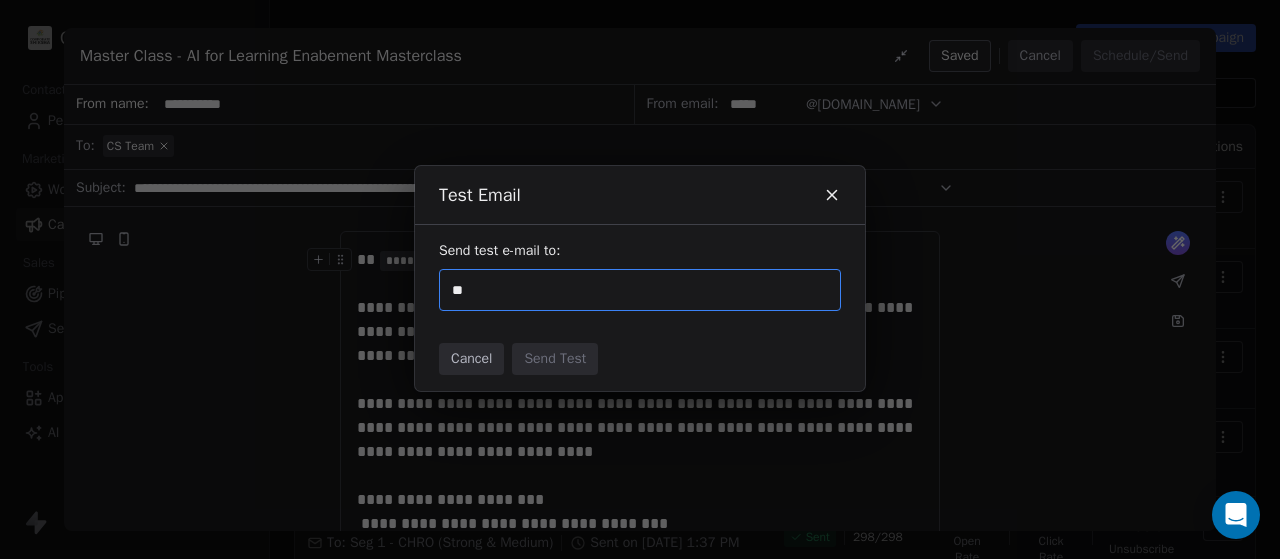 type on "**" 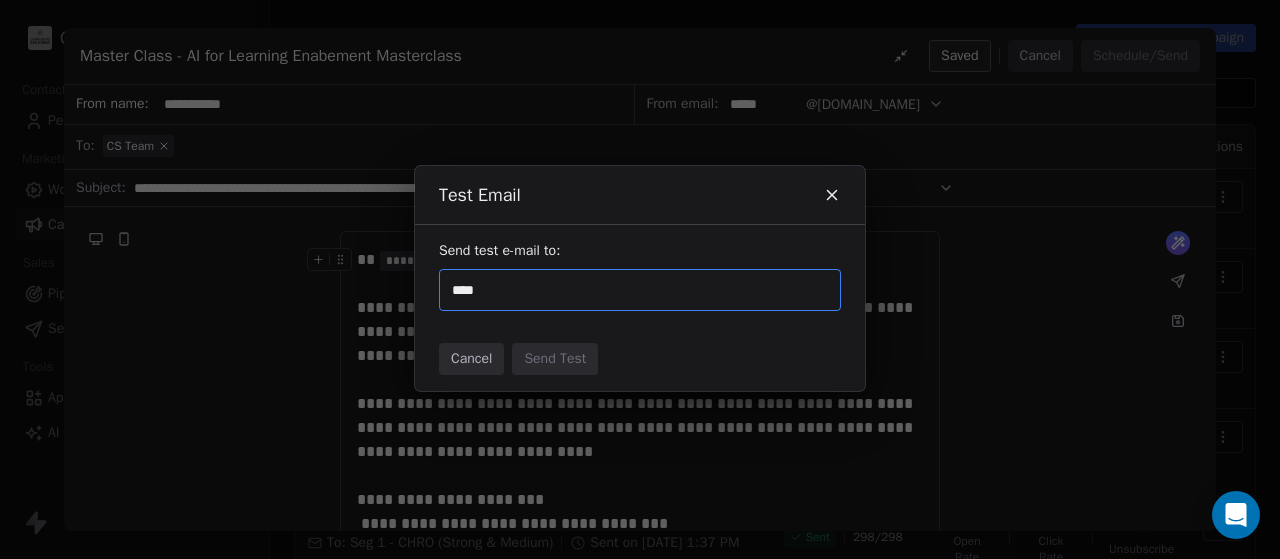 type on "****" 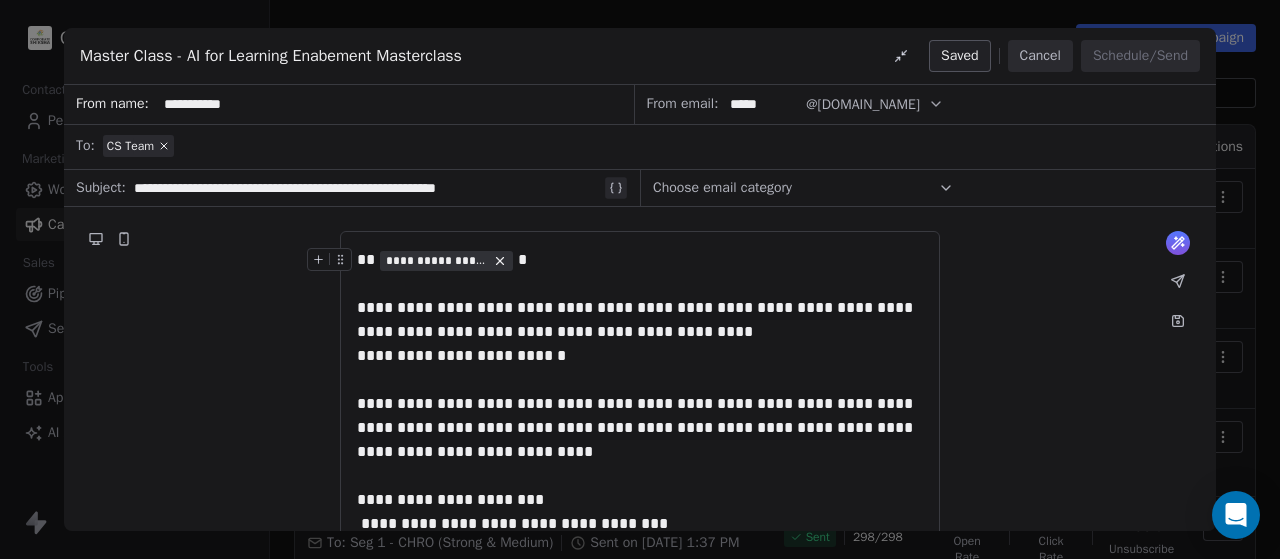 click on "CS Team" at bounding box center [130, 146] 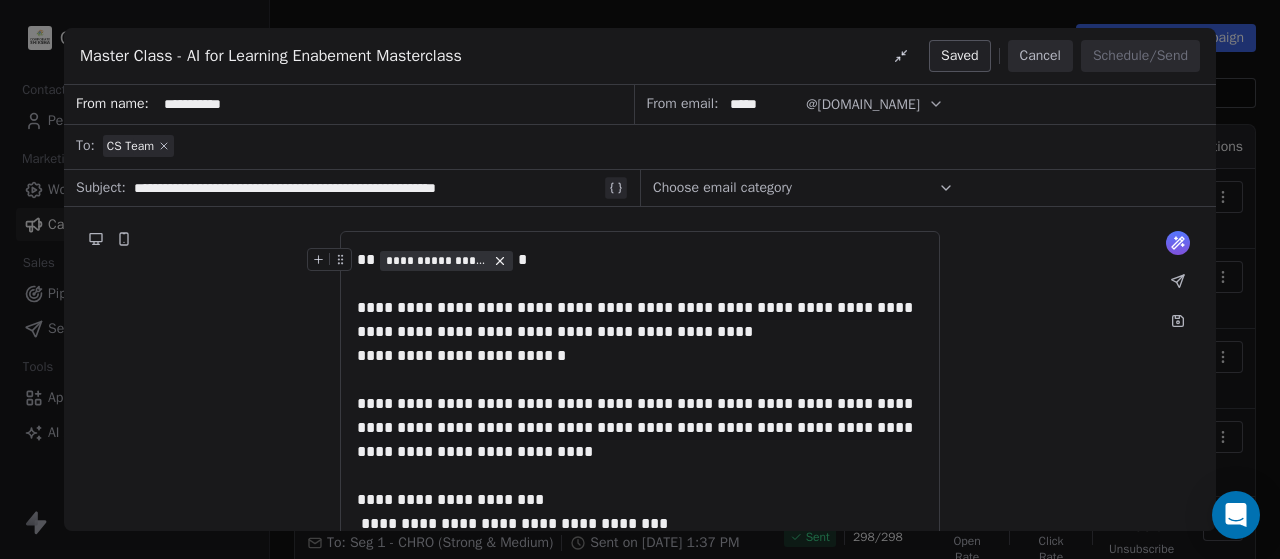 click 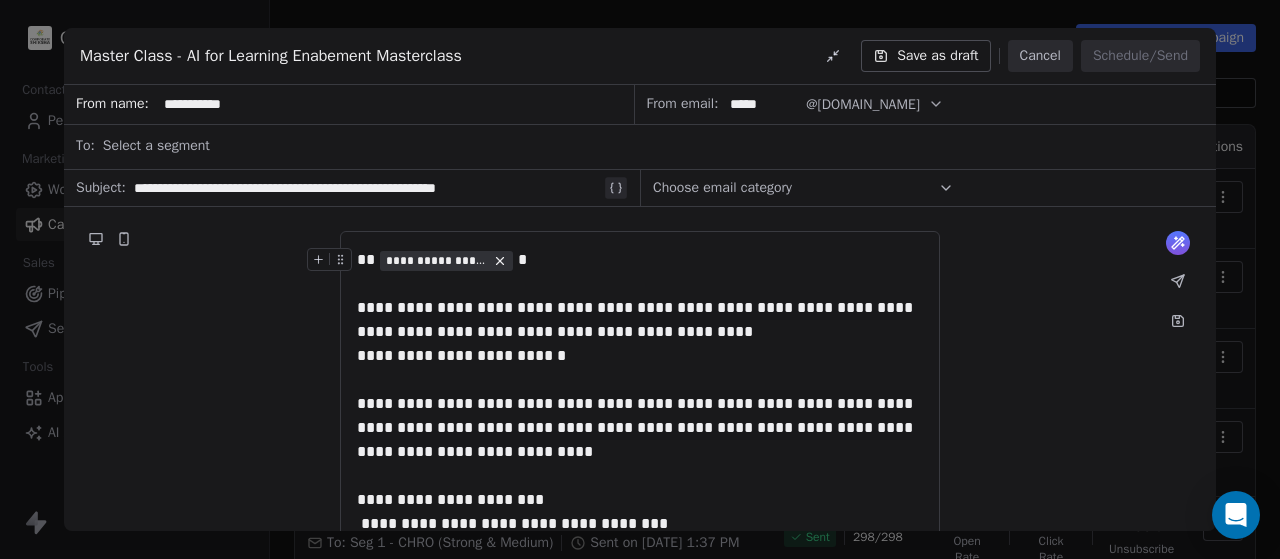 click on "Select a segment" at bounding box center [156, 146] 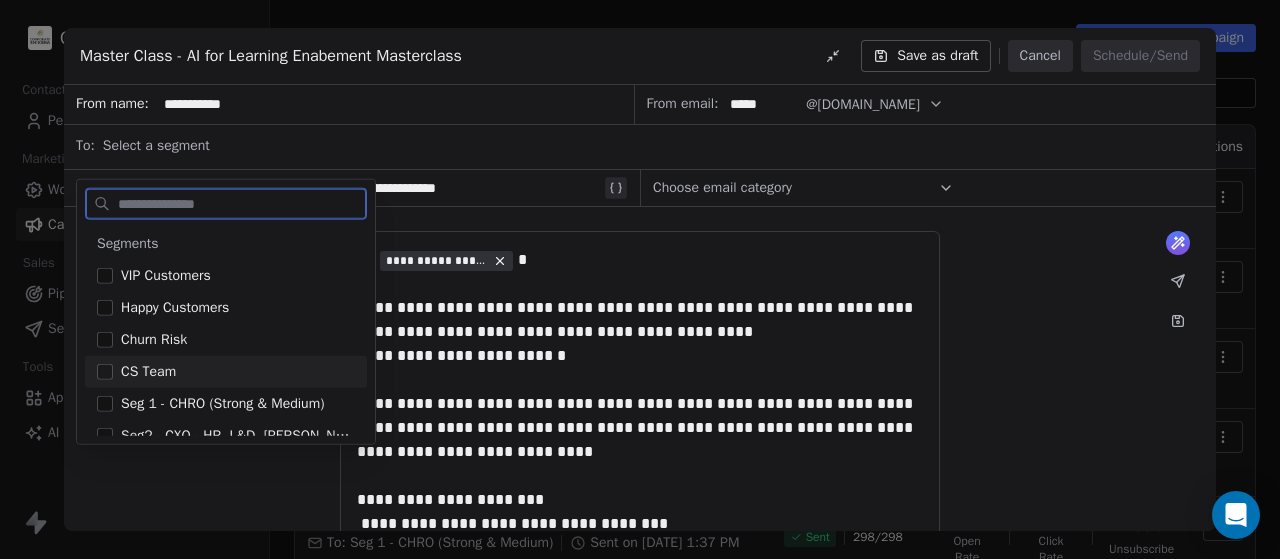 click at bounding box center [105, 372] 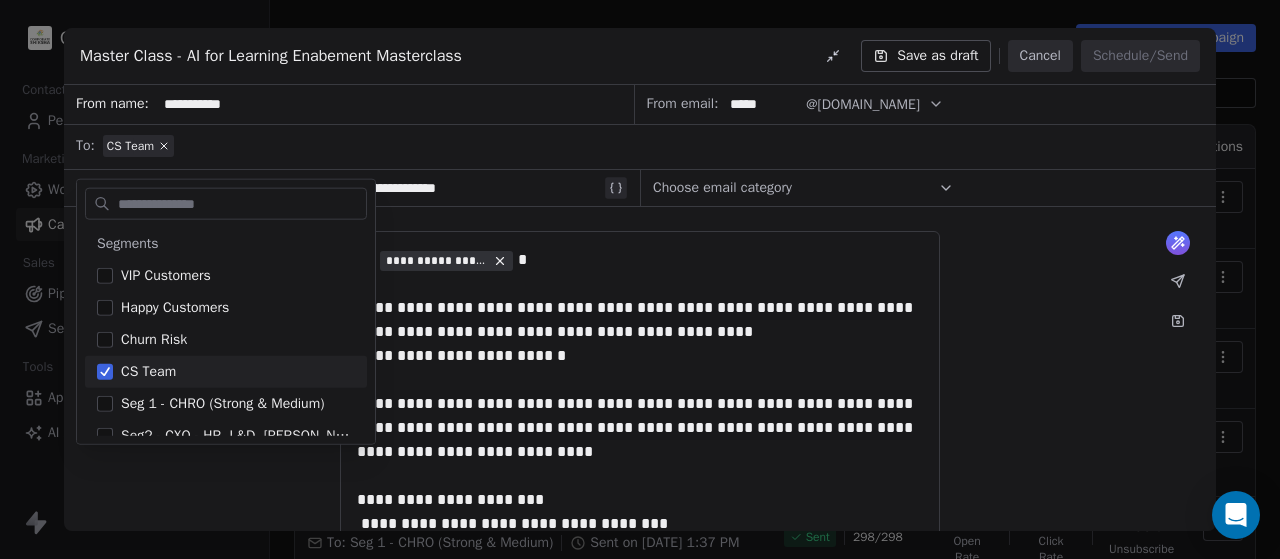 click on "**********" at bounding box center (640, 654) 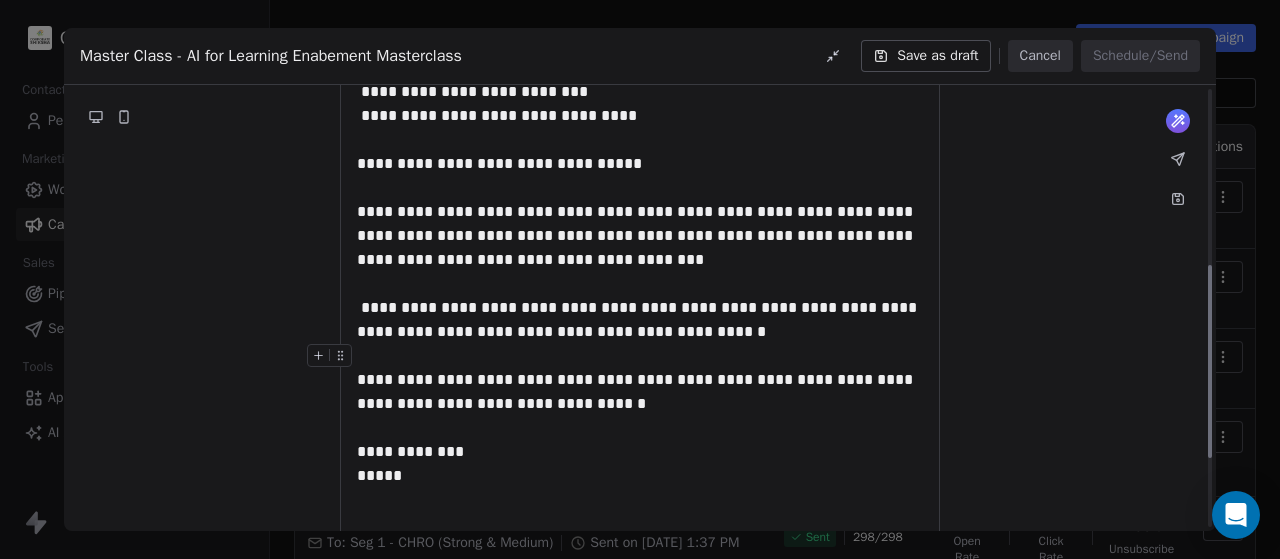 scroll, scrollTop: 568, scrollLeft: 0, axis: vertical 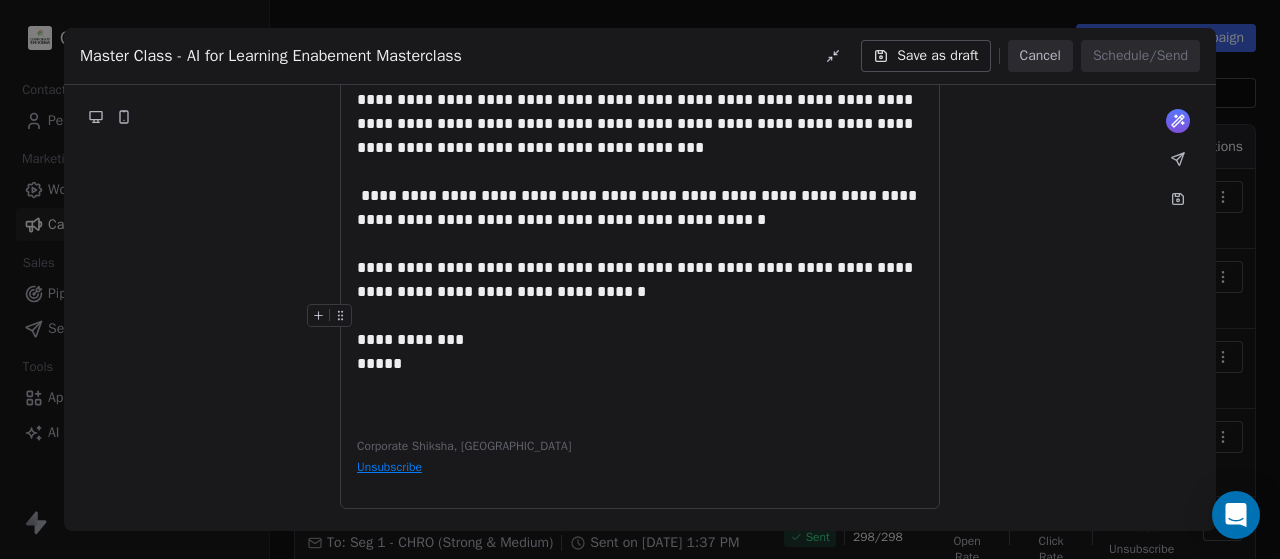 click on "**********" at bounding box center (640, 49) 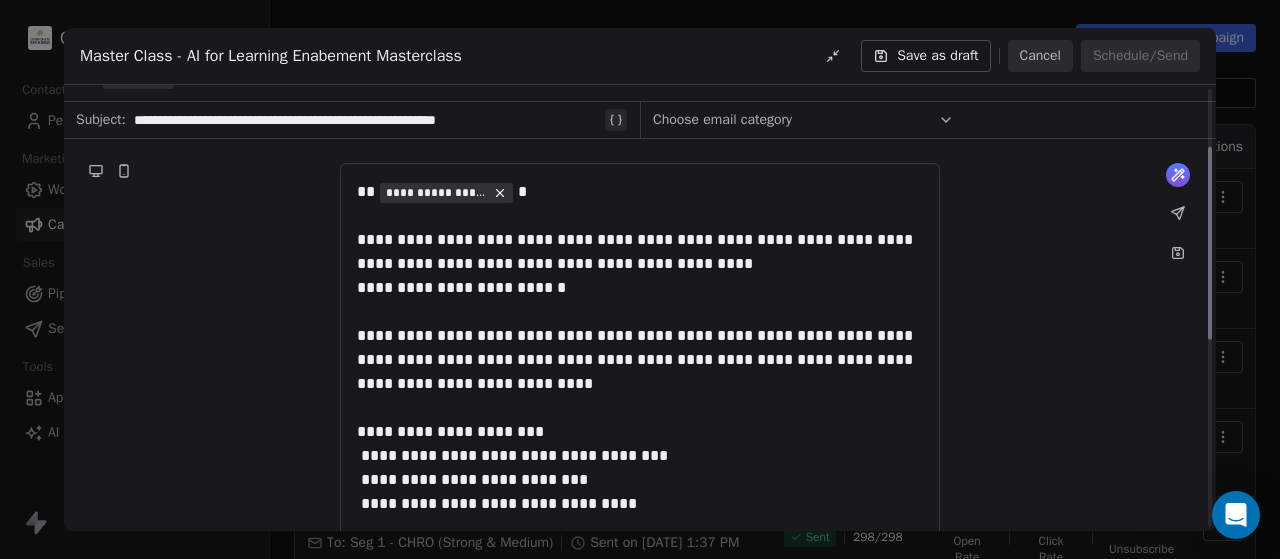 scroll, scrollTop: 68, scrollLeft: 0, axis: vertical 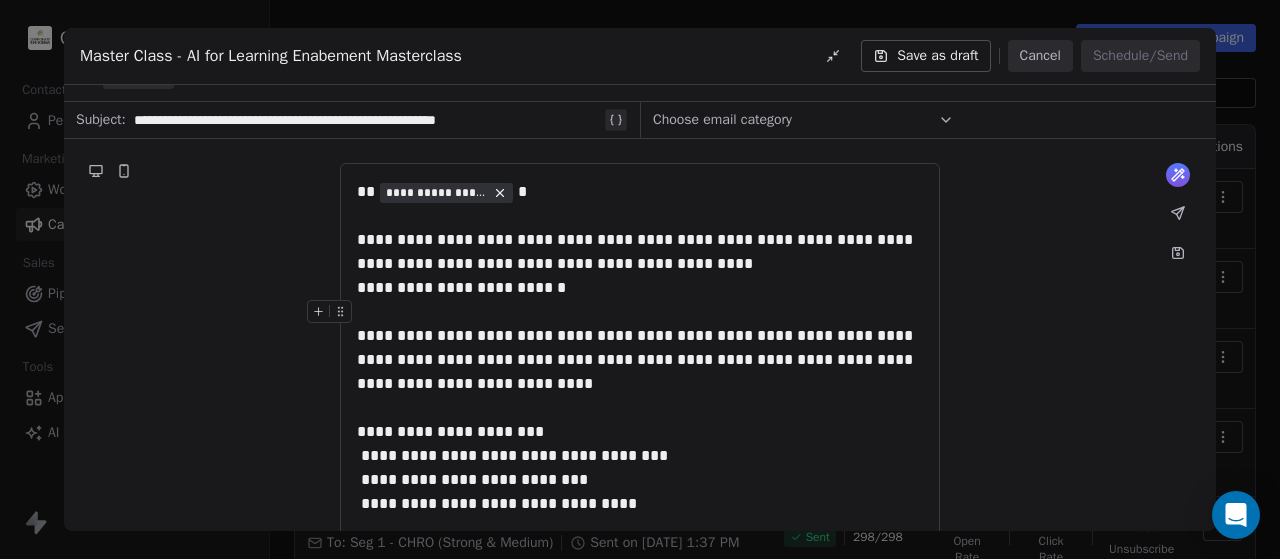 click 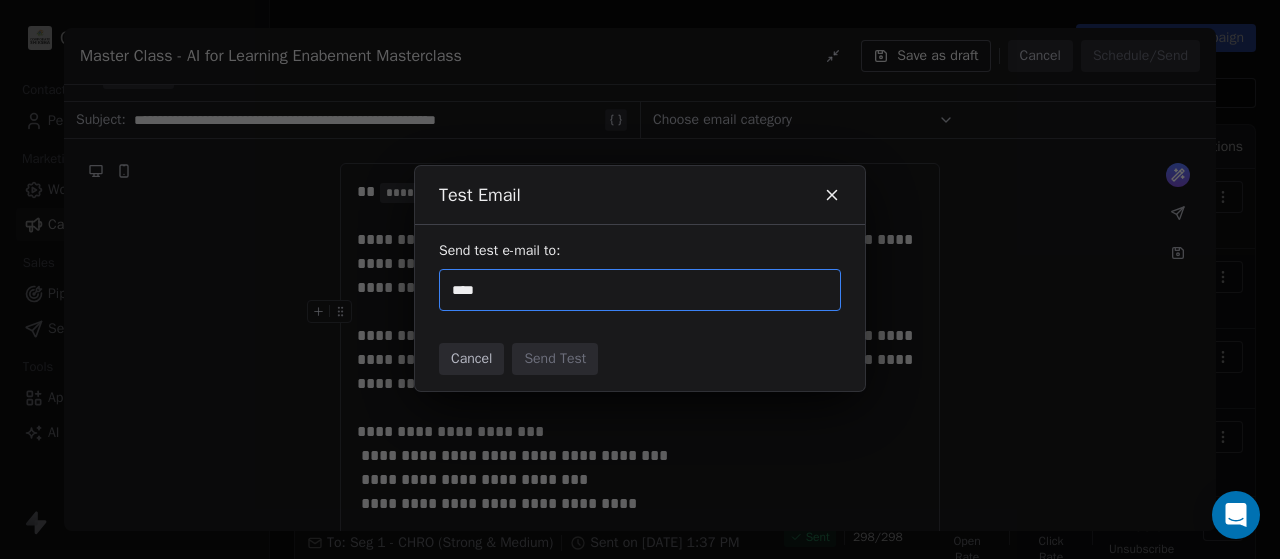 click on "****" at bounding box center (640, 290) 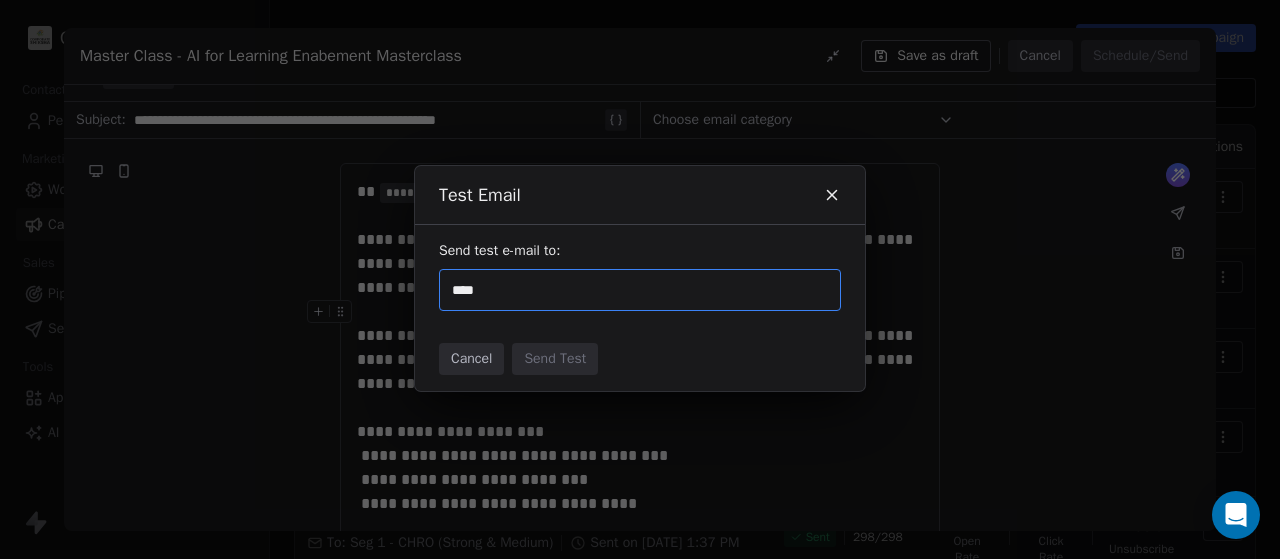 click on "****" at bounding box center [640, 290] 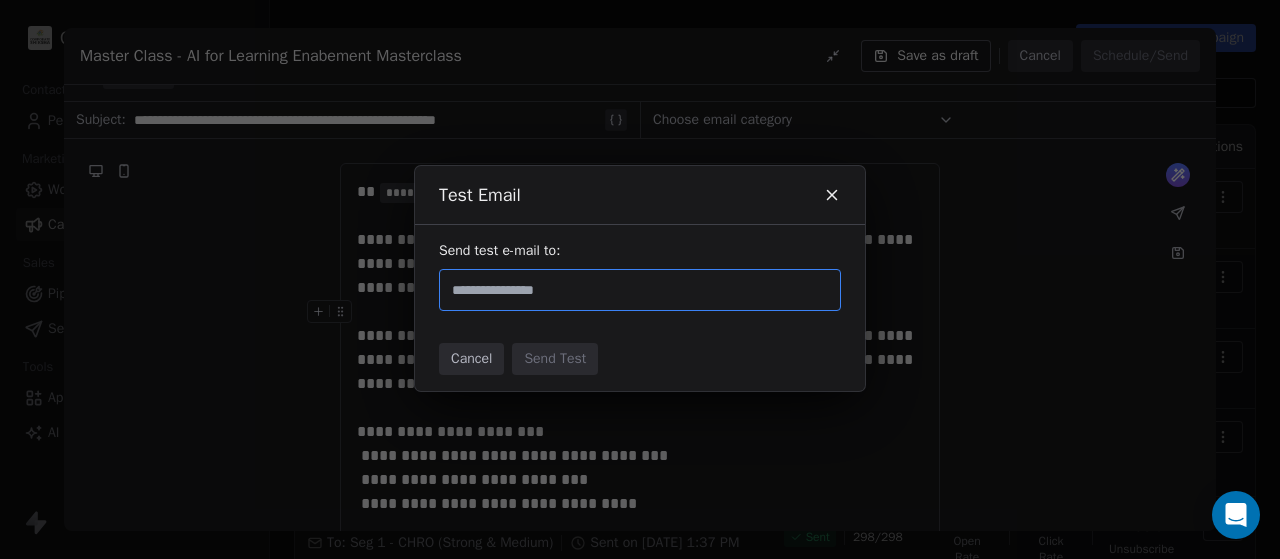 type 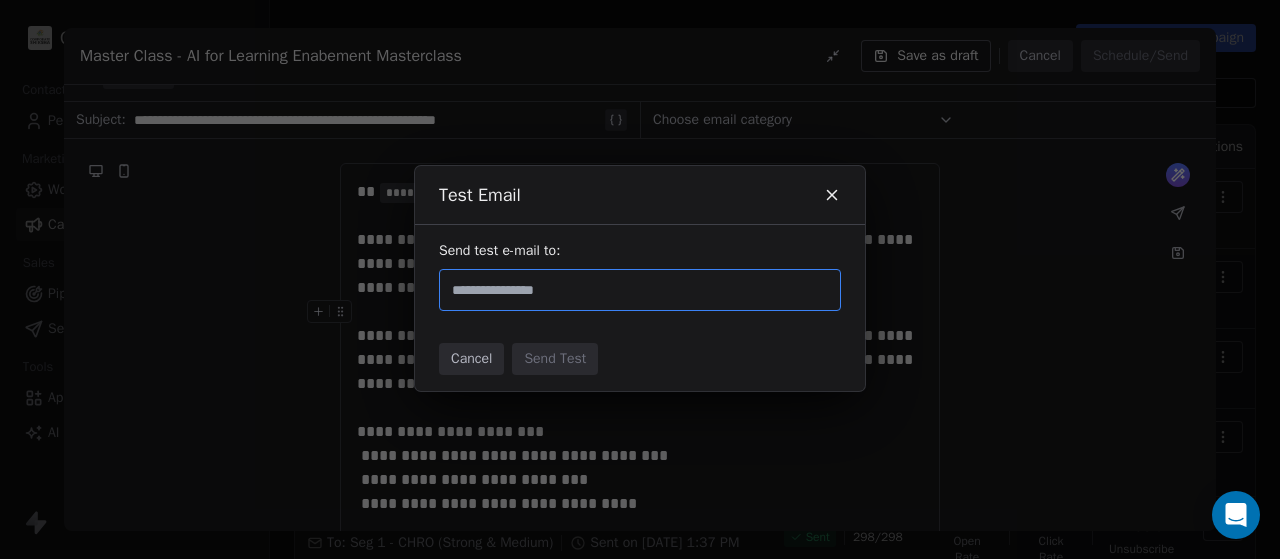 click 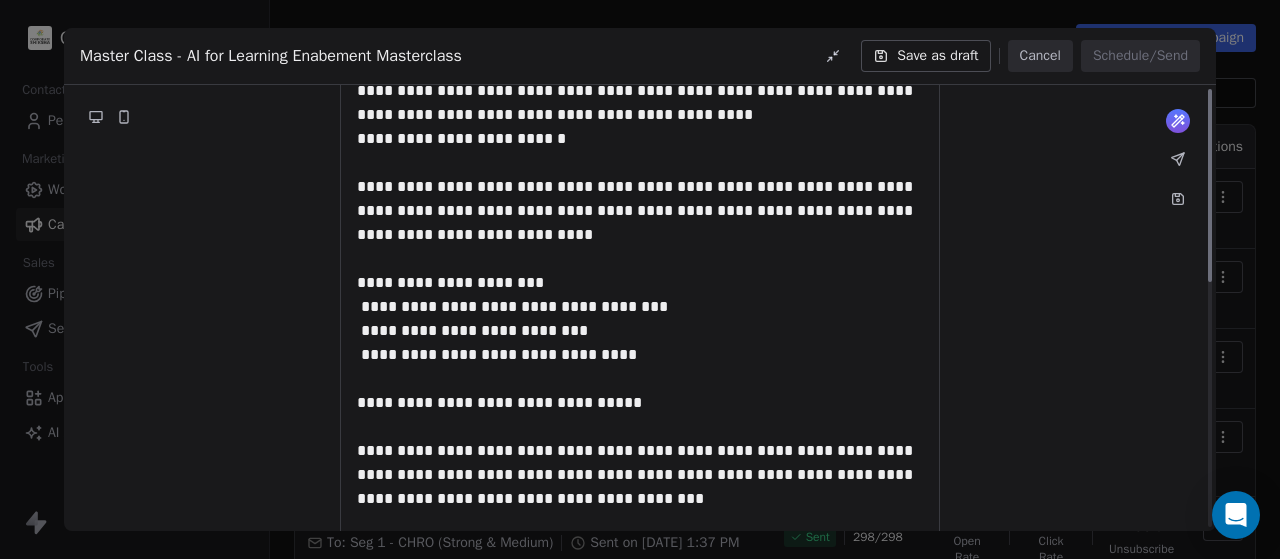 scroll, scrollTop: 0, scrollLeft: 0, axis: both 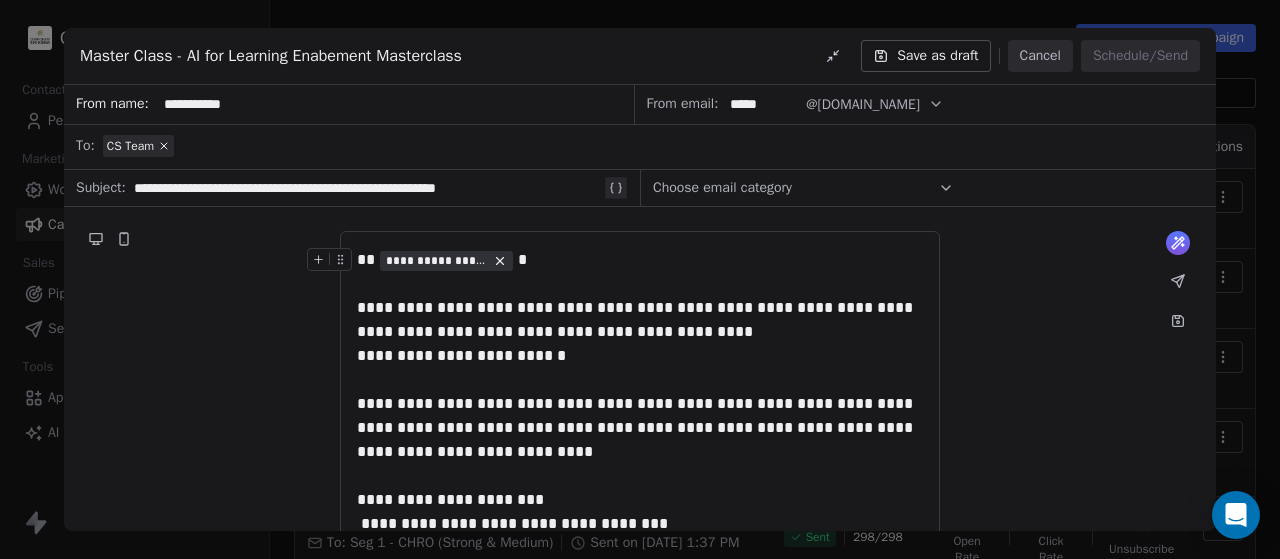 click on "Choose email category" at bounding box center [722, 188] 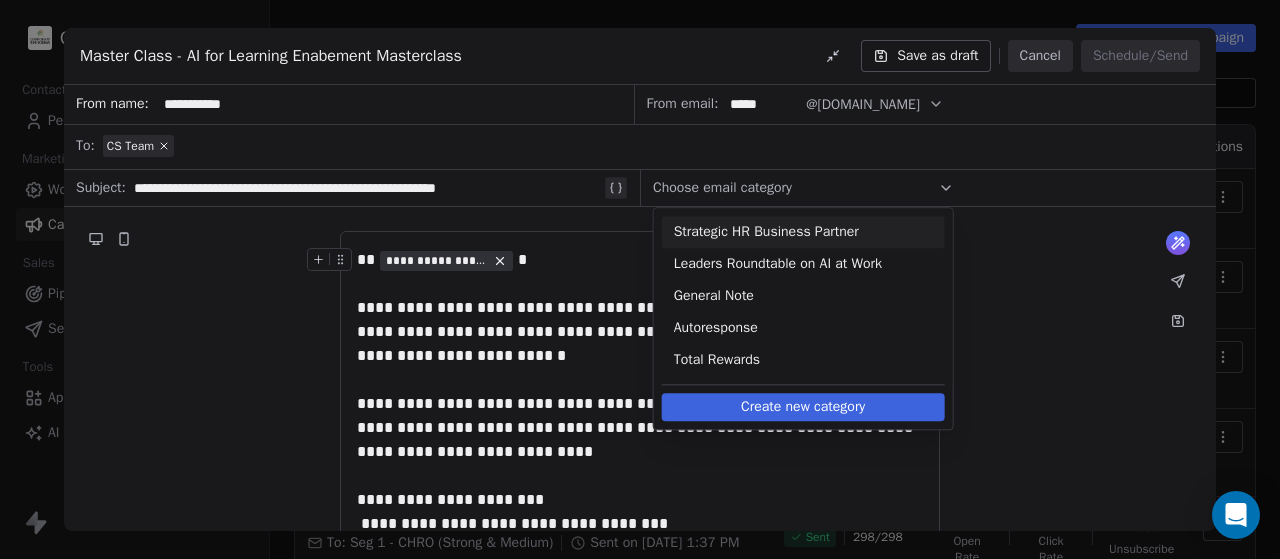 click on "Strategic HR Business Partner" at bounding box center (803, 232) 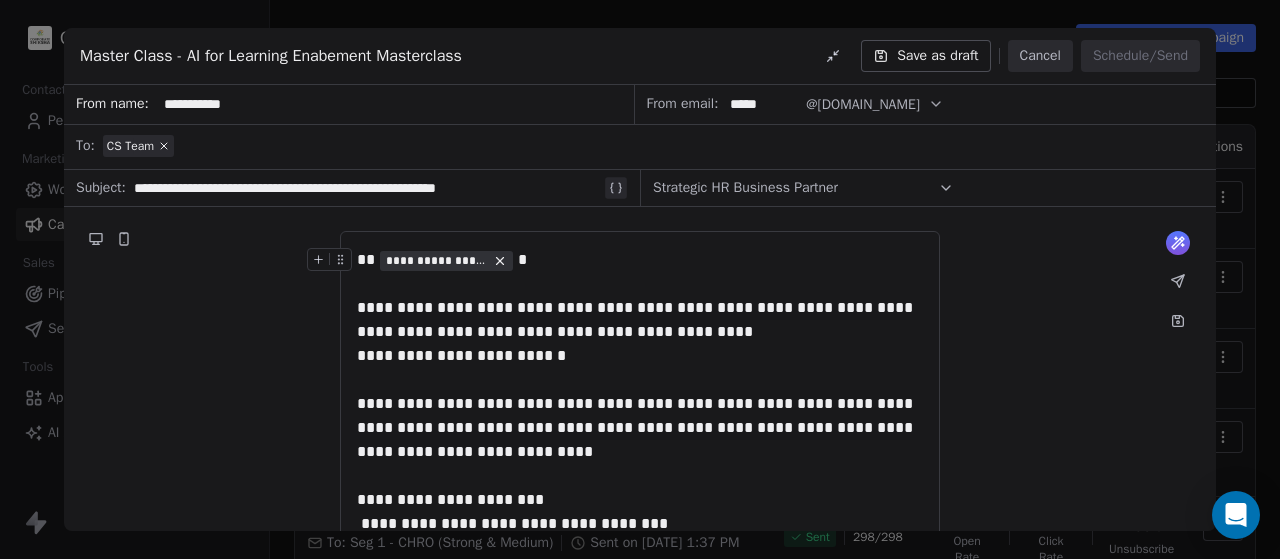 click on "Strategic HR Business Partner" at bounding box center (745, 188) 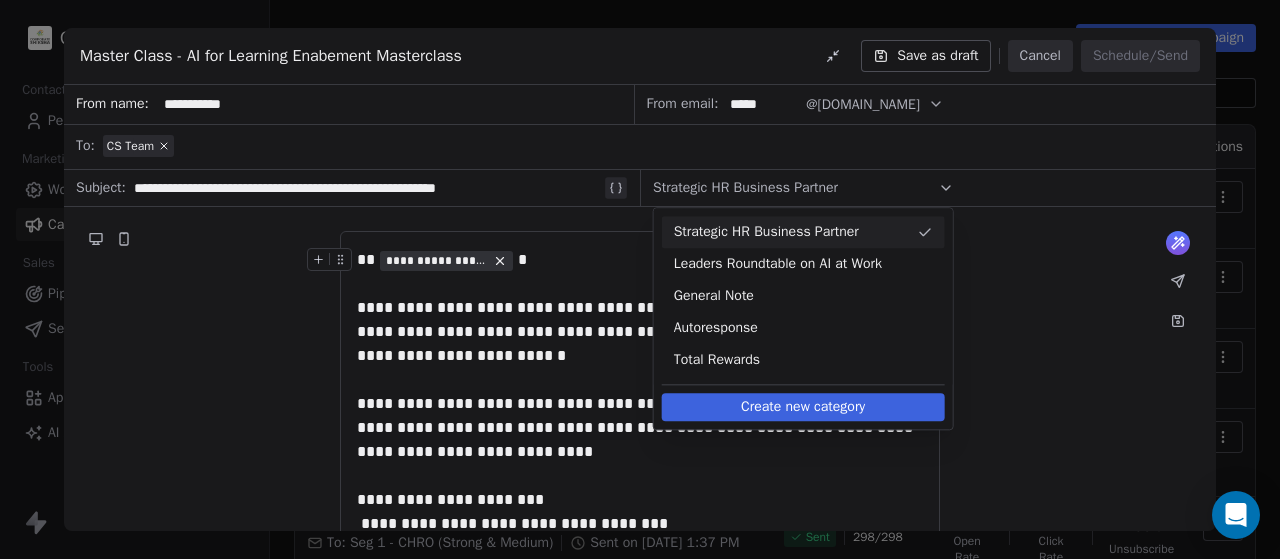 click on "Strategic HR Business Partner" at bounding box center [803, 232] 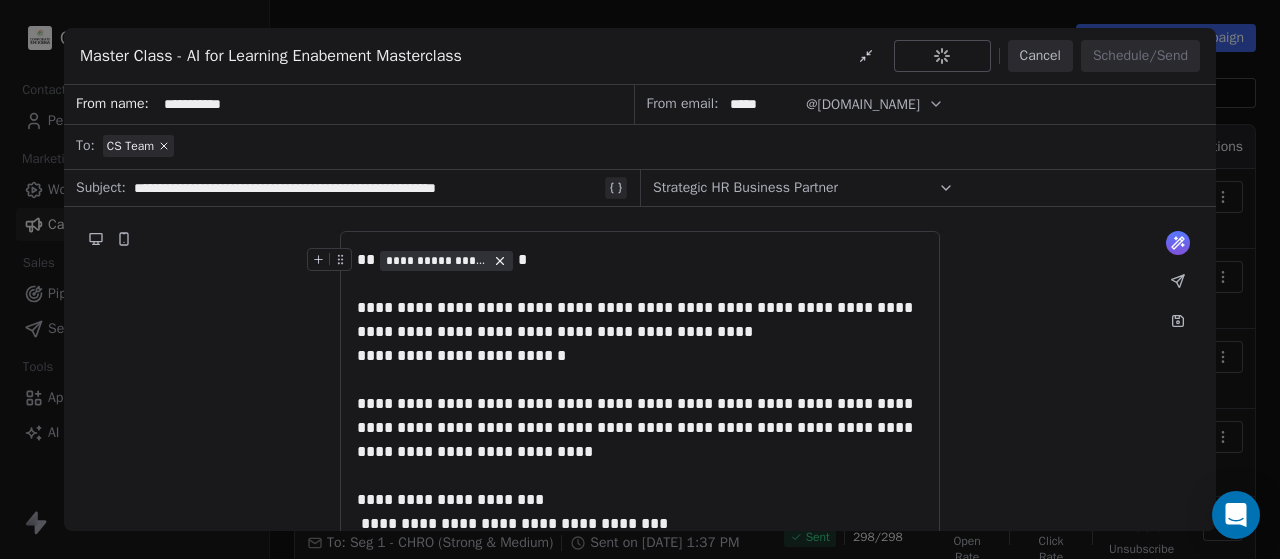 click on "Strategic HR Business Partner" at bounding box center [803, 188] 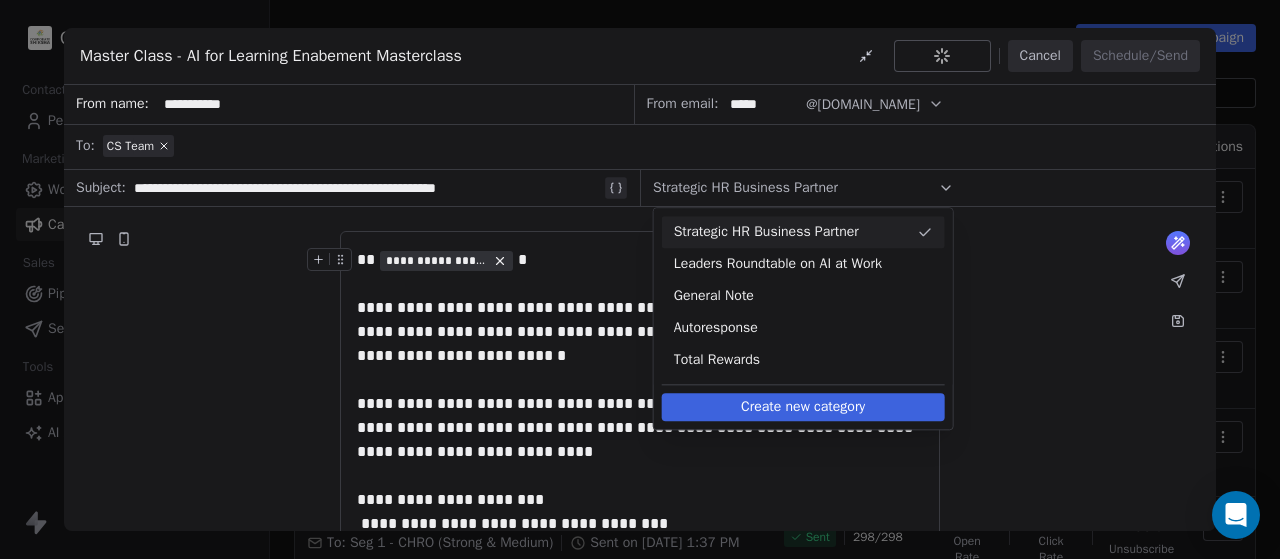 click on "Strategic HR Business Partner" at bounding box center [803, 188] 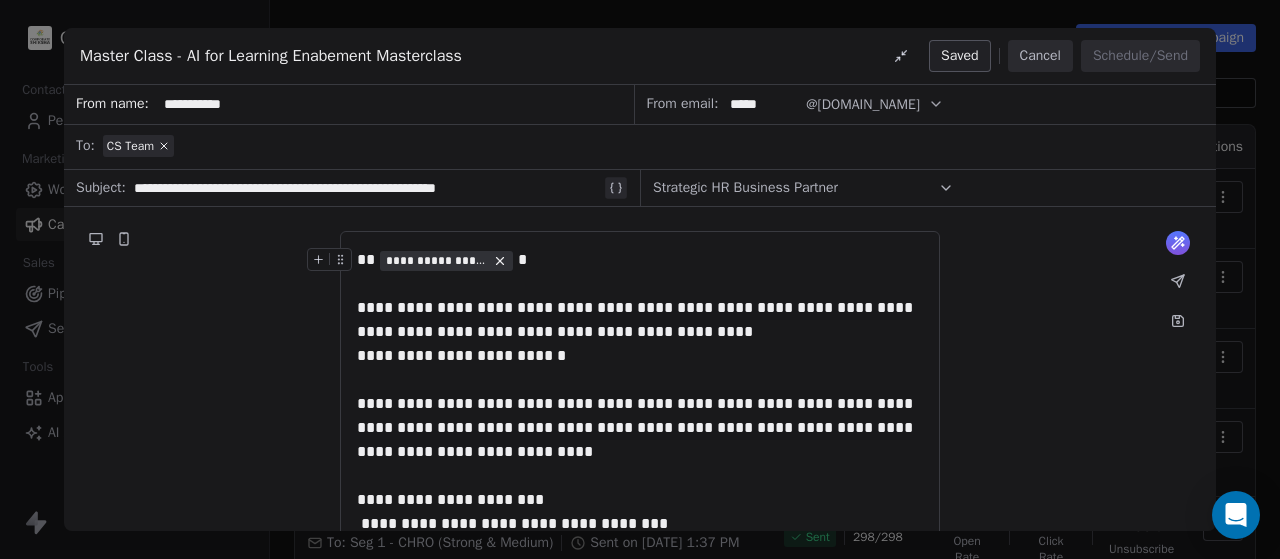 click on "Strategic HR Business Partner" at bounding box center [803, 188] 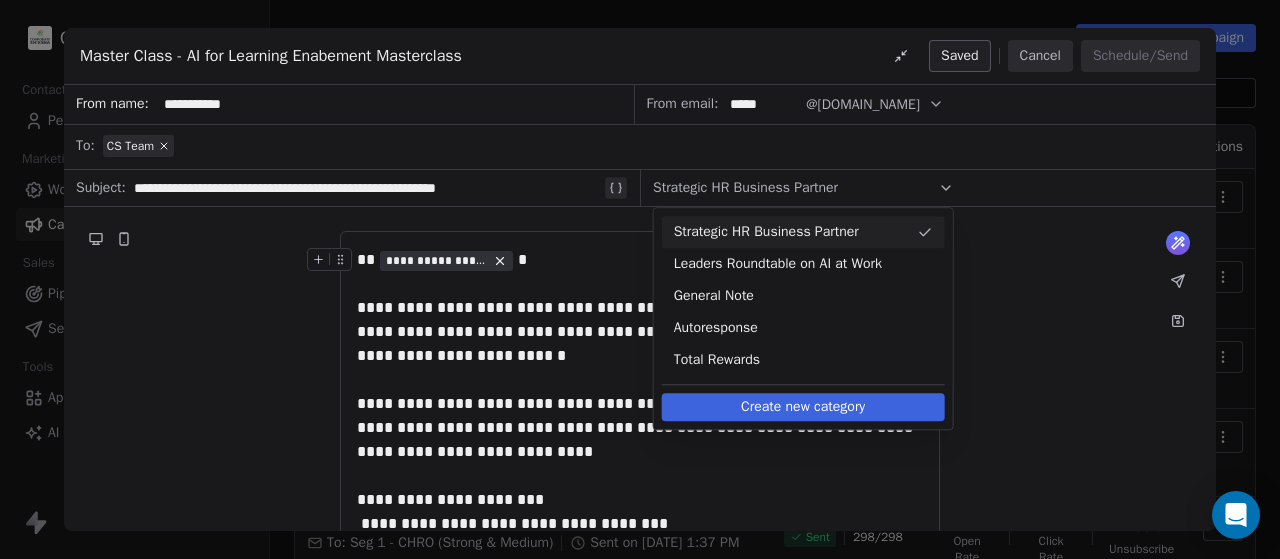 click on "Strategic HR Business Partner" at bounding box center (803, 188) 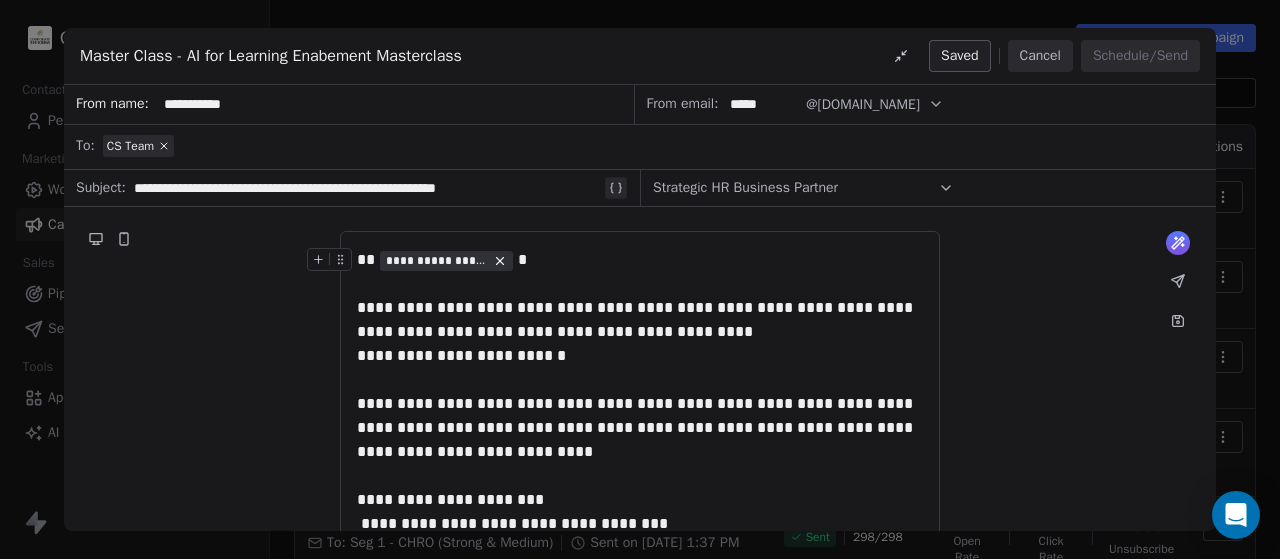 click on "Strategic HR Business Partner" at bounding box center [803, 188] 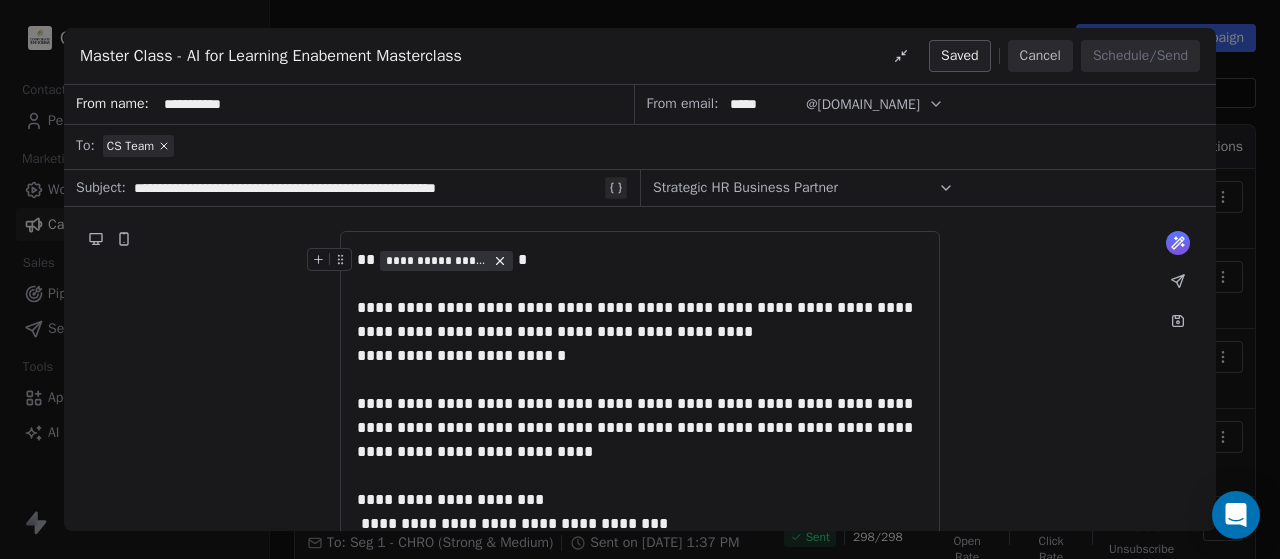 click on "**********" at bounding box center [640, 654] 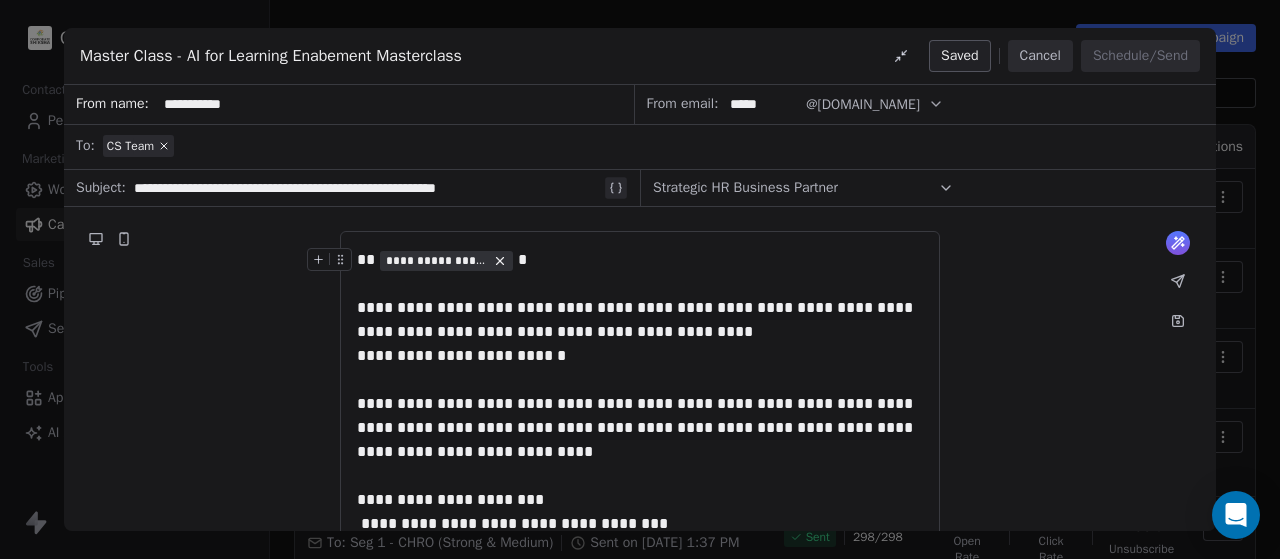 click on "Strategic HR Business Partner" at bounding box center [803, 188] 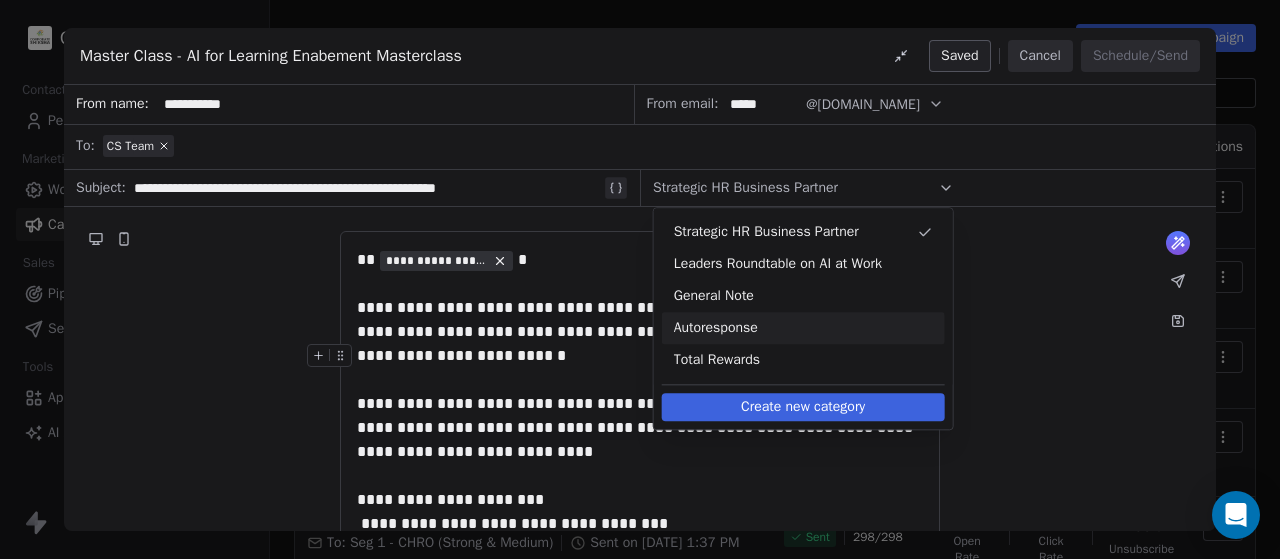 click on "**********" at bounding box center (640, 356) 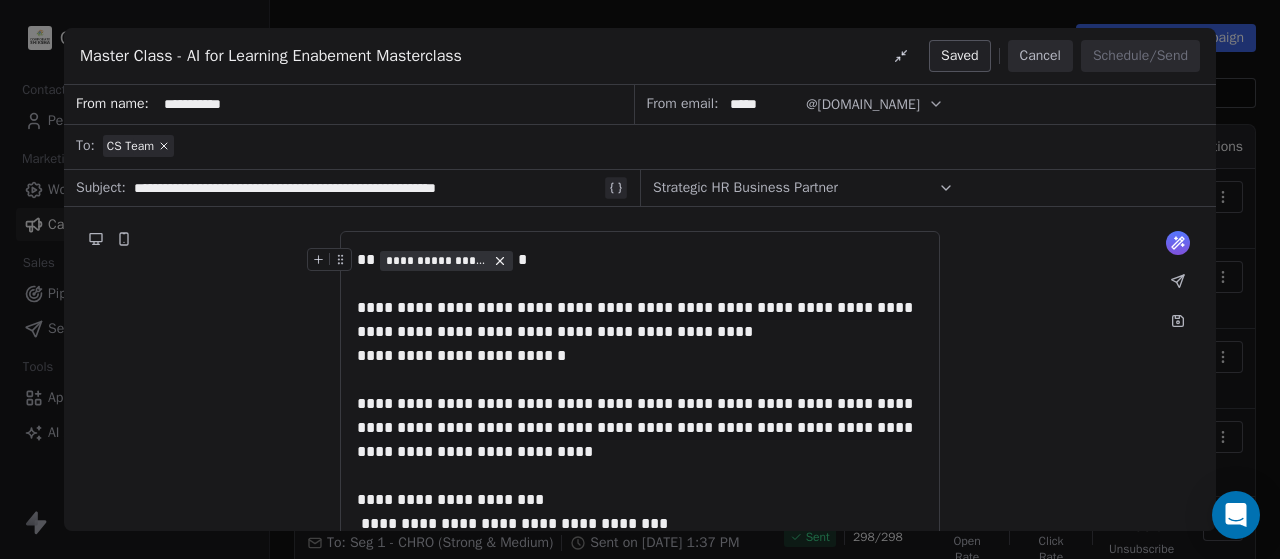 click on "Strategic HR Business Partner" at bounding box center (803, 188) 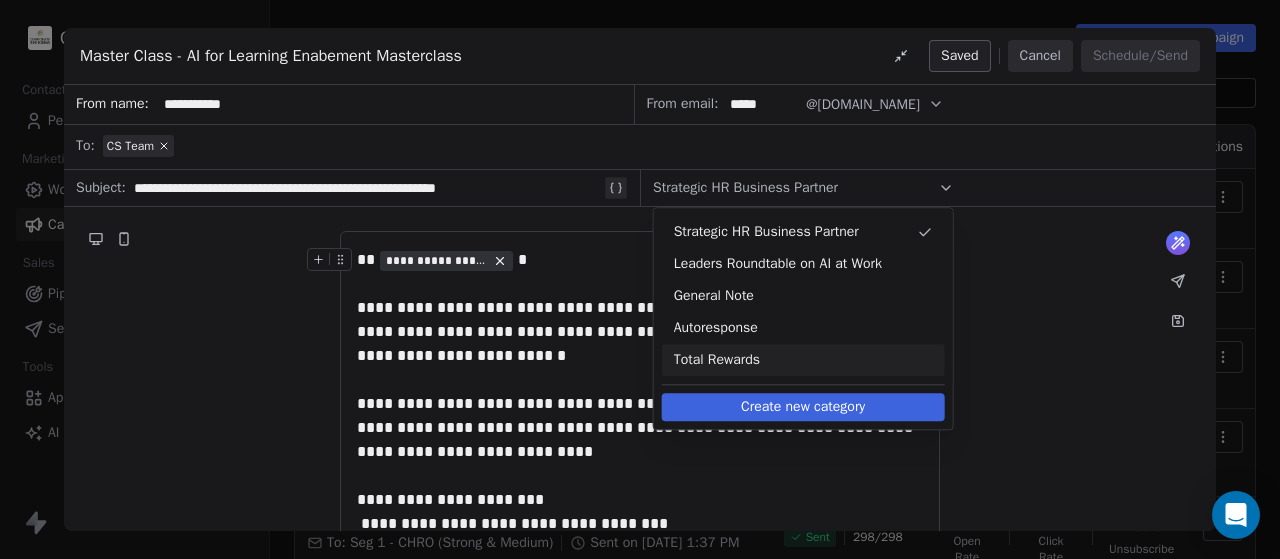 click on "Create new category" at bounding box center [803, 407] 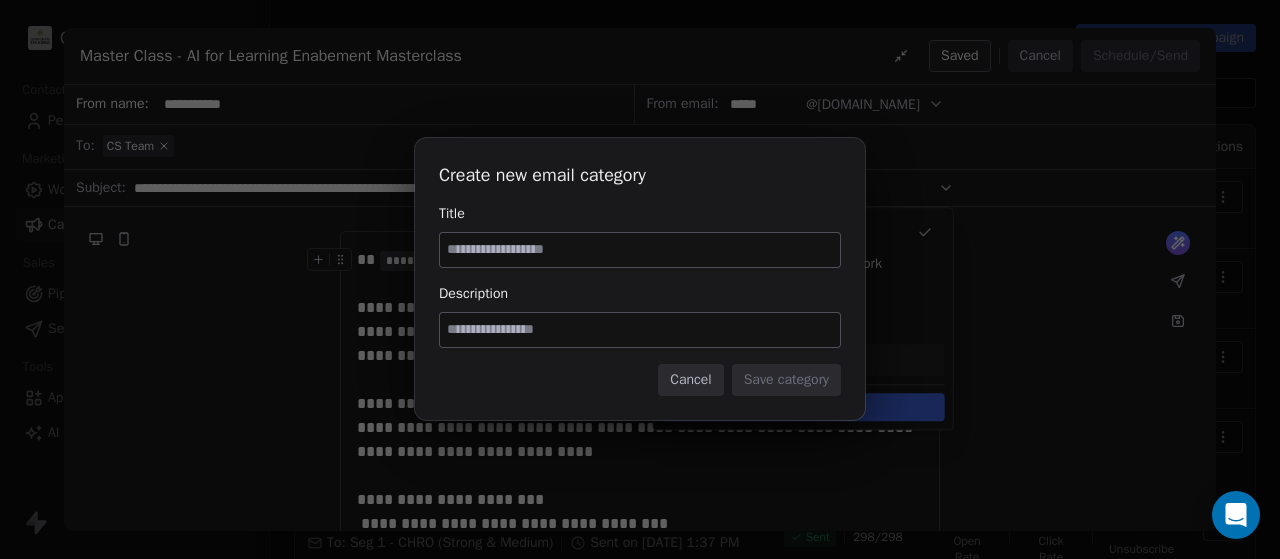 click at bounding box center (640, 250) 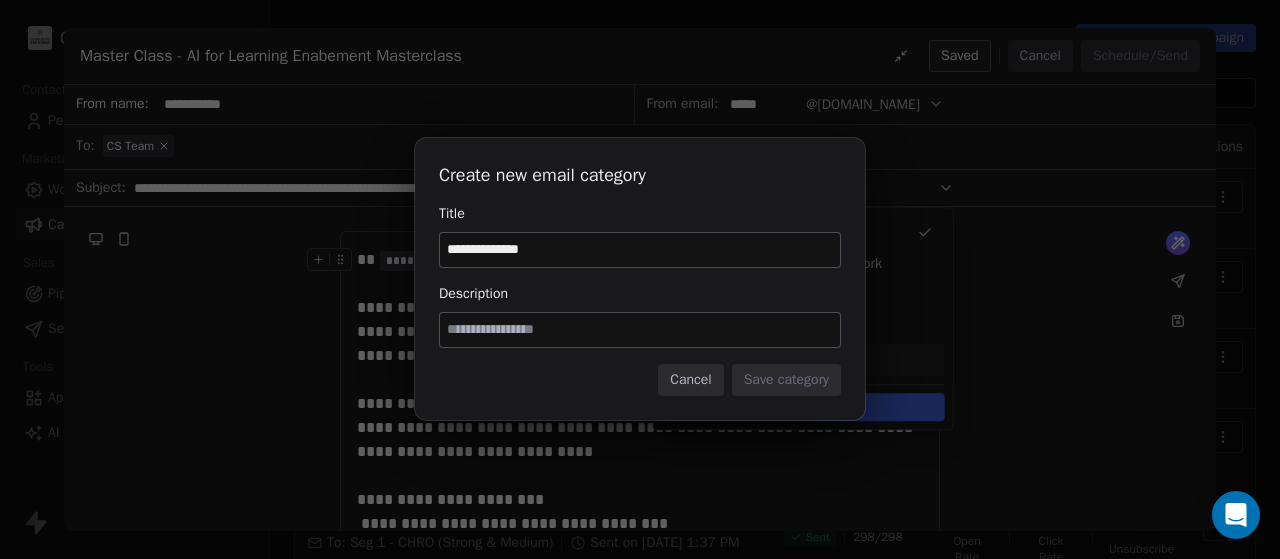 type on "**********" 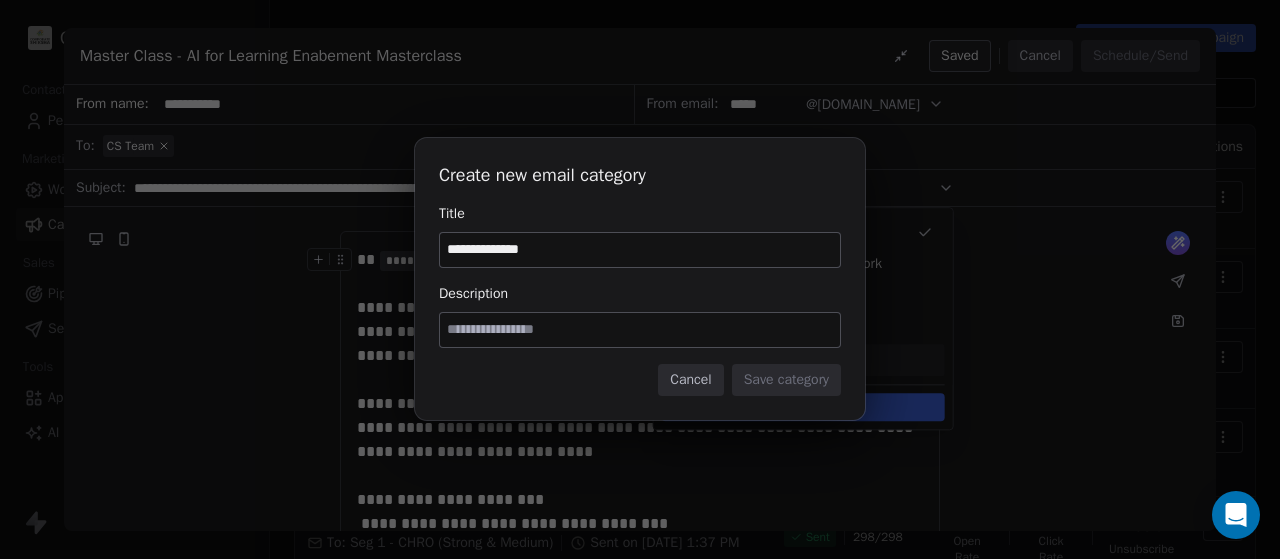 click at bounding box center (640, 330) 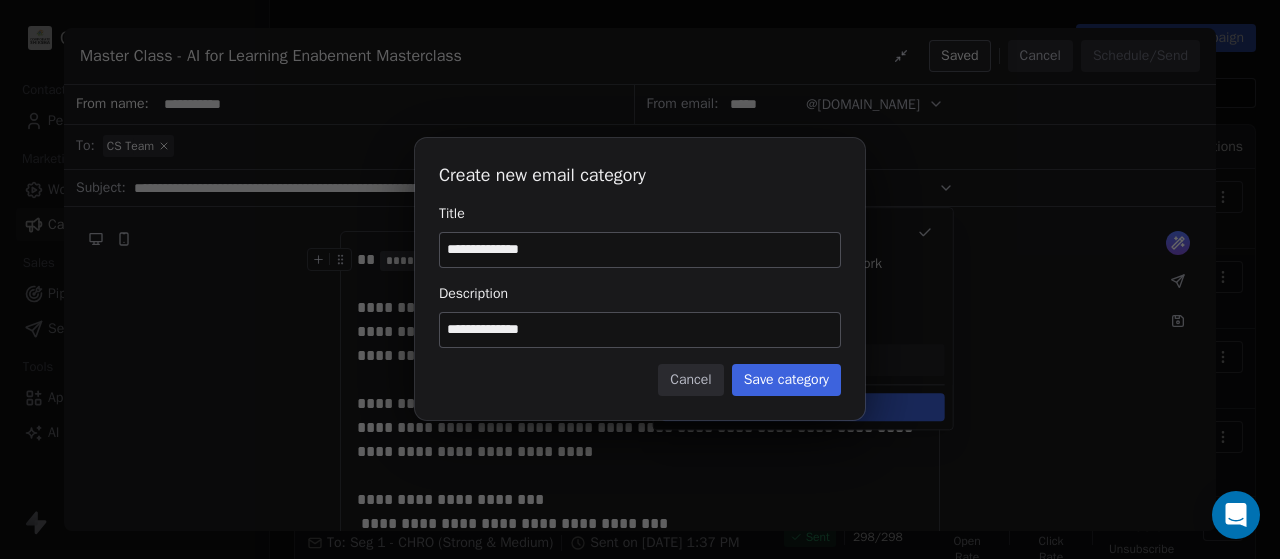 click on "**********" at bounding box center (640, 250) 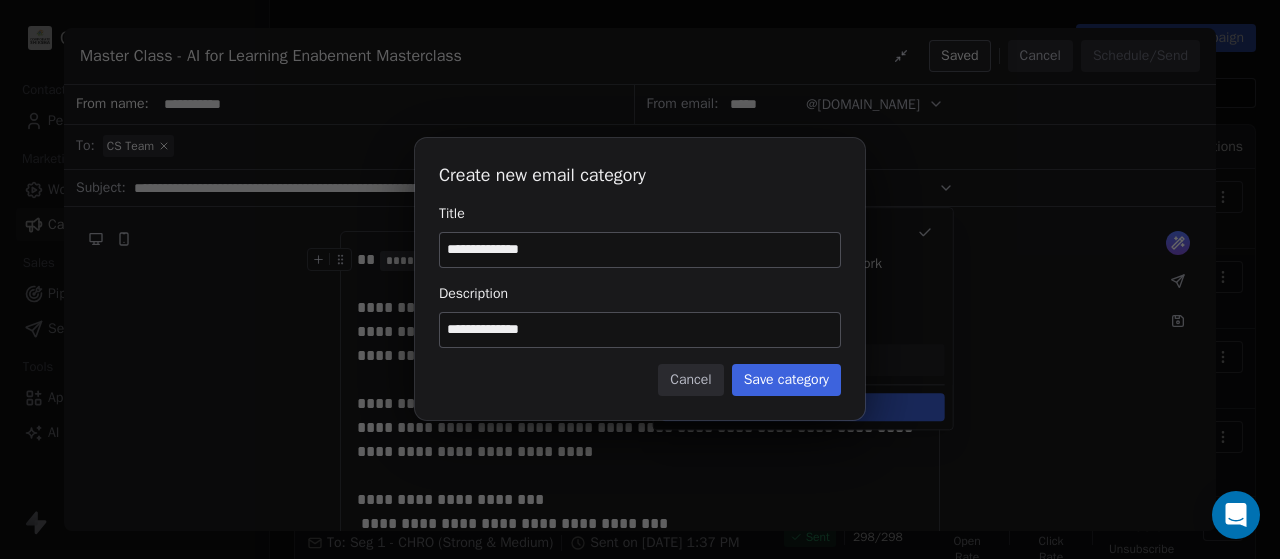 paste 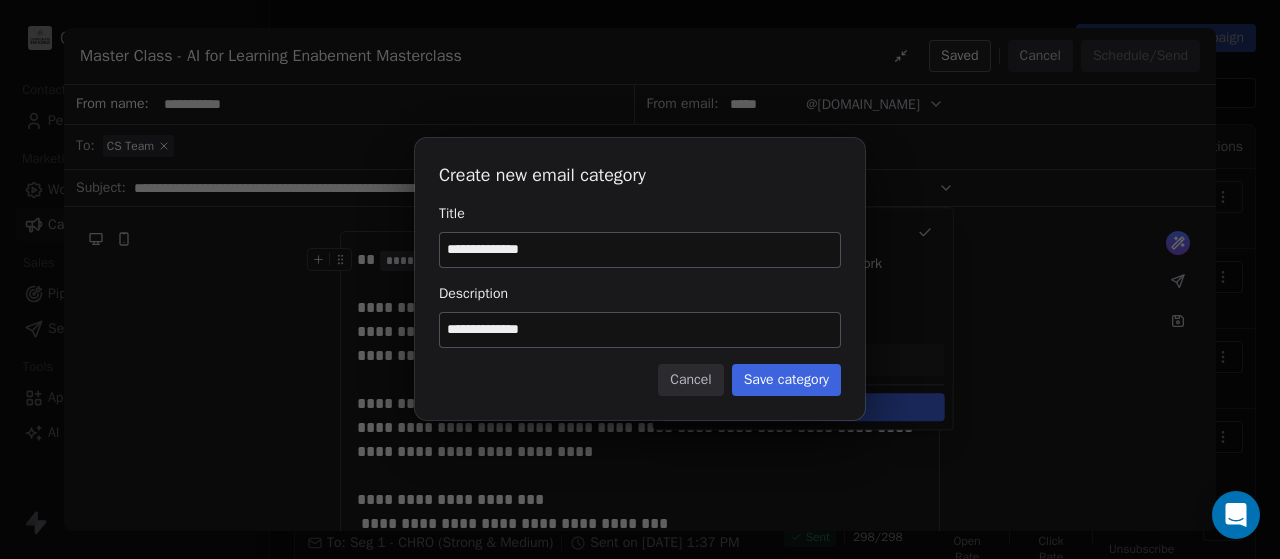 type on "**********" 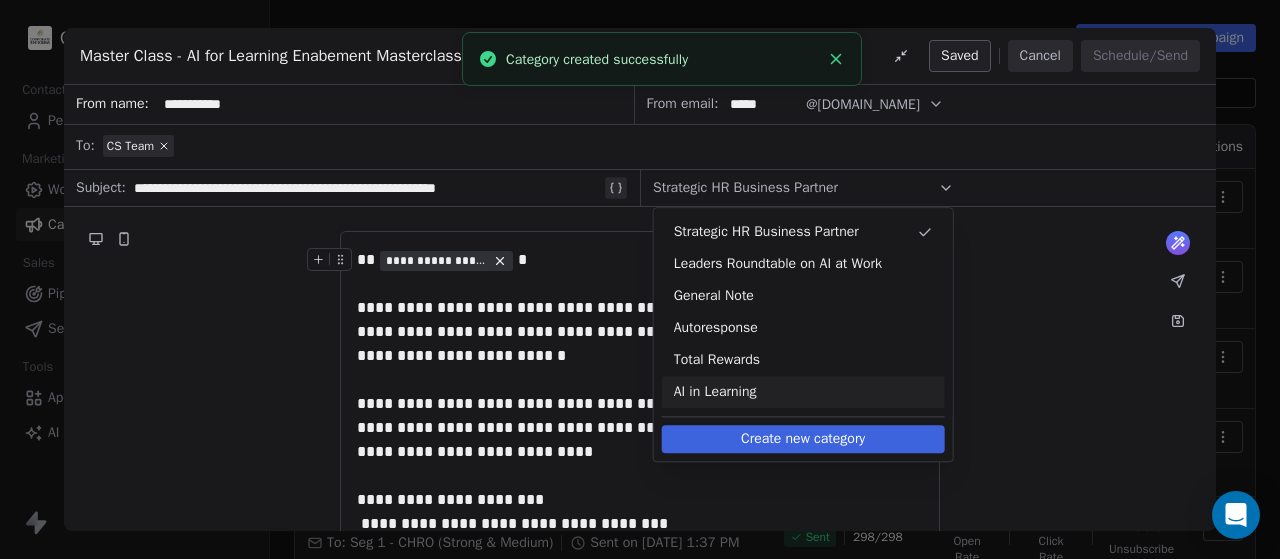 click on "AI in Learning" at bounding box center (803, 392) 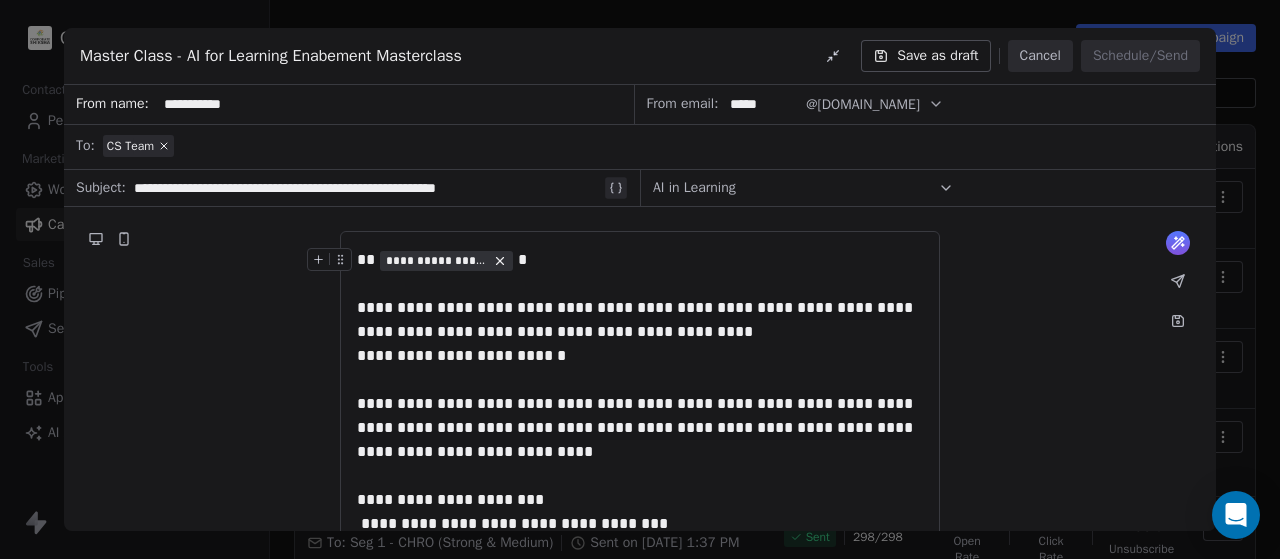 click 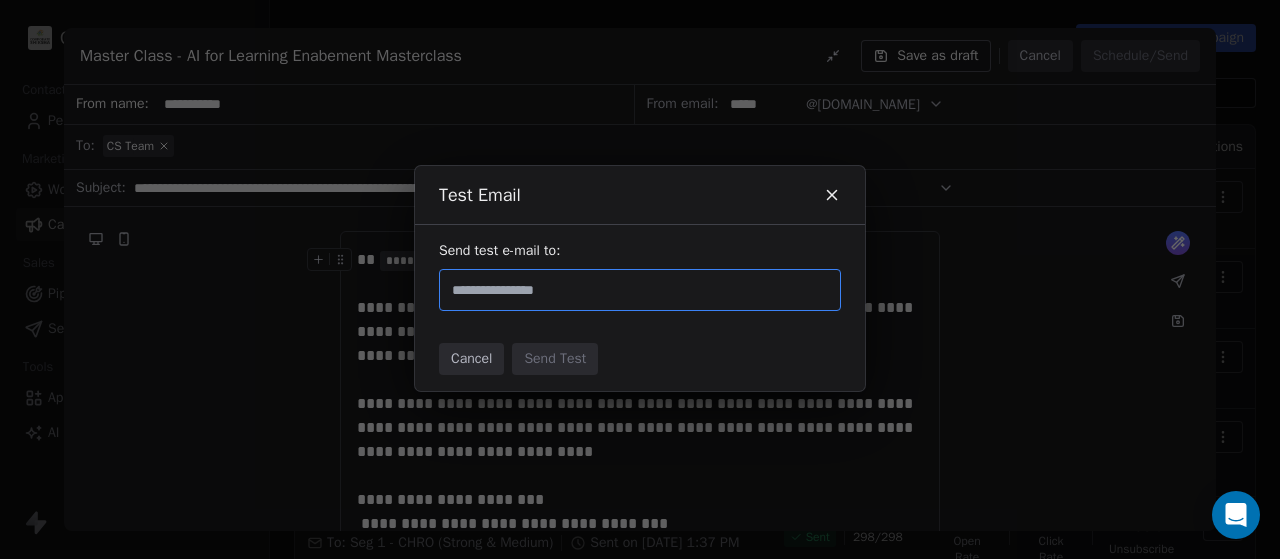 click 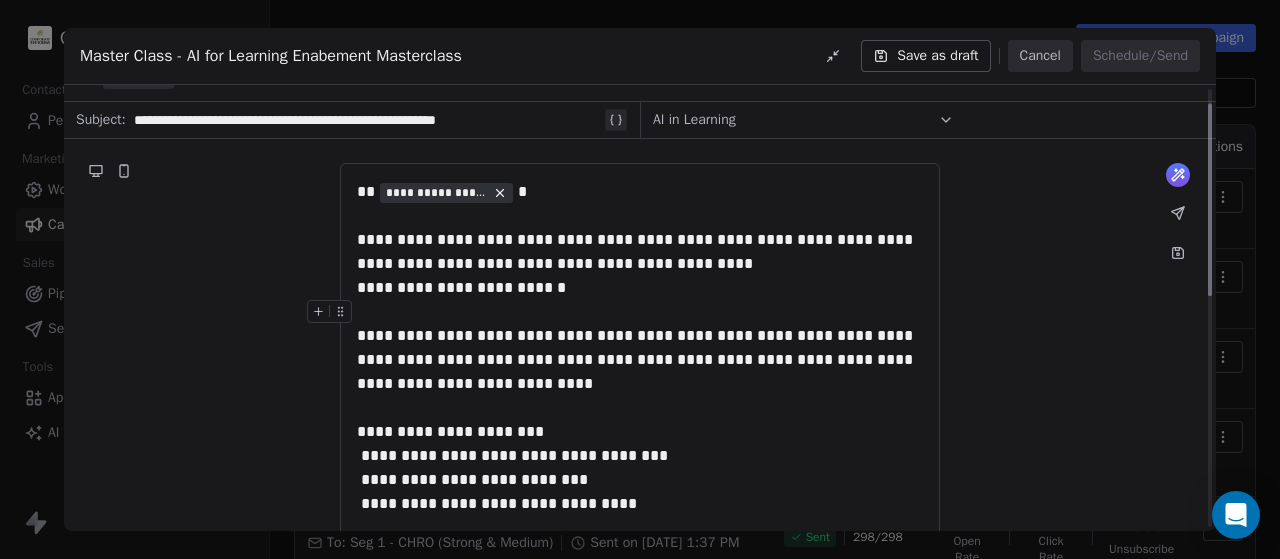 scroll, scrollTop: 0, scrollLeft: 0, axis: both 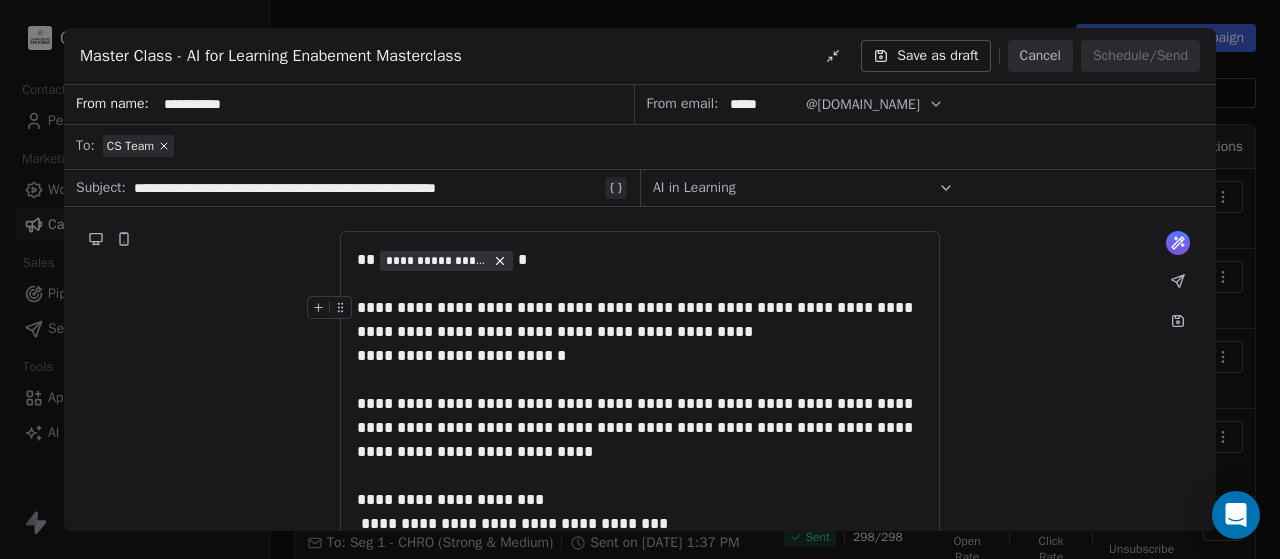 click 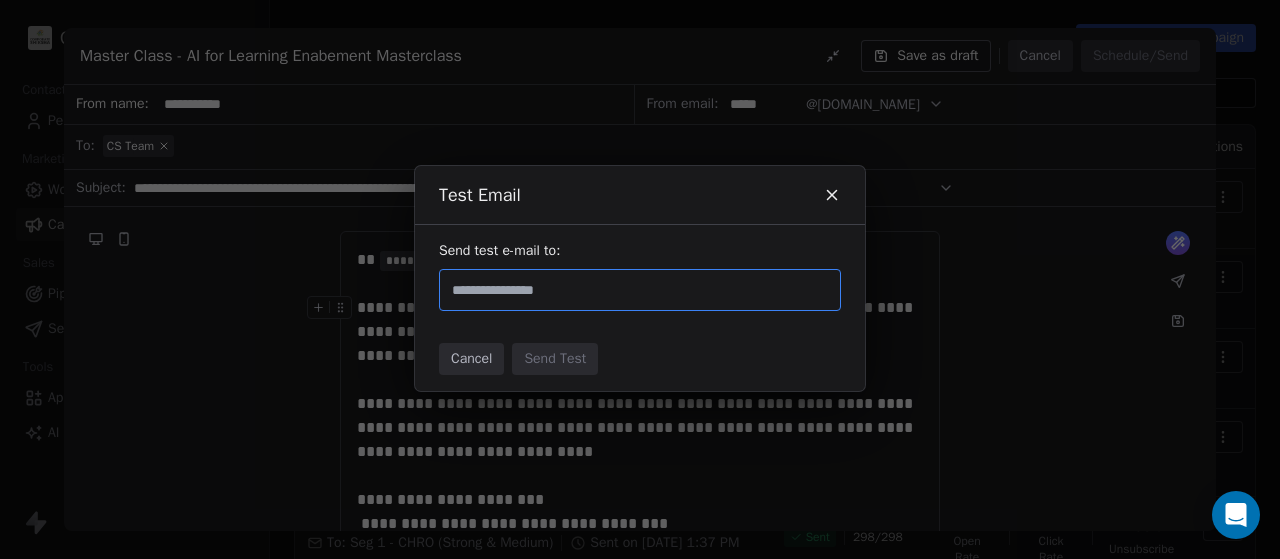 click on "Cancel" at bounding box center (471, 359) 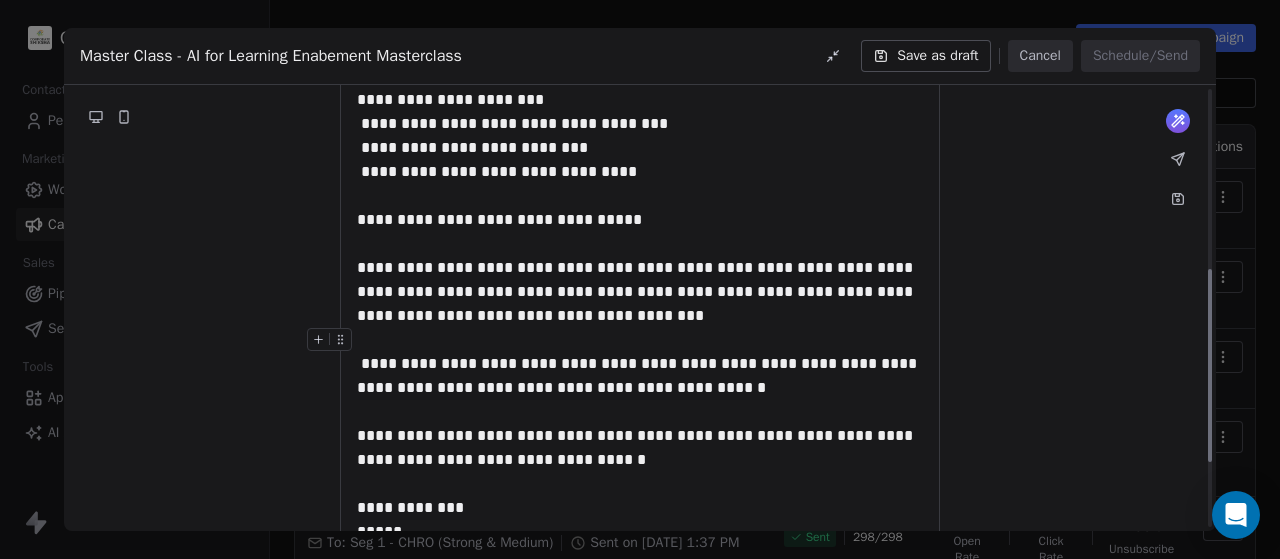 scroll, scrollTop: 568, scrollLeft: 0, axis: vertical 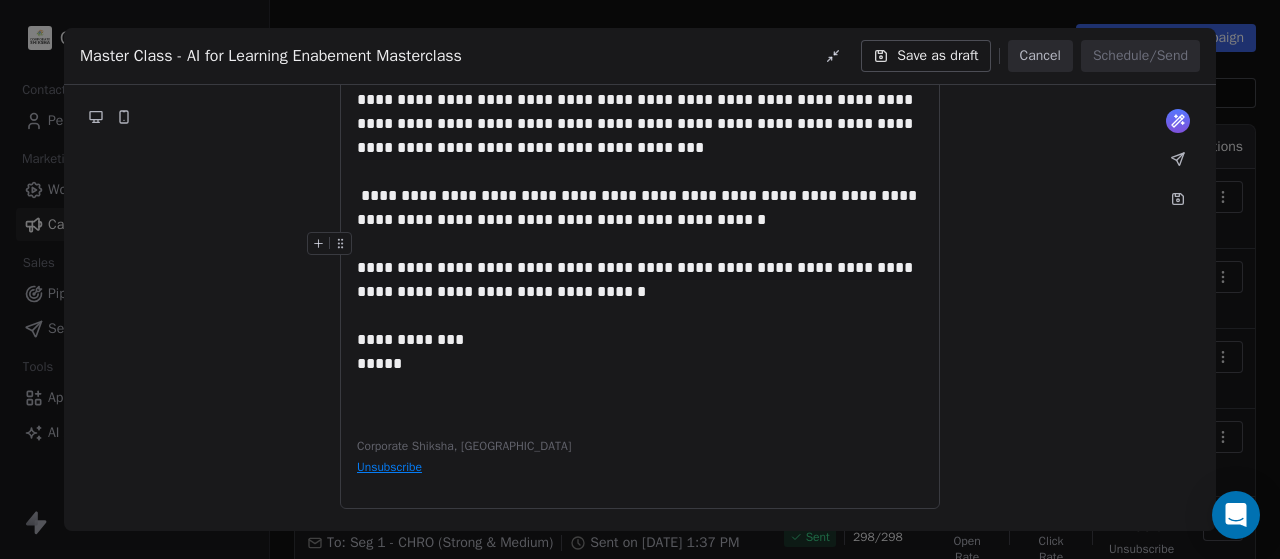 click on "**********" at bounding box center [640, 86] 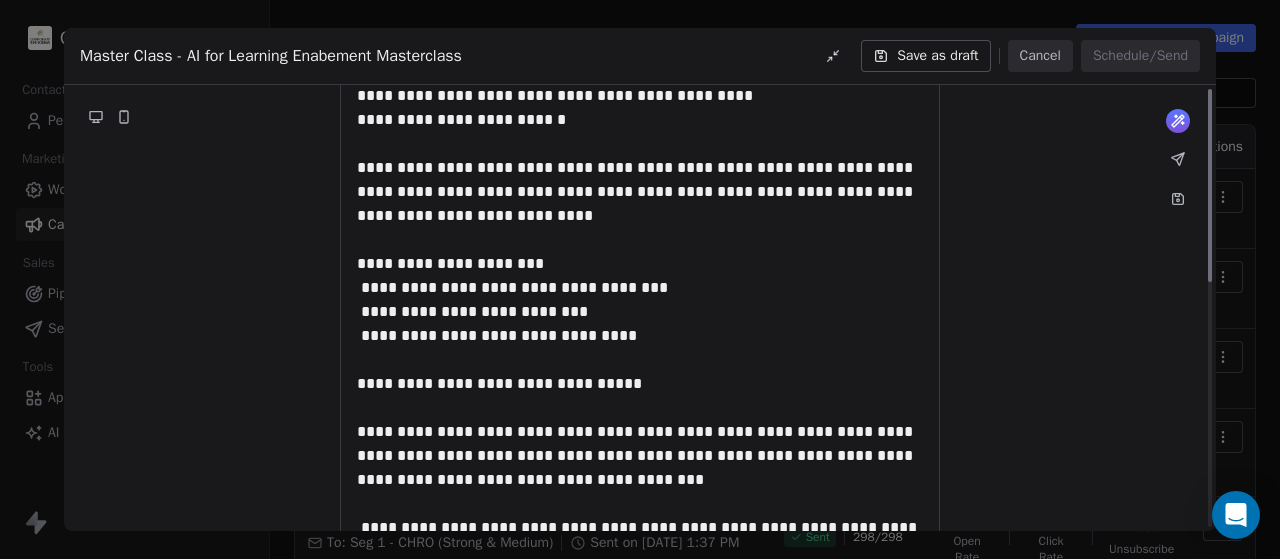 scroll, scrollTop: 0, scrollLeft: 0, axis: both 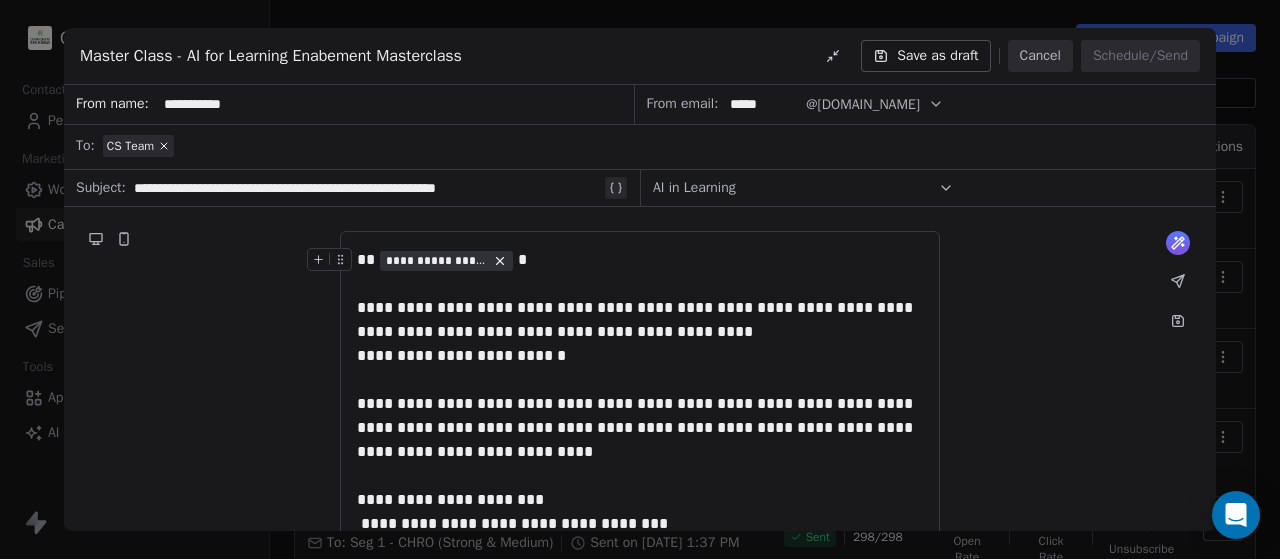 click on "Save as draft" at bounding box center (925, 56) 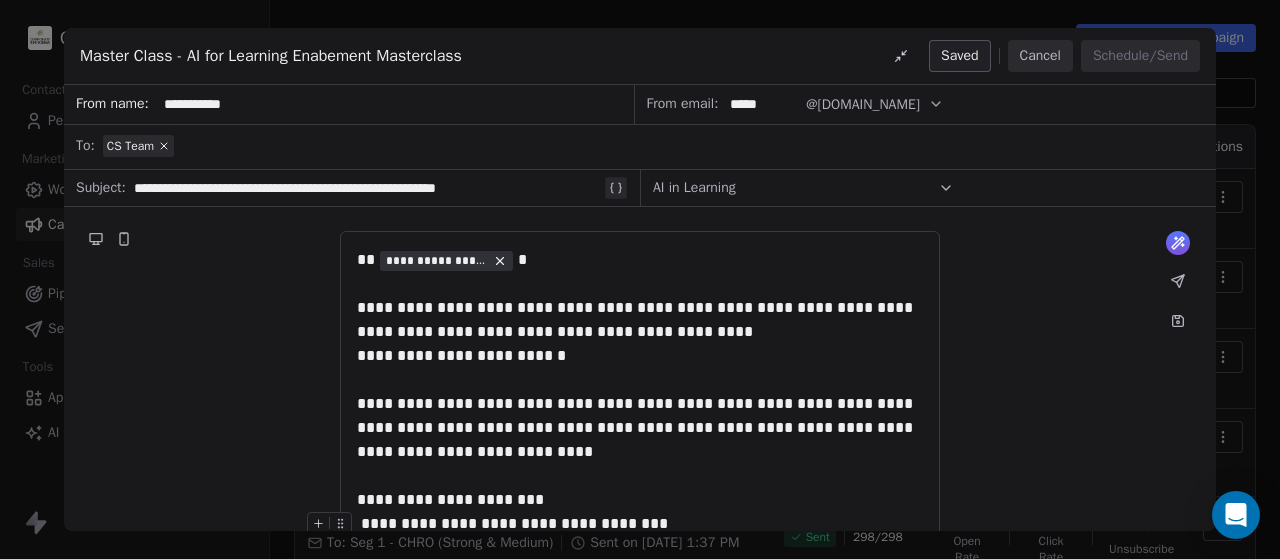 click on "Cancel" at bounding box center (1040, 56) 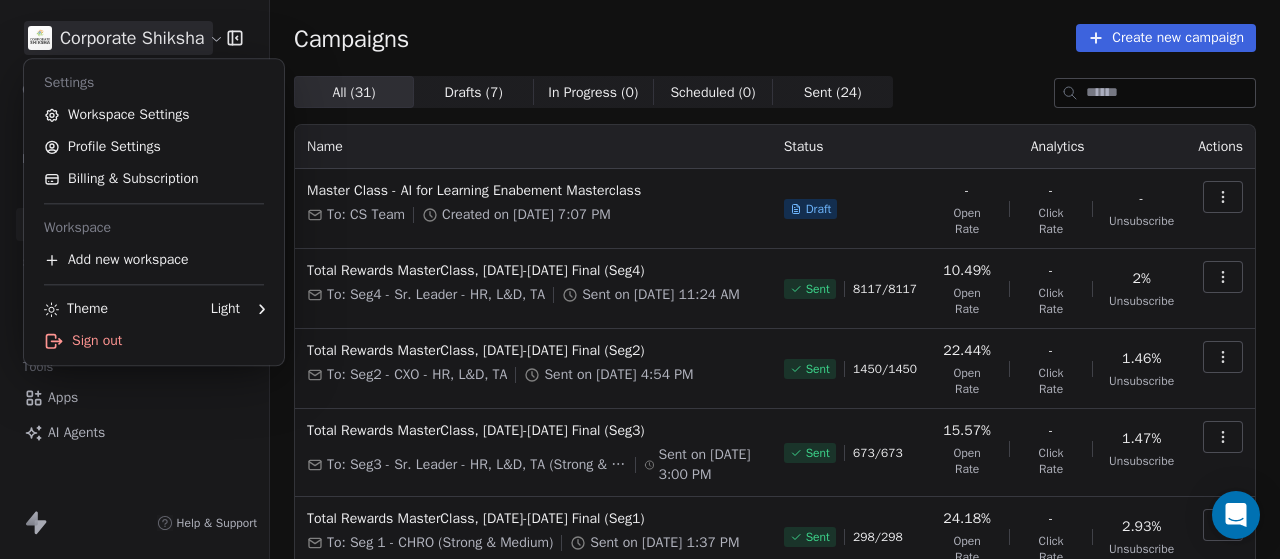 click on "Corporate Shiksha Contacts People Marketing Workflows Campaigns Sales Pipelines Sequences Beta Tools Apps AI Agents Help & Support Campaigns  Create new campaign All ( 31 ) All ( 31 ) Drafts ( 7 ) Drafts ( 7 ) In Progress ( 0 ) In Progress ( 0 ) Scheduled ( 0 ) Scheduled ( 0 ) Sent ( 24 ) Sent ( 24 ) Name Status Analytics Actions Master Class - AI for Learning Enabement Masterclass To: CS Team  Created on Jul 8, 2025, 7:07 PM Draft - Open Rate - Click Rate - Unsubscribe Total Rewards MasterClass, Jul 25-26, 2025 Final (Seg4) To: Seg4 - Sr. Leader - HR, L&D, TA   Sent on Jul 4, 2025, 11:24 AM Sent 8117 / 8117 10.49% Open Rate - Click Rate 2% Unsubscribe Total Rewards MasterClass, Jul 25-26, 2025 Final (Seg2) To: Seg2 - CXO - HR, L&D, TA   Sent on Jul 3, 2025, 4:54 PM Sent 1450 / 1450 22.44% Open Rate - Click Rate 1.46% Unsubscribe Total Rewards MasterClass, Jul 25-26, 2025 Final (Seg3) To: Seg3 - Sr. Leader - HR, L&D, TA (Strong & Medium)  Sent on Jul 3, 2025, 3:00 PM Sent 673 / 673 15.57% Open Rate - 1.47%" at bounding box center (640, 279) 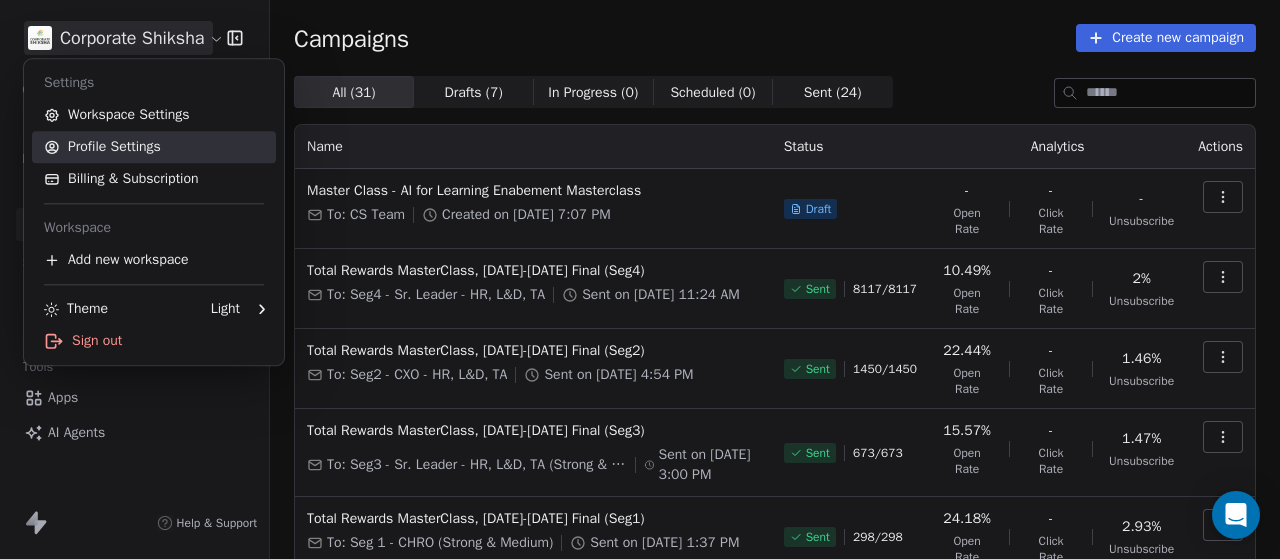 click on "Profile Settings" at bounding box center (154, 147) 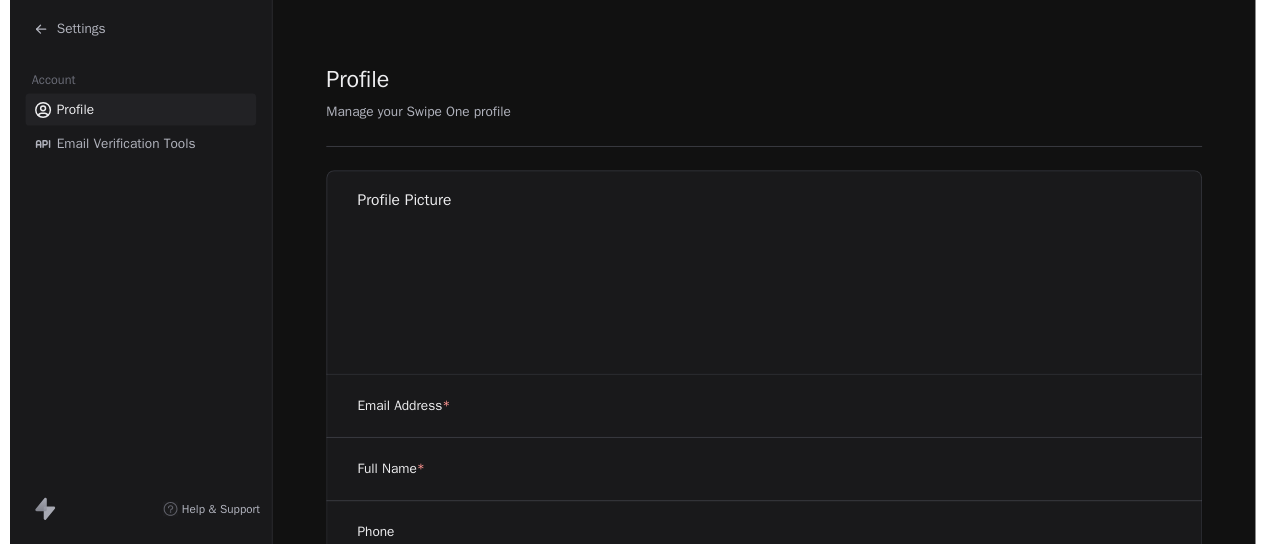 scroll, scrollTop: 0, scrollLeft: 0, axis: both 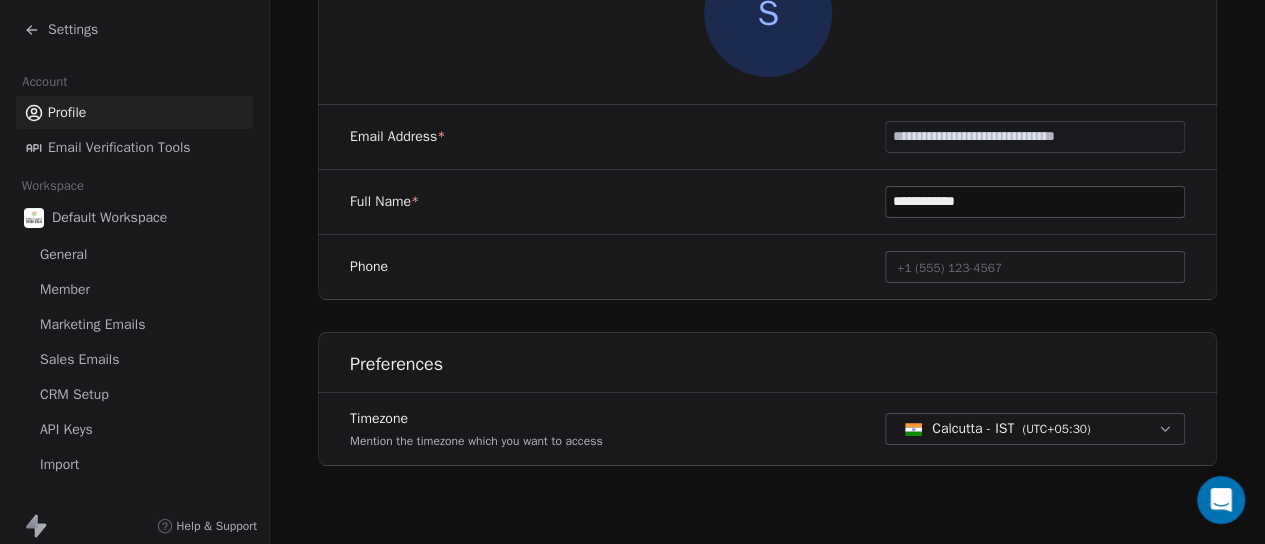 click on "Default Workspace" at bounding box center (134, 218) 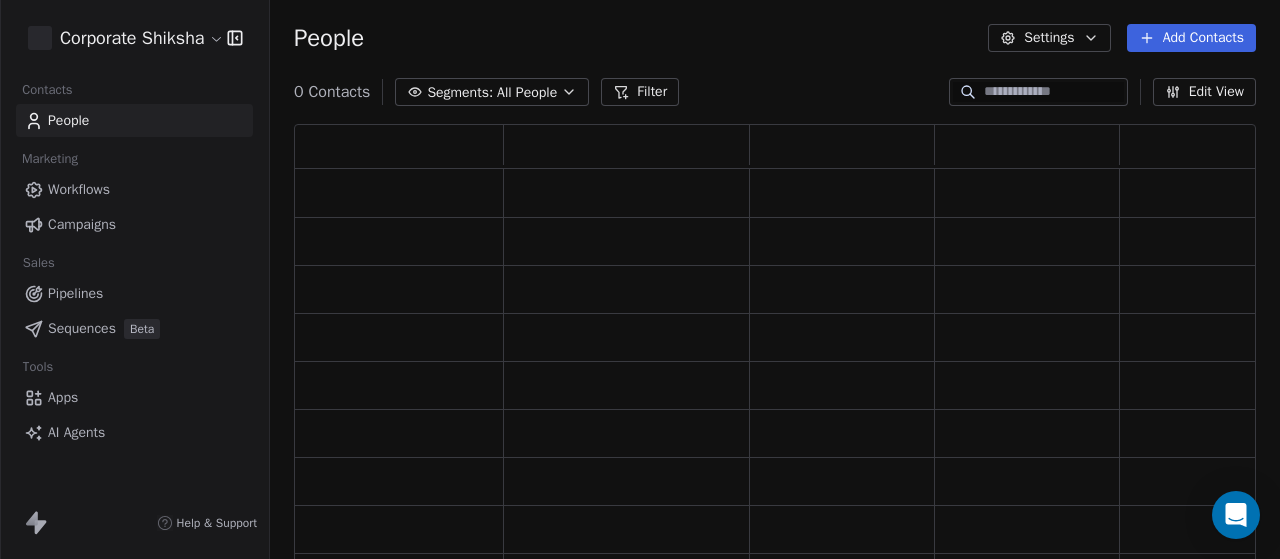 scroll, scrollTop: 16, scrollLeft: 16, axis: both 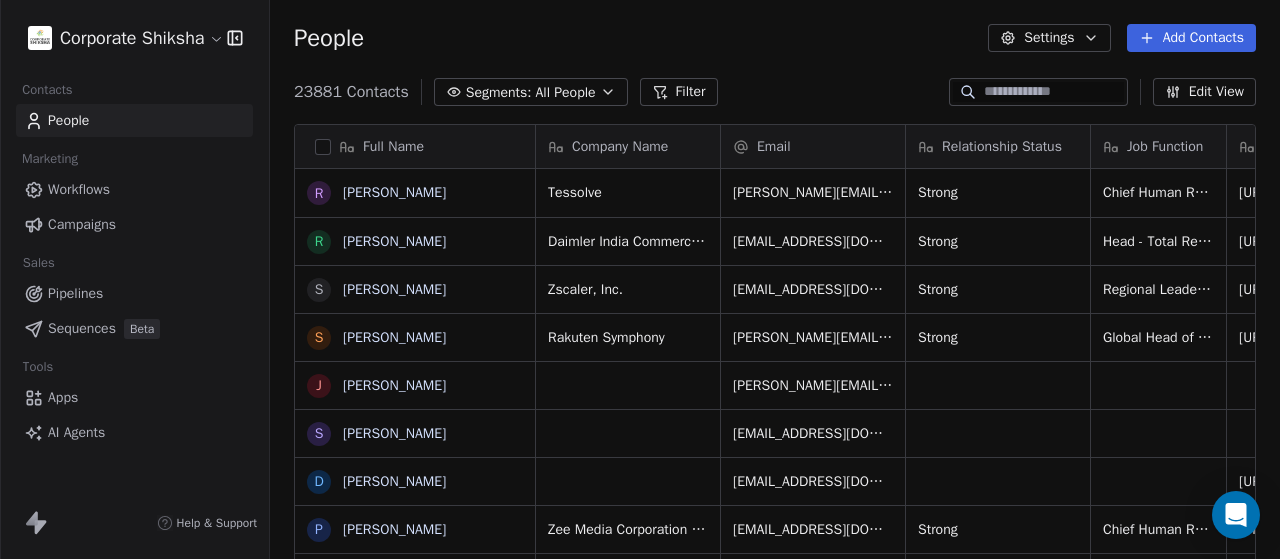 click on "Campaigns" at bounding box center [82, 224] 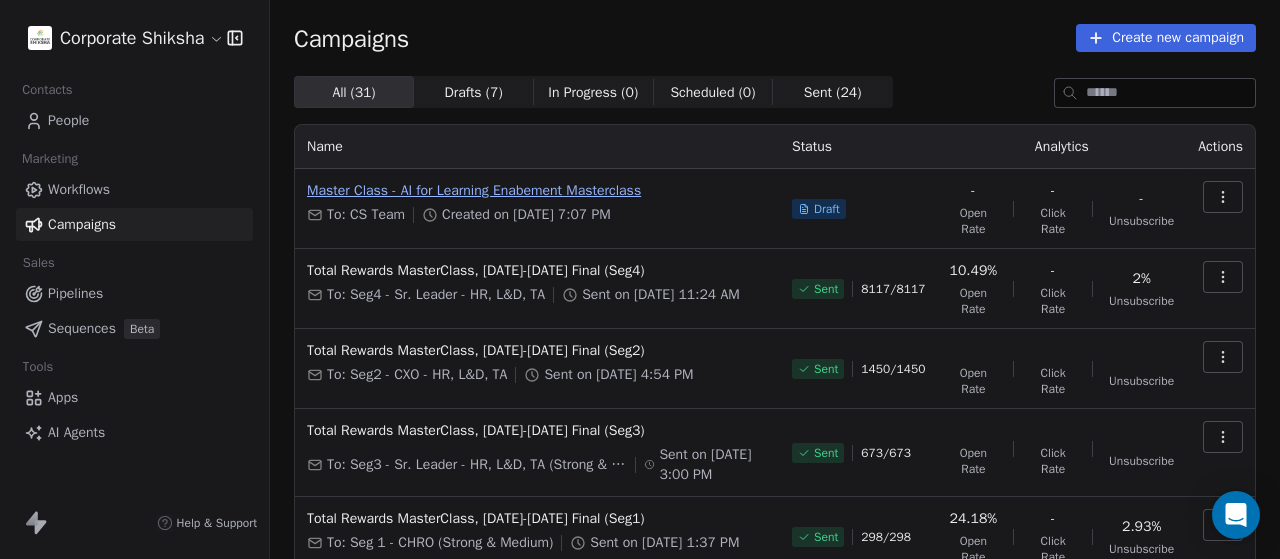 click on "Master Class - AI for Learning Enabement Masterclass" at bounding box center (537, 191) 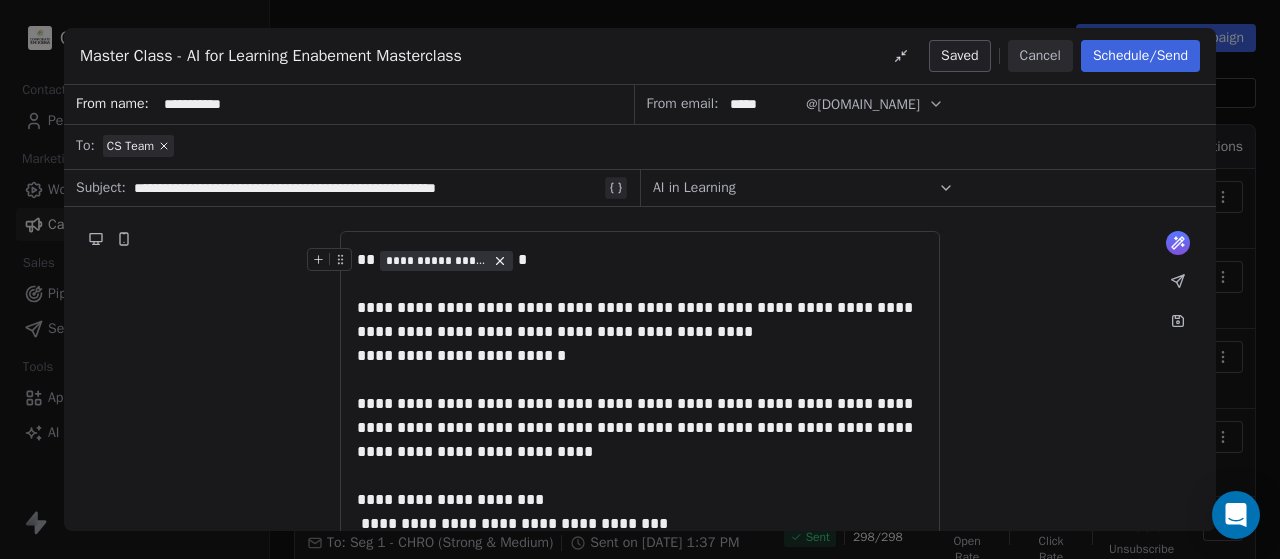 click on "Schedule/Send" at bounding box center [1140, 56] 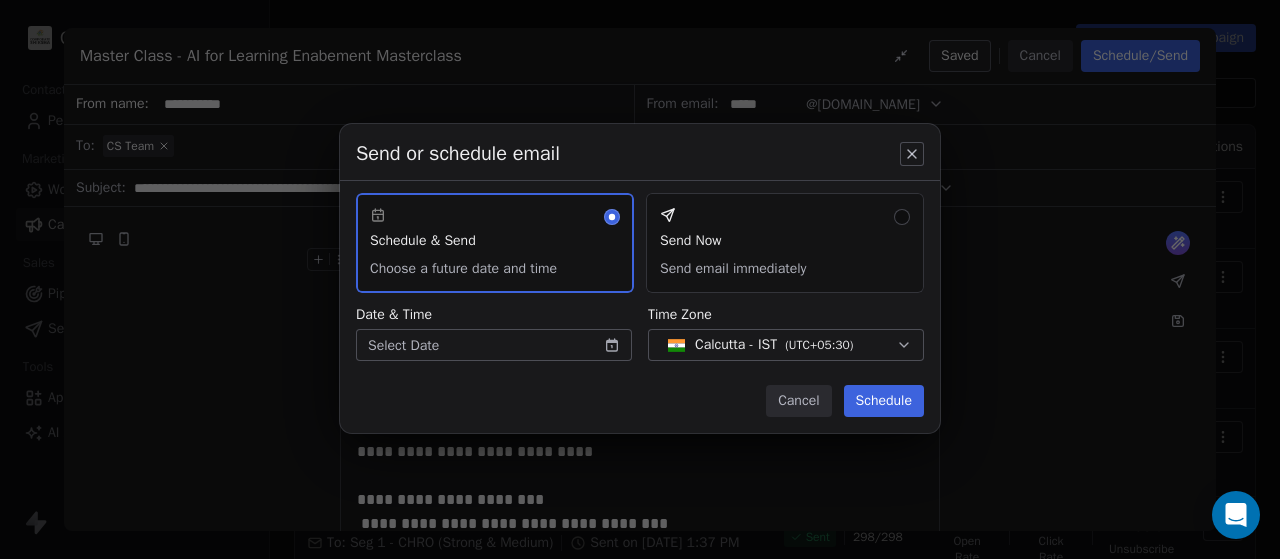 click on "Send Now Send email immediately" at bounding box center [785, 243] 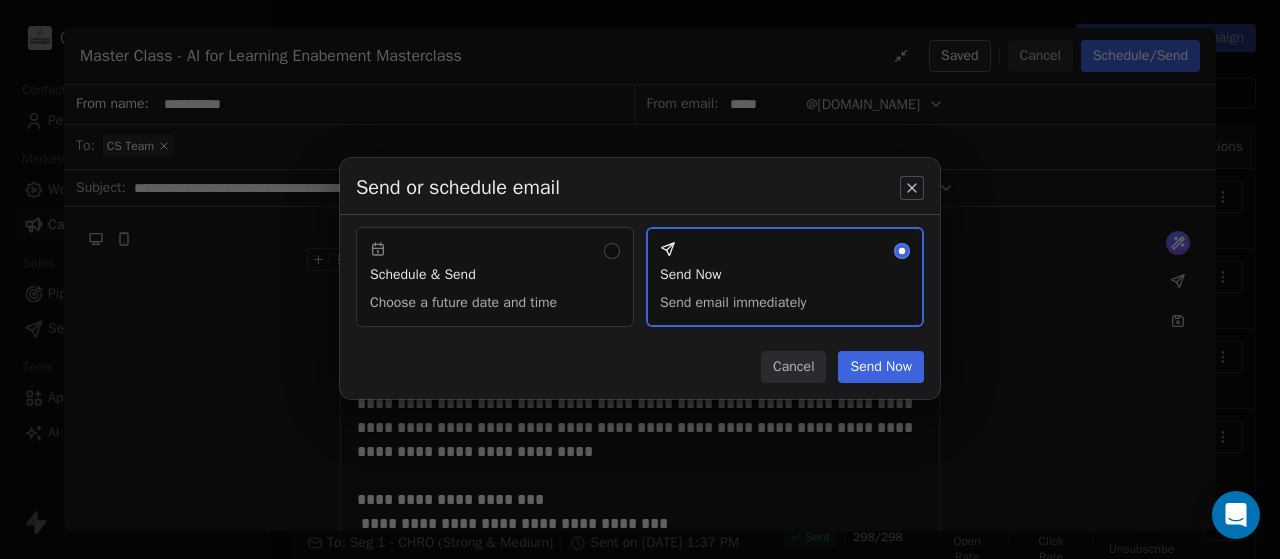 click on "Send Now" at bounding box center (881, 367) 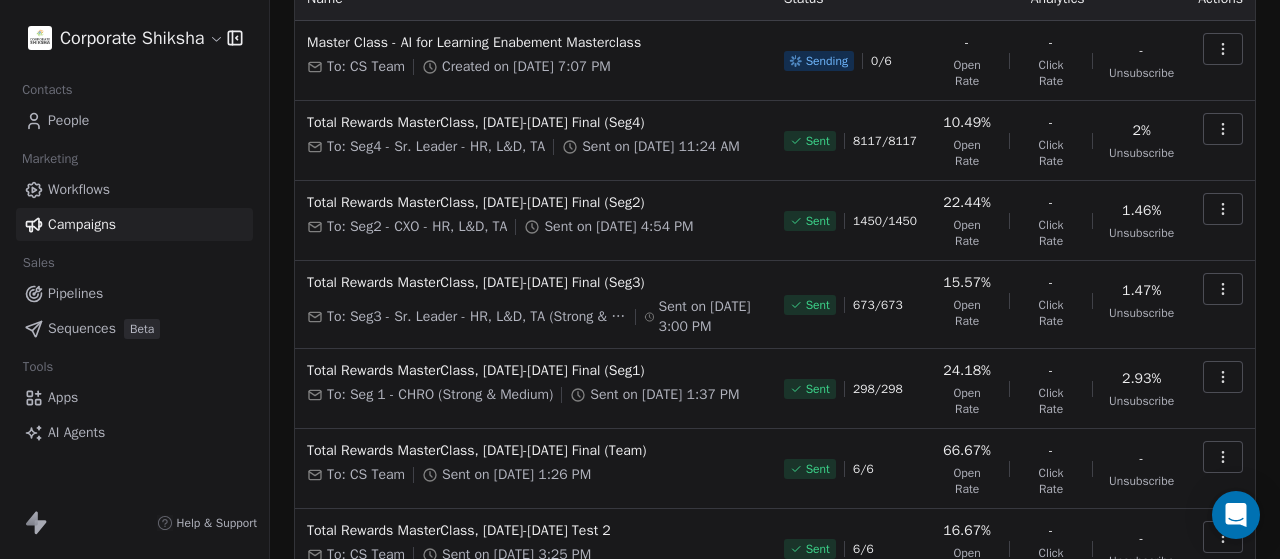 scroll, scrollTop: 0, scrollLeft: 0, axis: both 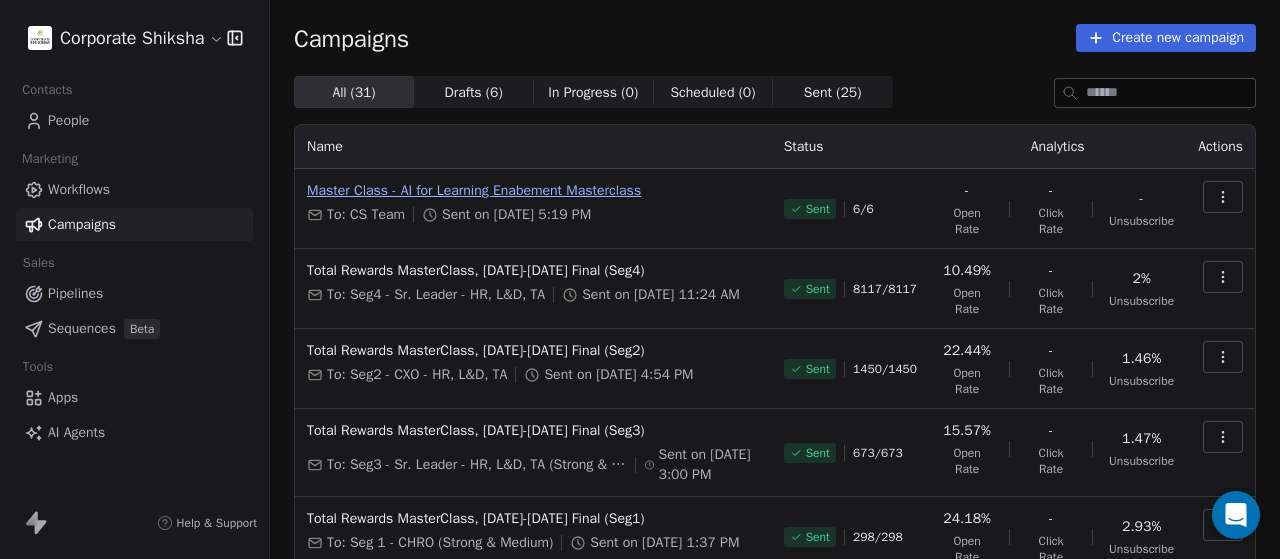 click on "Master Class - AI for Learning Enabement Masterclass" at bounding box center [533, 191] 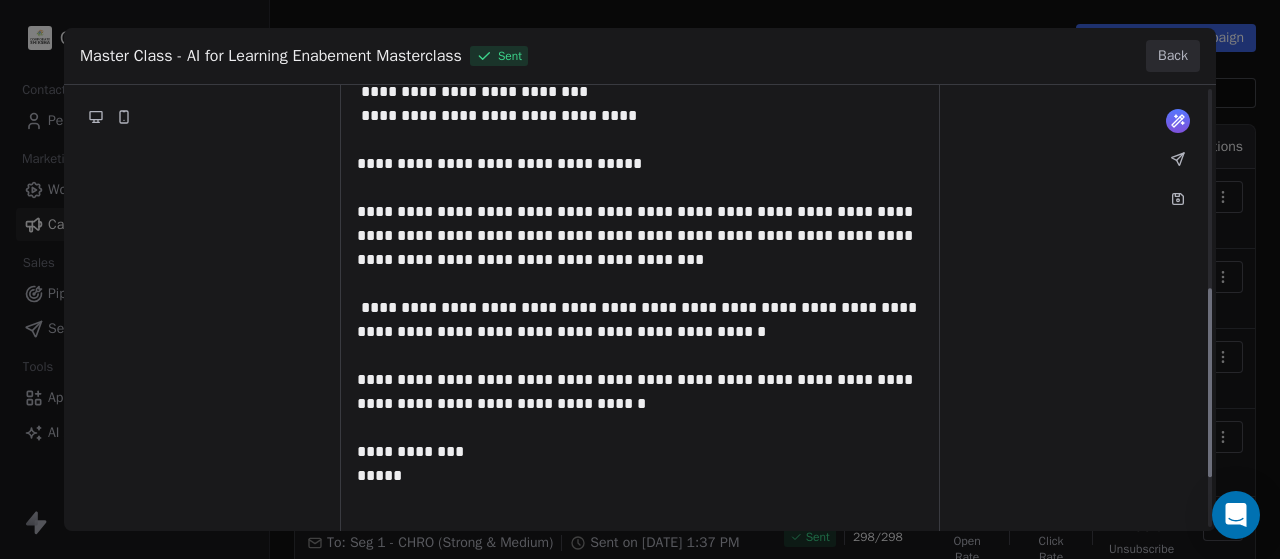 scroll, scrollTop: 500, scrollLeft: 0, axis: vertical 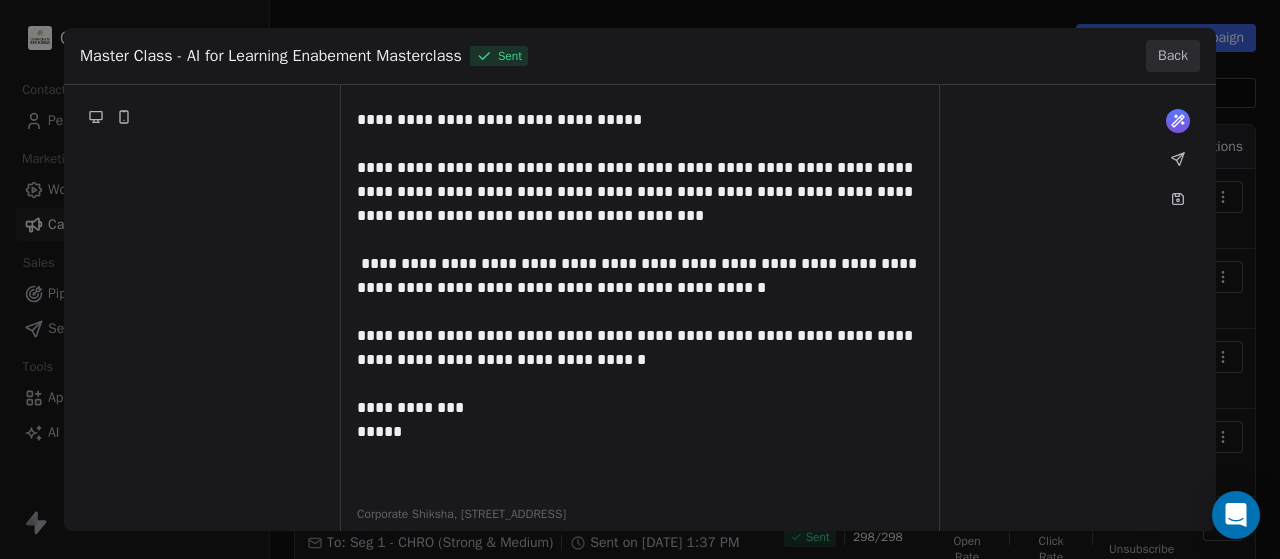 click on "Back" at bounding box center [1173, 56] 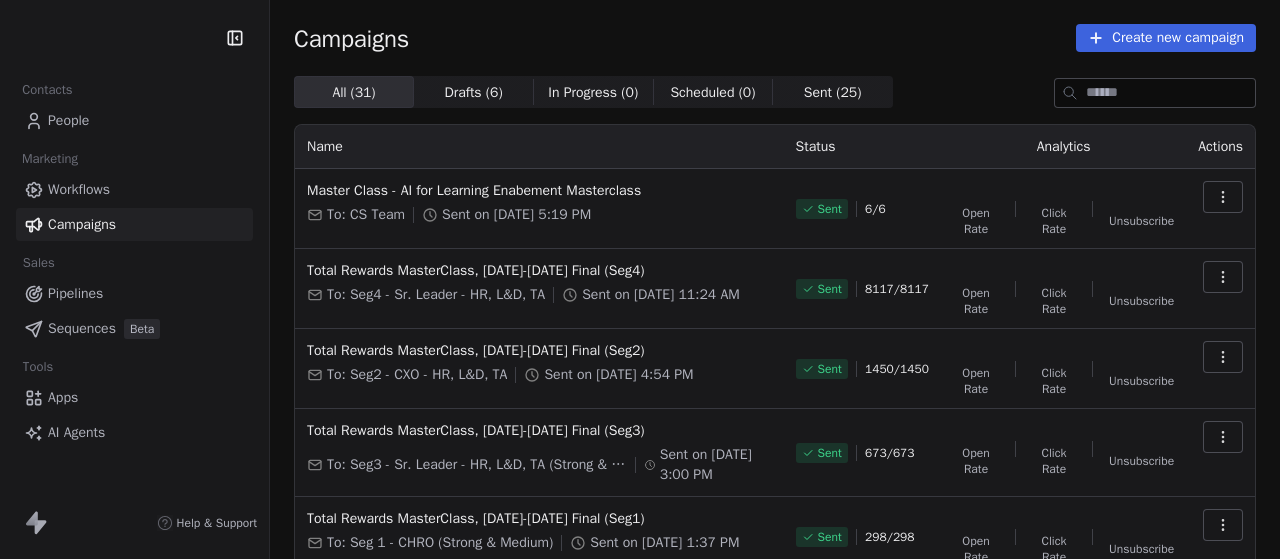 scroll, scrollTop: 0, scrollLeft: 0, axis: both 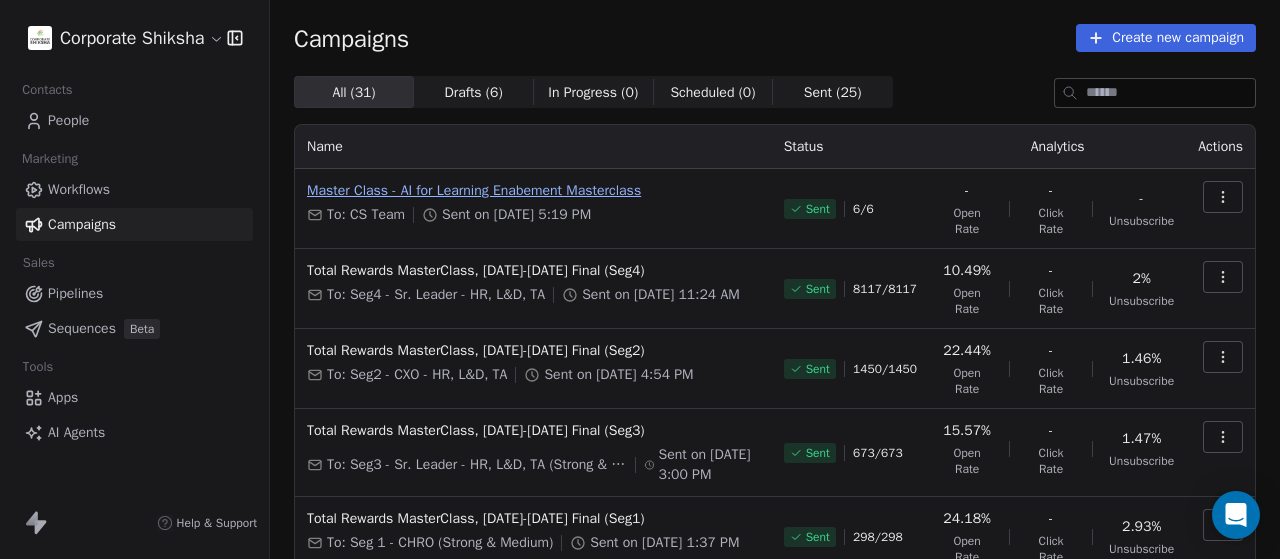 click on "Master Class - AI for Learning Enabement Masterclass" at bounding box center [533, 191] 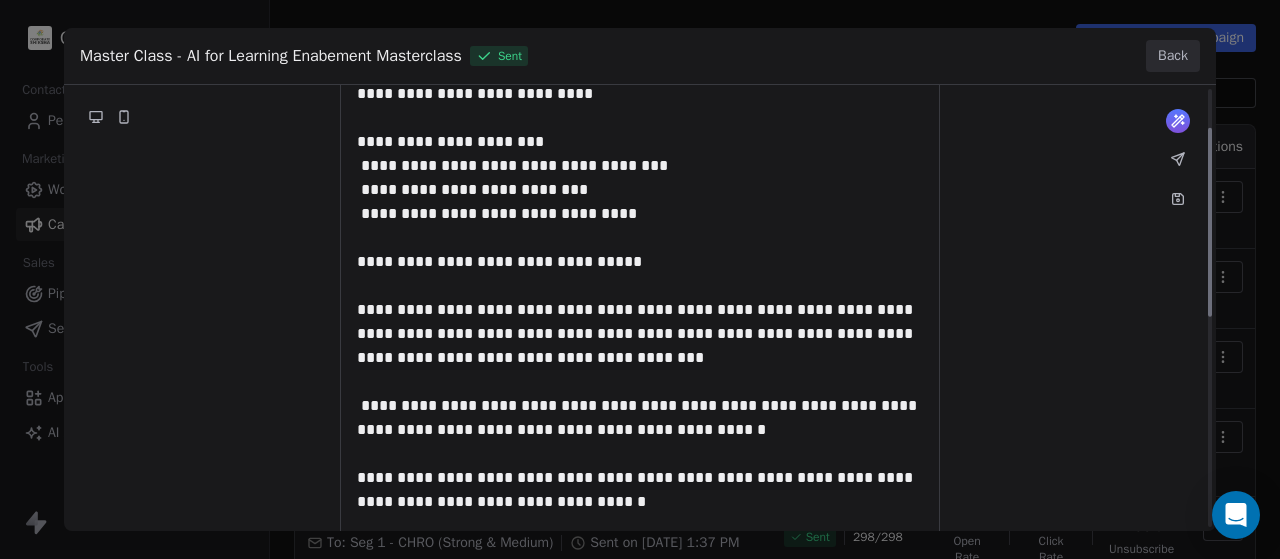 scroll, scrollTop: 92, scrollLeft: 0, axis: vertical 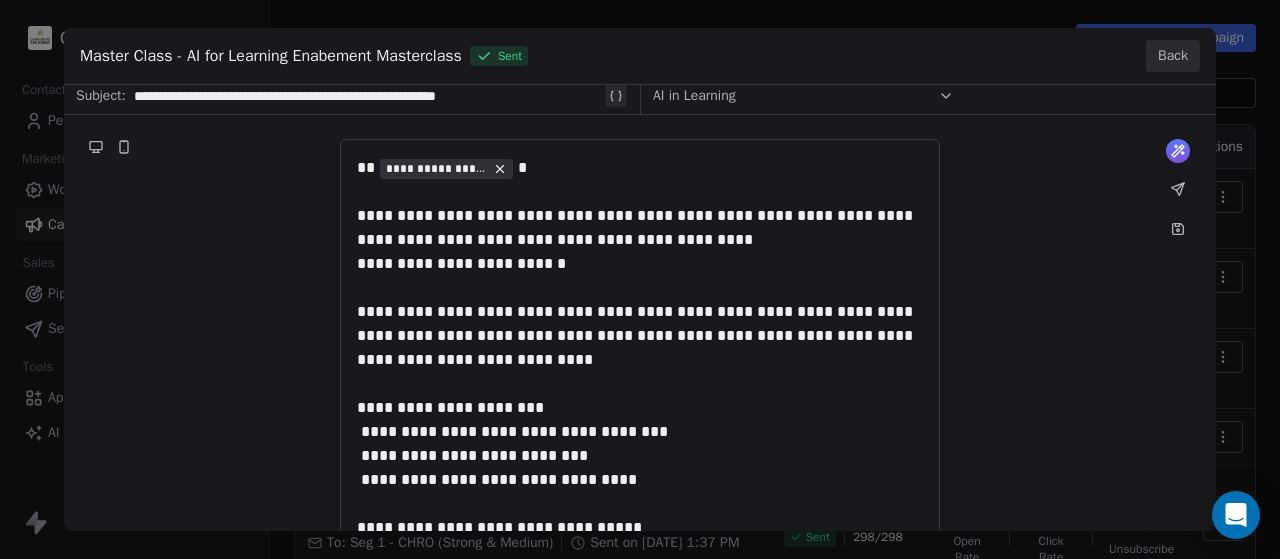 click on "Back" at bounding box center [1173, 56] 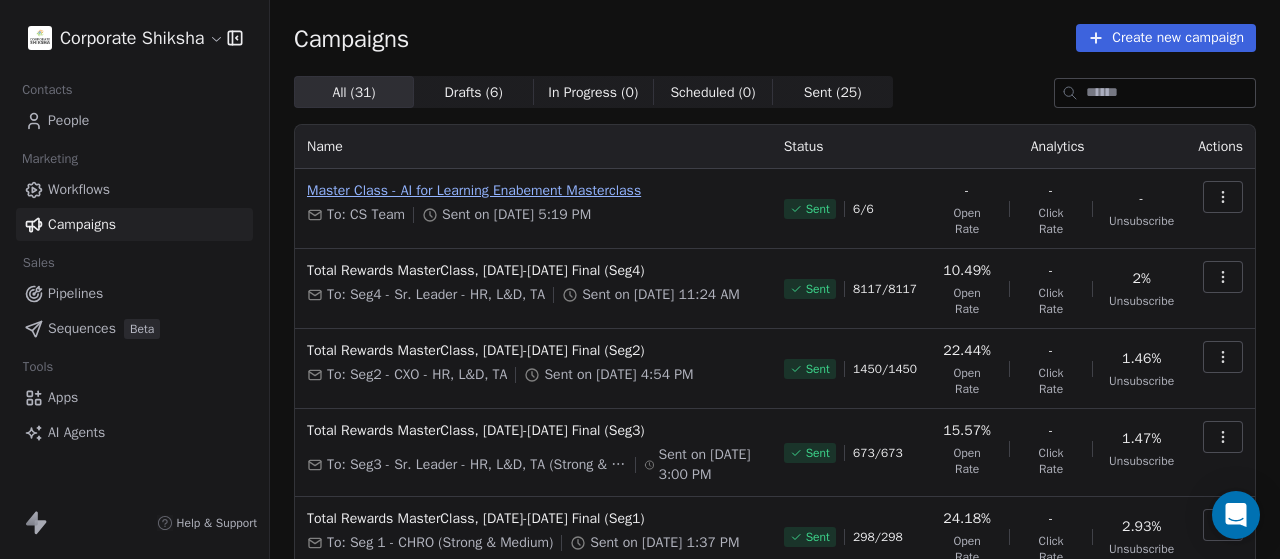 click on "Master Class - AI for Learning Enabement Masterclass" at bounding box center [533, 191] 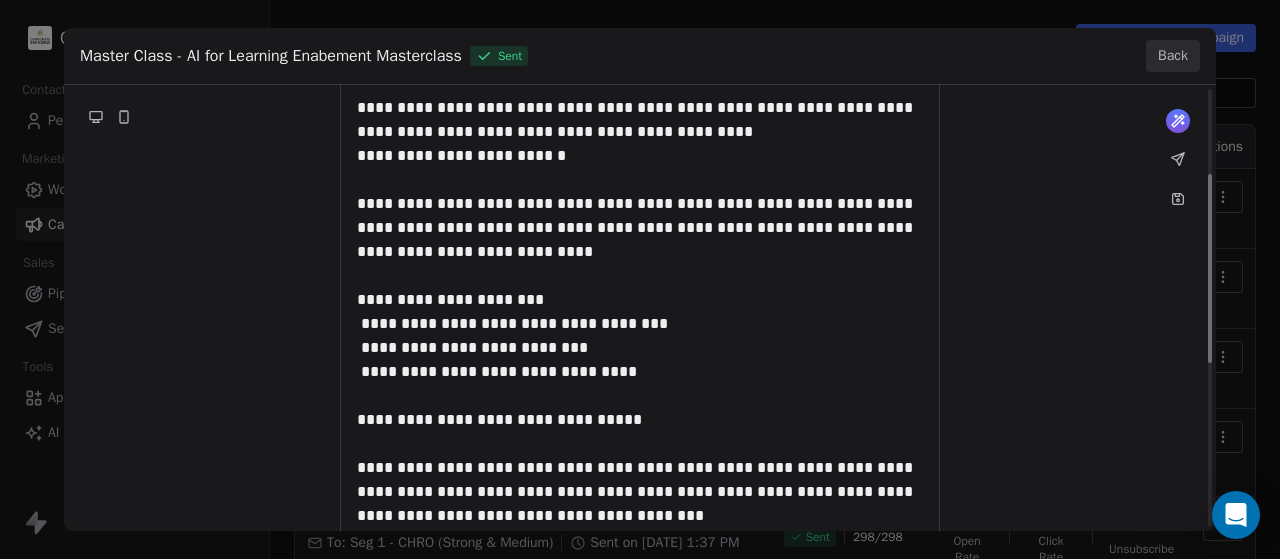 scroll, scrollTop: 300, scrollLeft: 0, axis: vertical 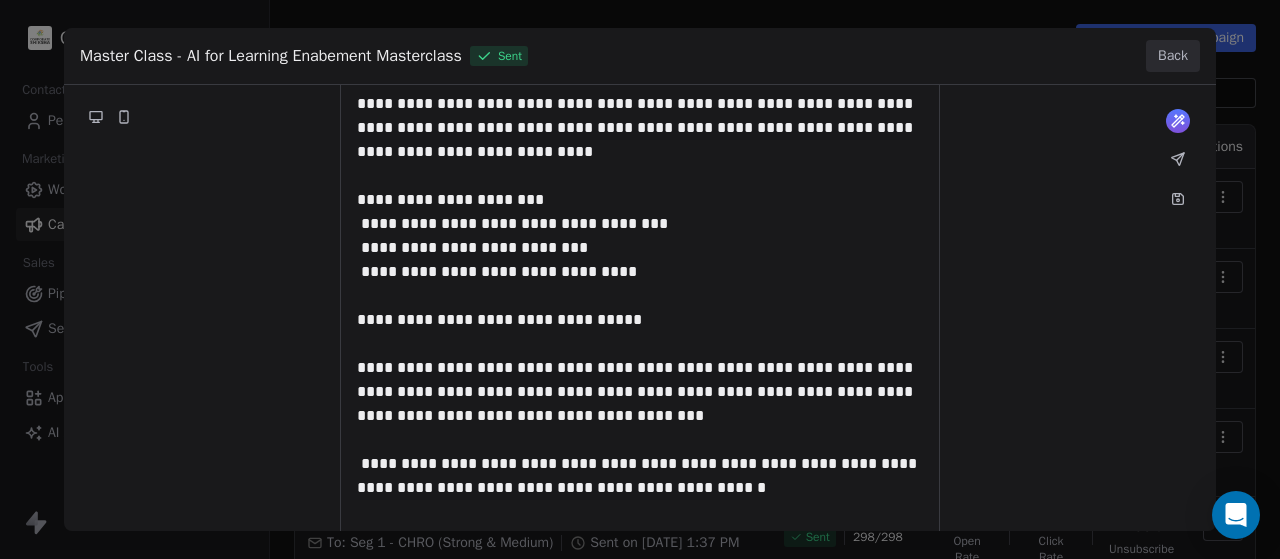 click on "**********" at bounding box center (640, 272) 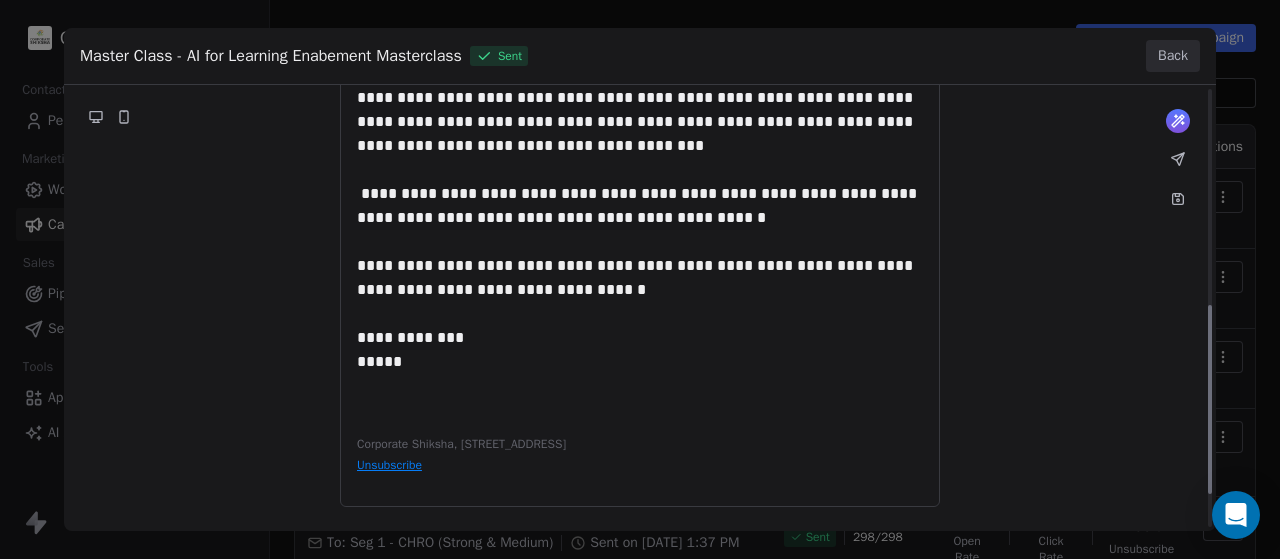 scroll, scrollTop: 592, scrollLeft: 0, axis: vertical 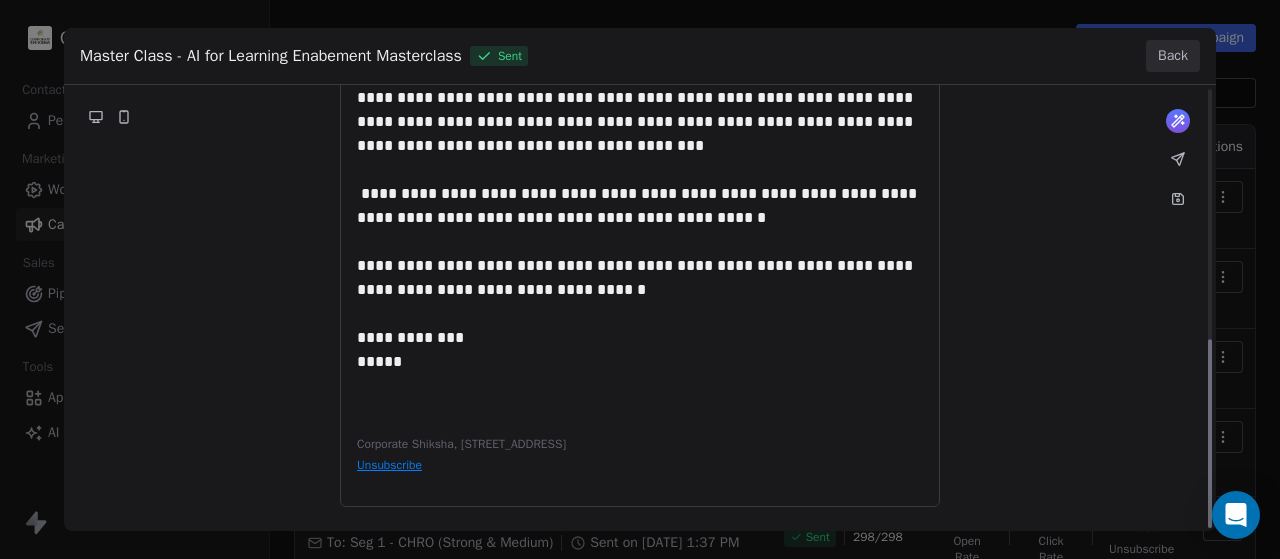 click on "**********" at bounding box center [640, 2] 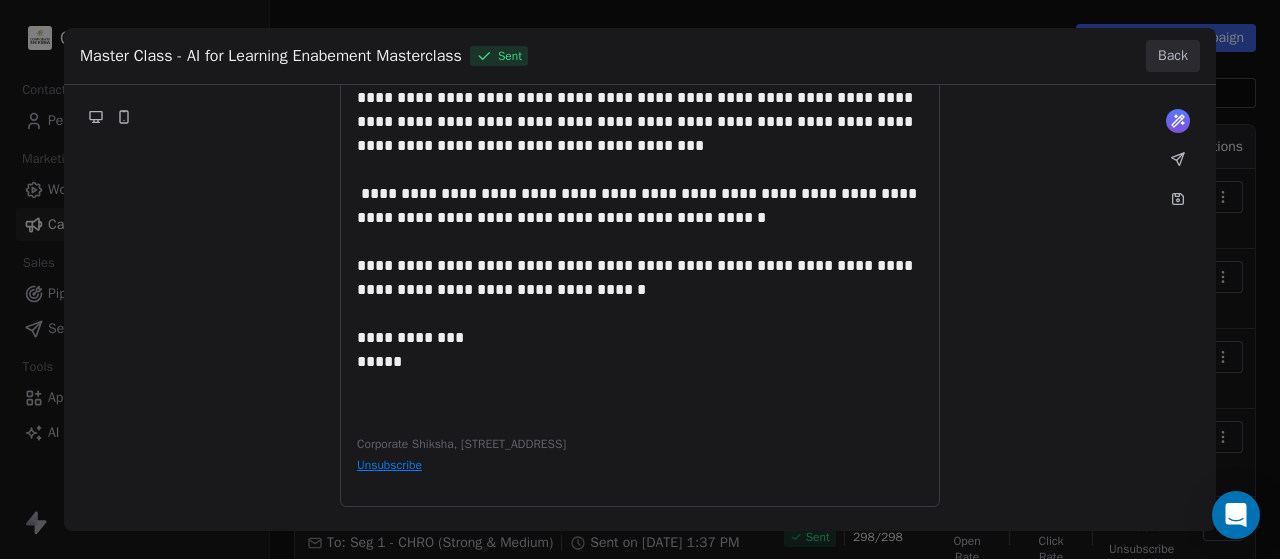 drag, startPoint x: 601, startPoint y: 252, endPoint x: 629, endPoint y: 296, distance: 52.153618 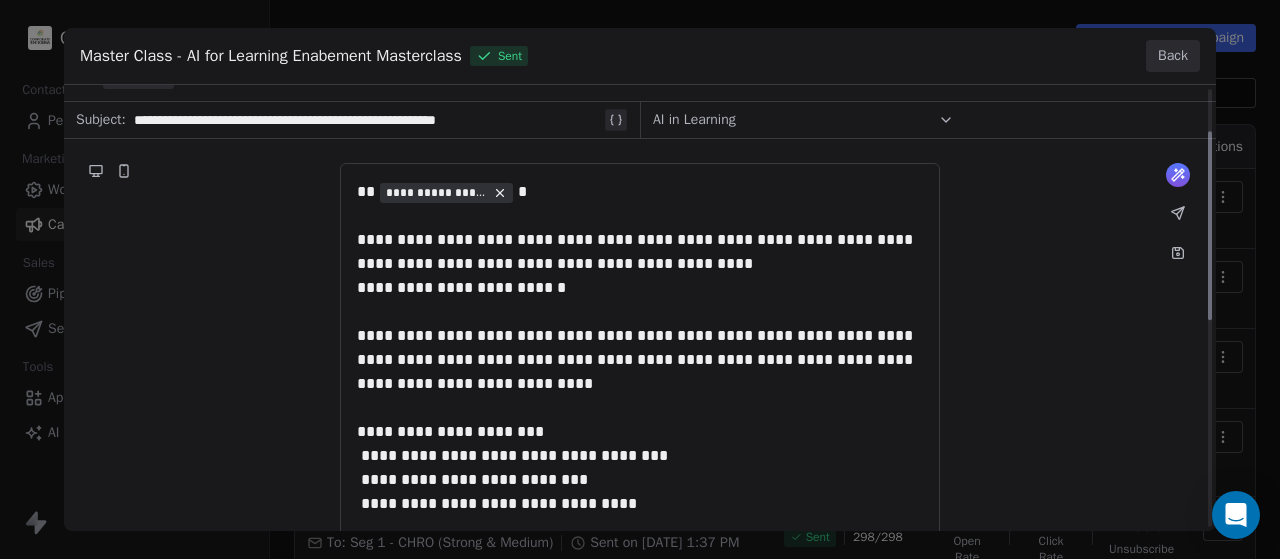 scroll, scrollTop: 100, scrollLeft: 0, axis: vertical 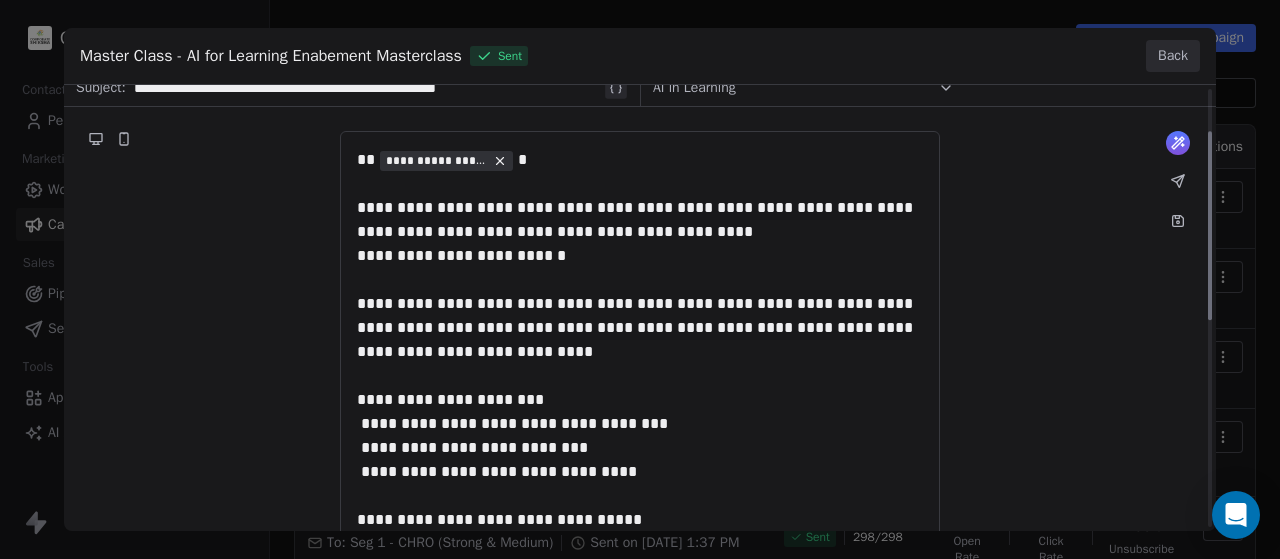 click on "**********" at bounding box center [640, 472] 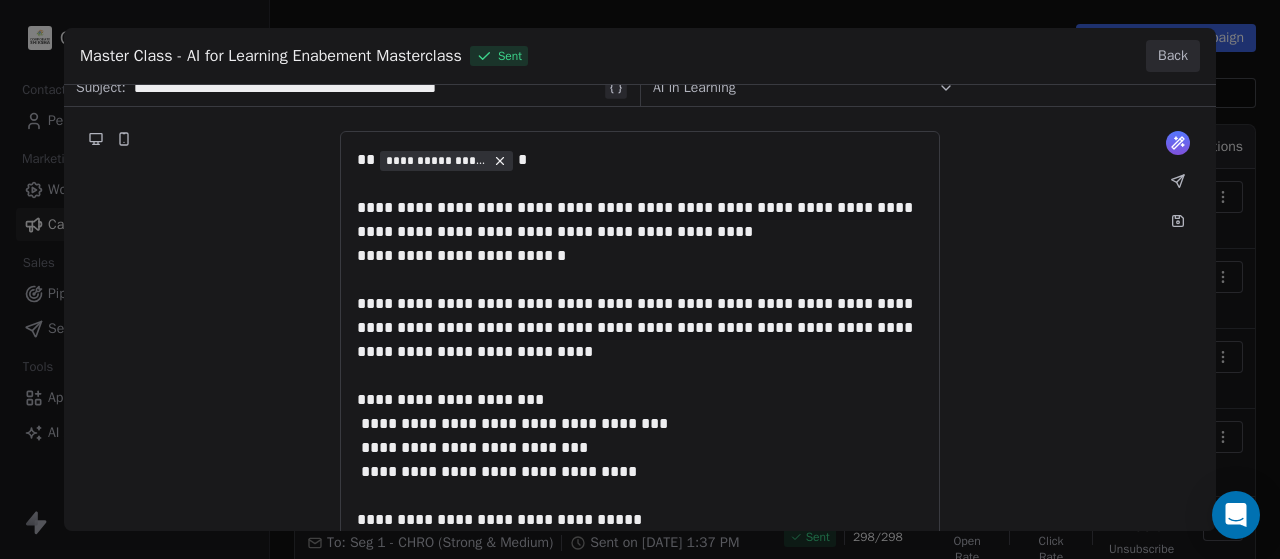 click on "**********" at bounding box center (640, 472) 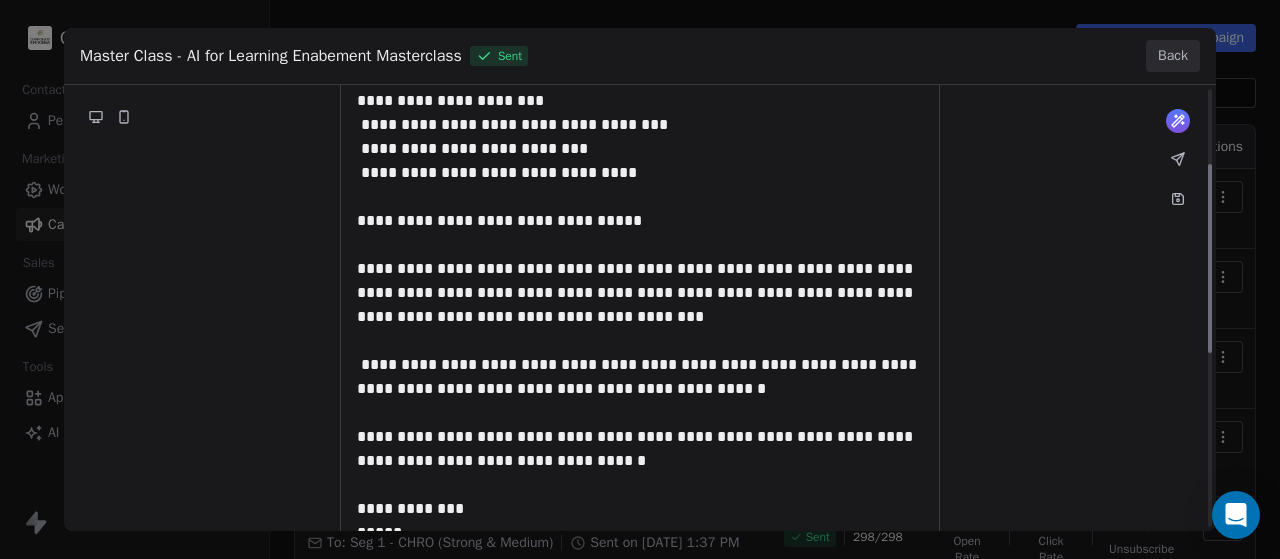 scroll, scrollTop: 400, scrollLeft: 0, axis: vertical 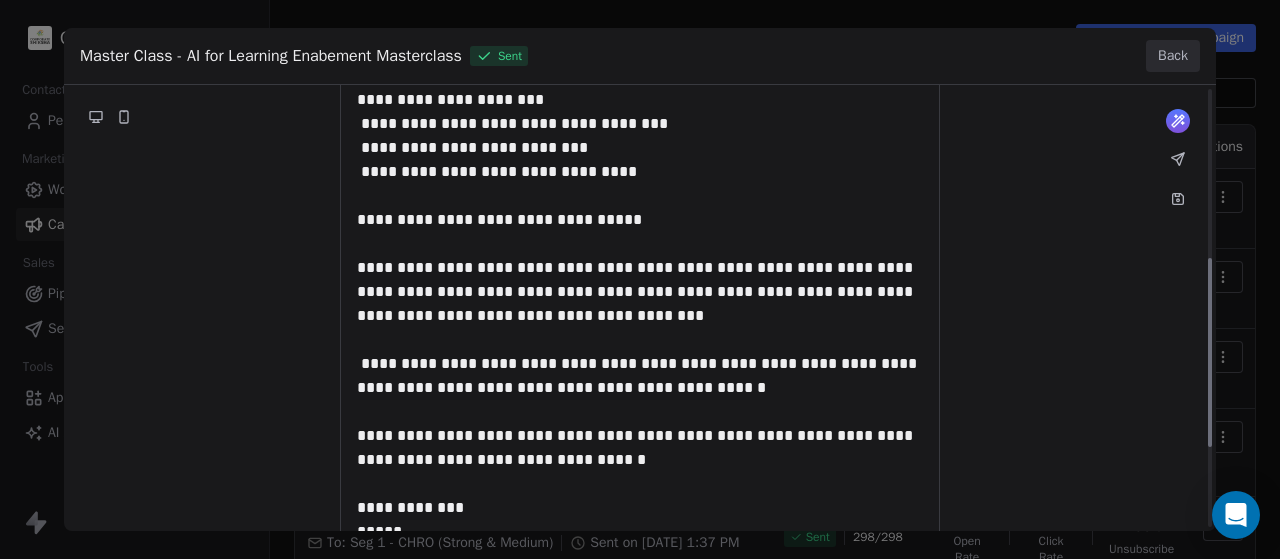 click on "**********" at bounding box center (640, 172) 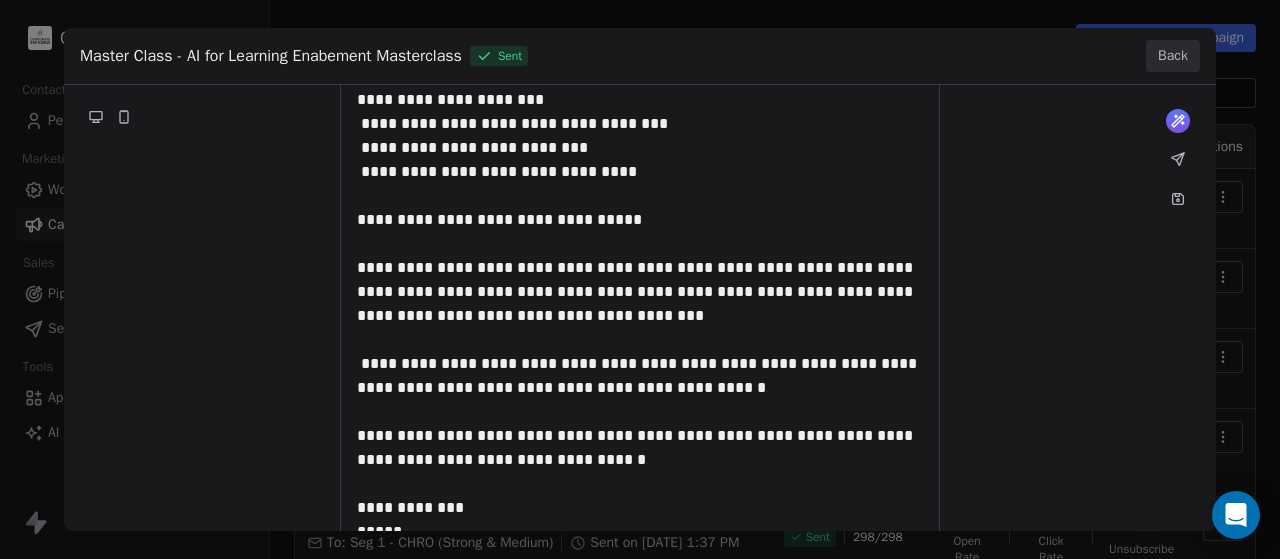 click on "**********" at bounding box center (640, 172) 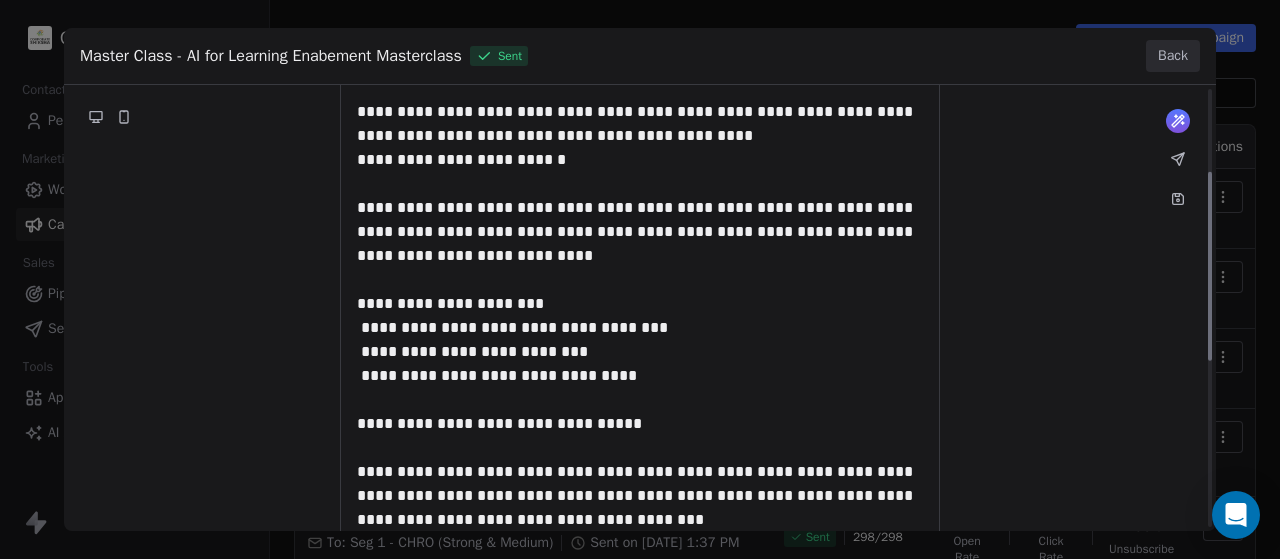 scroll, scrollTop: 0, scrollLeft: 0, axis: both 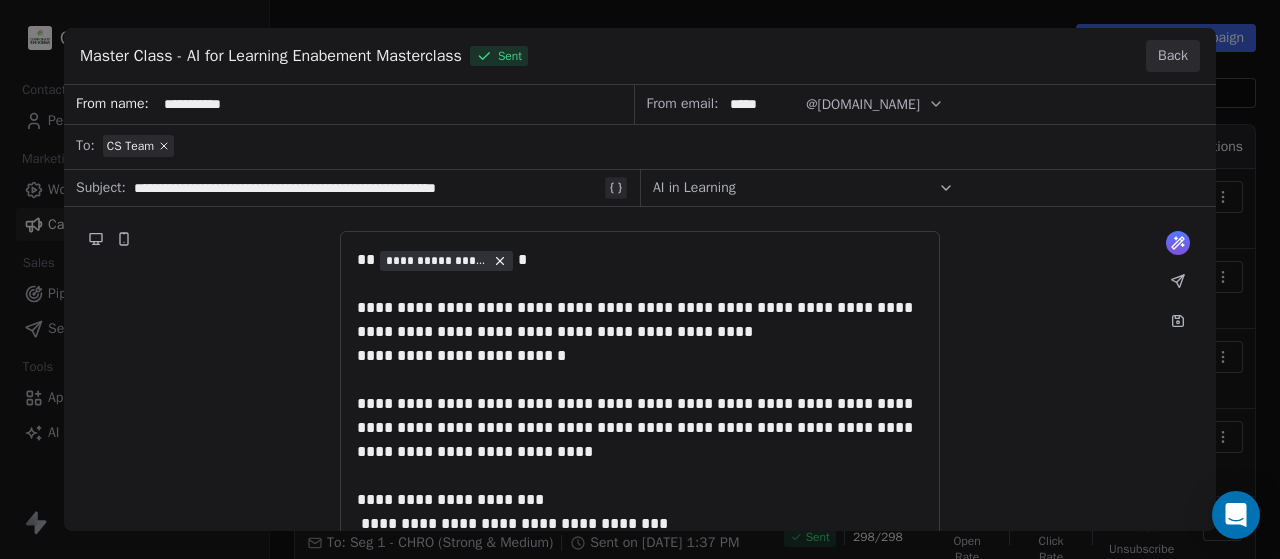 click on "**********" at bounding box center (640, 572) 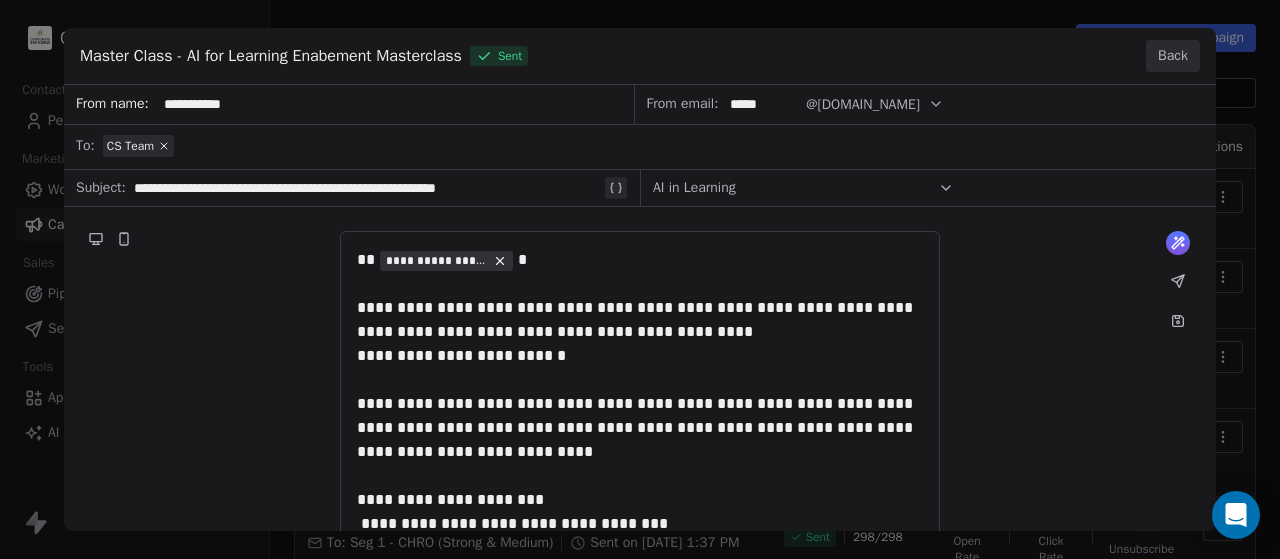 click on "**********" at bounding box center [640, 572] 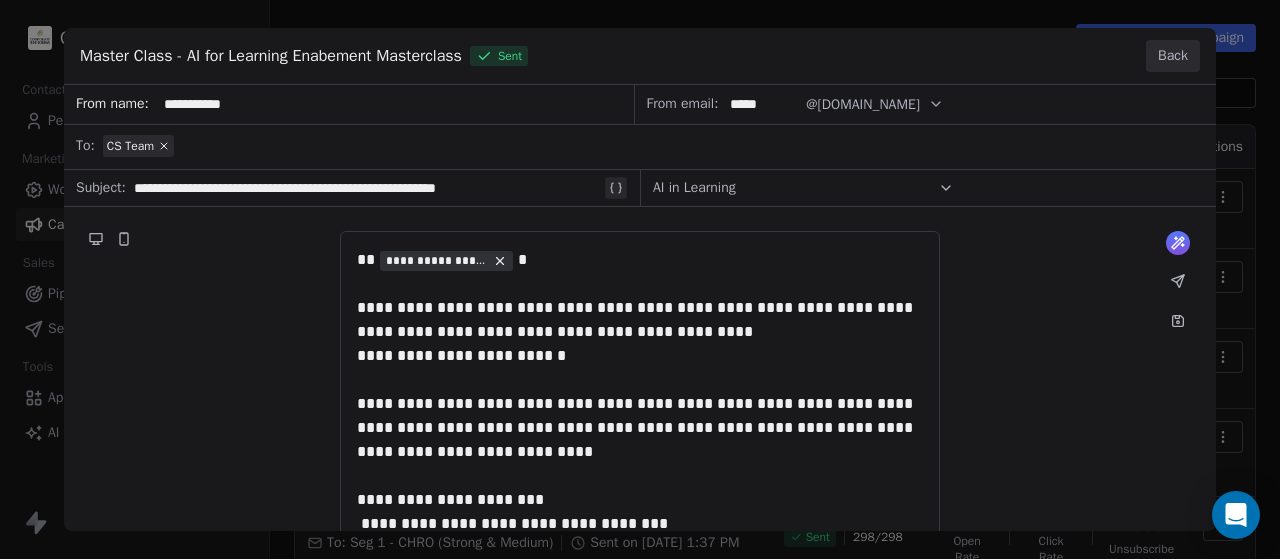 click on "**********" at bounding box center [640, 572] 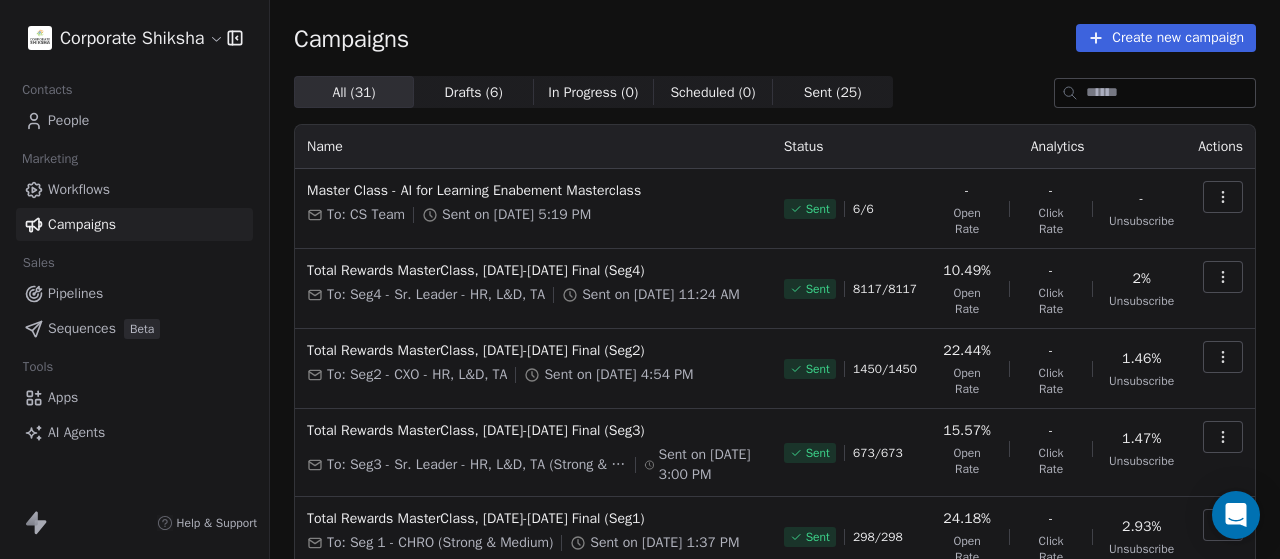 click at bounding box center [1223, 197] 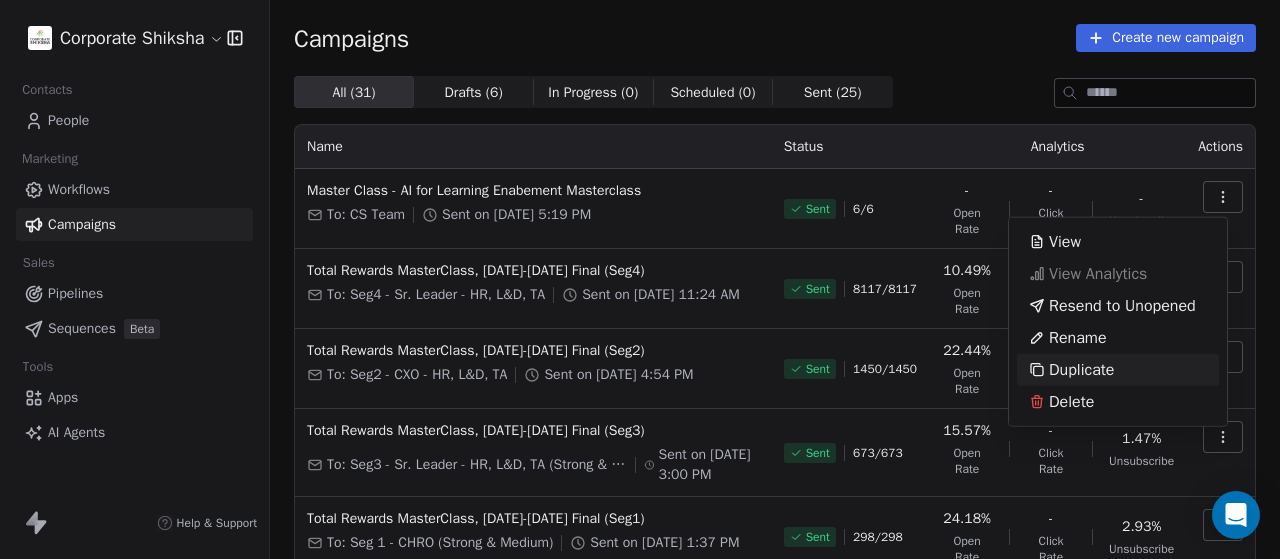 click on "Corporate Shiksha Contacts People Marketing Workflows Campaigns Sales Pipelines Sequences Beta Tools Apps AI Agents Help & Support Campaigns  Create new campaign All ( 31 ) All ( 31 ) Drafts ( 6 ) Drafts ( 6 ) In Progress ( 0 ) In Progress ( 0 ) Scheduled ( 0 ) Scheduled ( 0 ) Sent ( 25 ) Sent ( 25 ) Name Status Analytics Actions Master Class - AI for Learning Enabement Masterclass To: CS Team  Sent on Jul 9, 2025, 5:19 PM Sent 6 / 6 - Open Rate - Click Rate - Unsubscribe Total Rewards MasterClass, Jul 25-26, 2025 Final (Seg4) To: Seg4 - Sr. Leader - HR, L&D, TA   Sent on Jul 4, 2025, 11:24 AM Sent 8117 / 8117 10.49% Open Rate - Click Rate 2% Unsubscribe Total Rewards MasterClass, Jul 25-26, 2025 Final (Seg2) To: Seg2 - CXO - HR, L&D, TA   Sent on Jul 3, 2025, 4:54 PM Sent 1450 / 1450 22.44% Open Rate - Click Rate 1.46% Unsubscribe Total Rewards MasterClass, Jul 25-26, 2025 Final (Seg3) To: Seg3 - Sr. Leader - HR, L&D, TA (Strong & Medium)  Sent on Jul 3, 2025, 3:00 PM Sent 673 / 673 15.57% Open Rate - Sent" at bounding box center [640, 279] 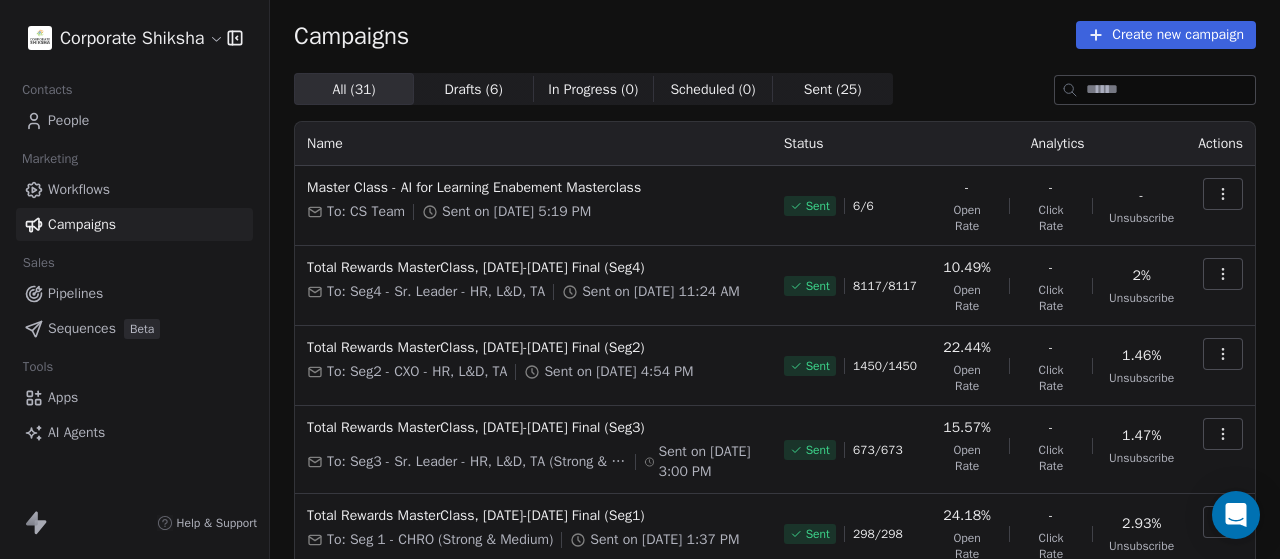 scroll, scrollTop: 0, scrollLeft: 0, axis: both 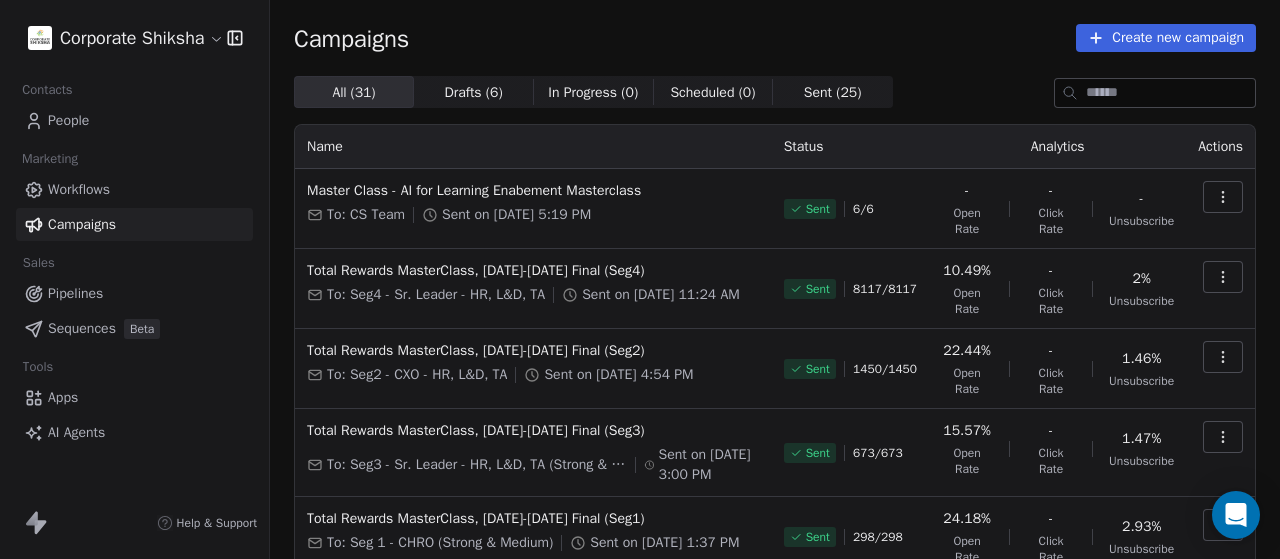 click at bounding box center (1223, 197) 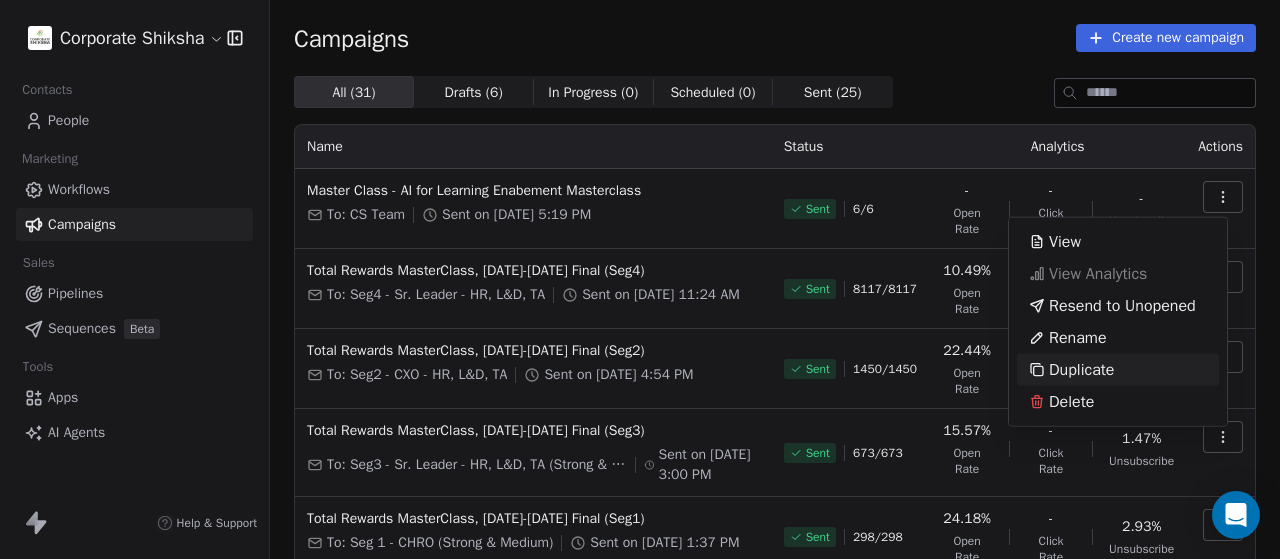 click on "Duplicate" at bounding box center (1081, 370) 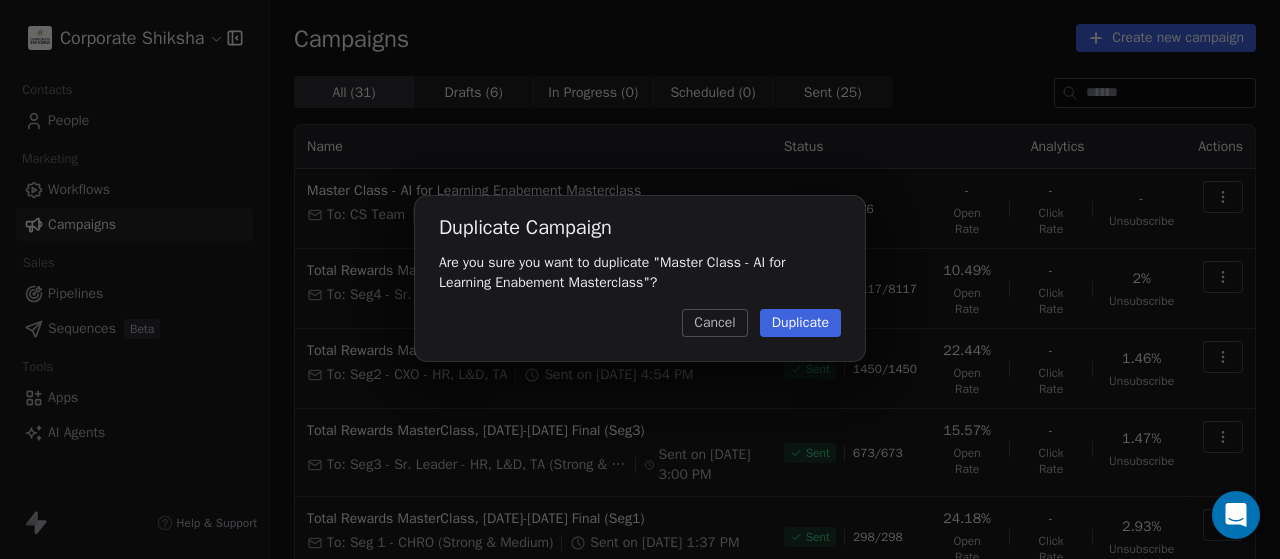click on "Duplicate" at bounding box center [800, 323] 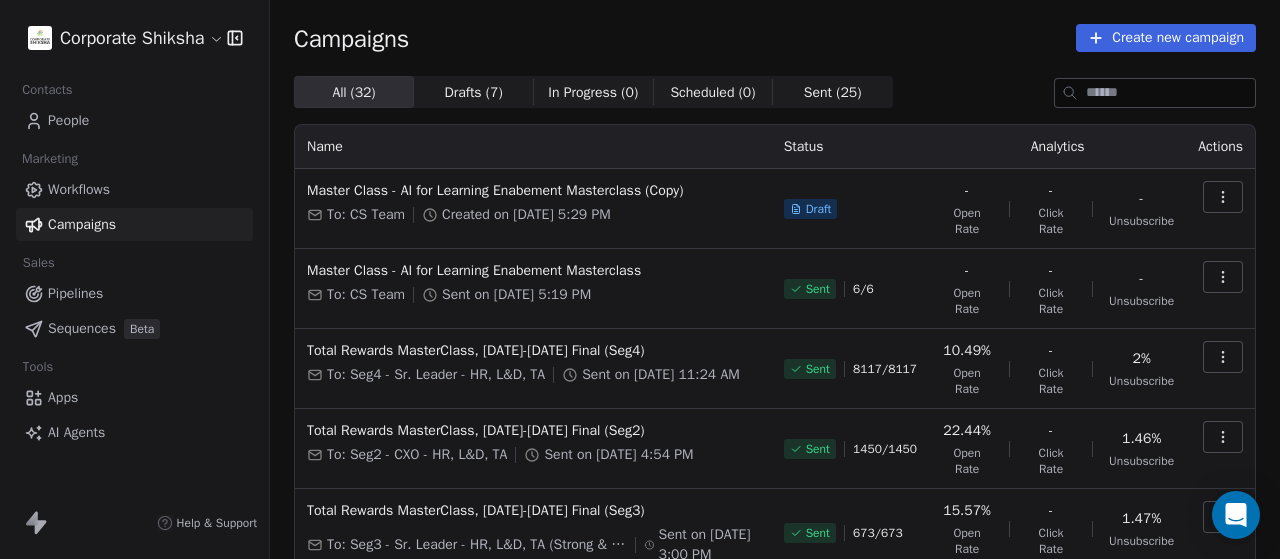 click on "Created on Jul 9, 2025, 5:29 PM" at bounding box center (526, 215) 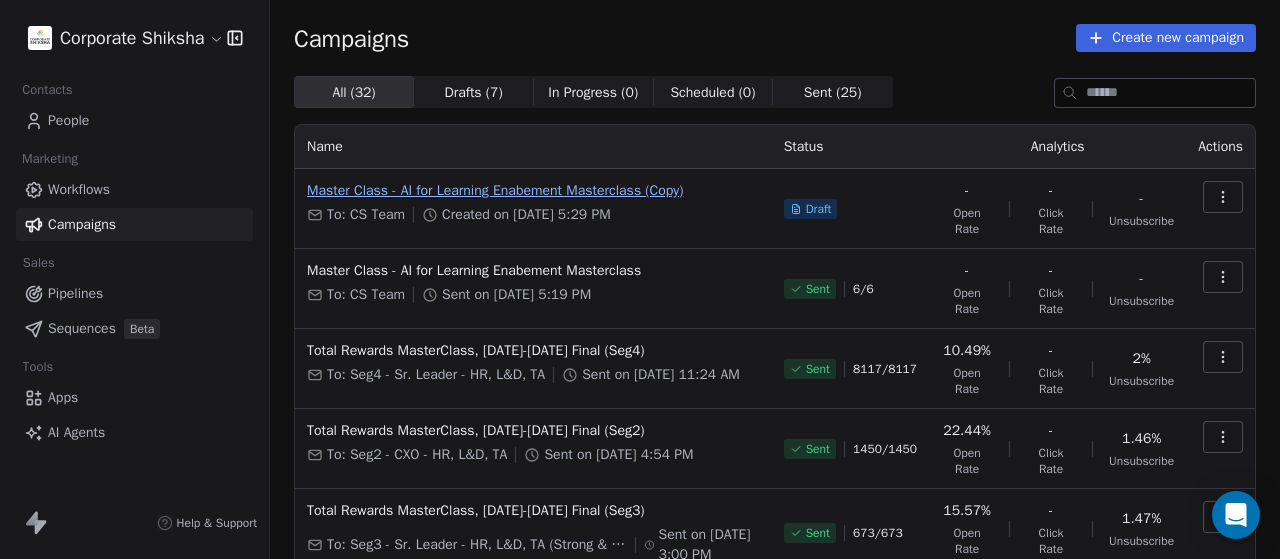 click on "Master Class - AI for Learning Enabement Masterclass (Copy)" at bounding box center [533, 191] 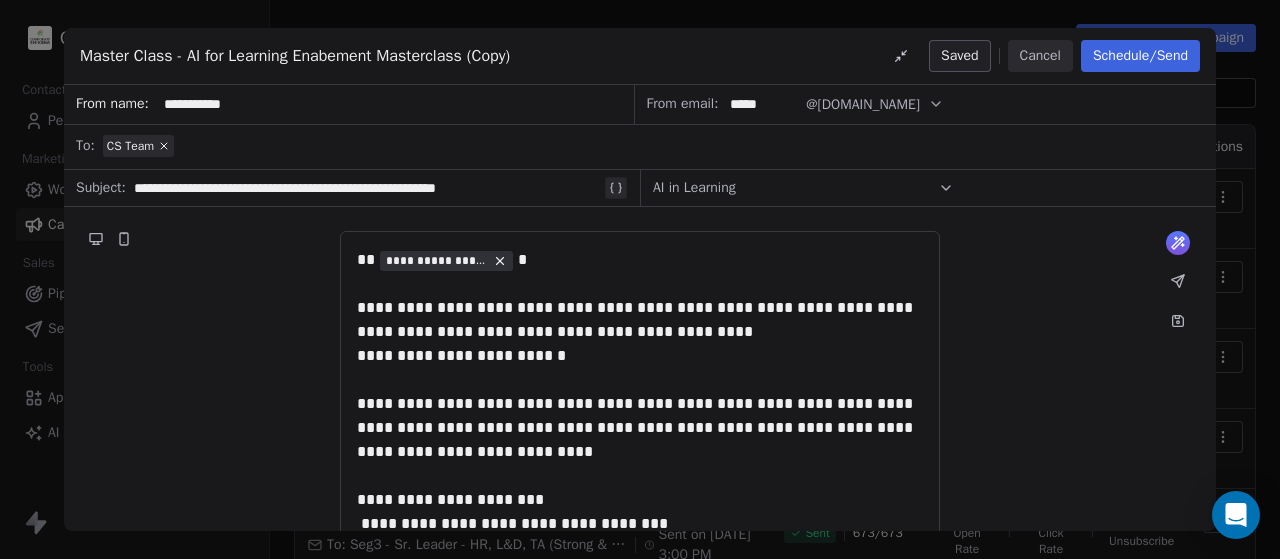 click on "Master Class - AI for Learning Enabement Masterclass (Copy) Saved Cancel Schedule/Send" at bounding box center [640, 56] 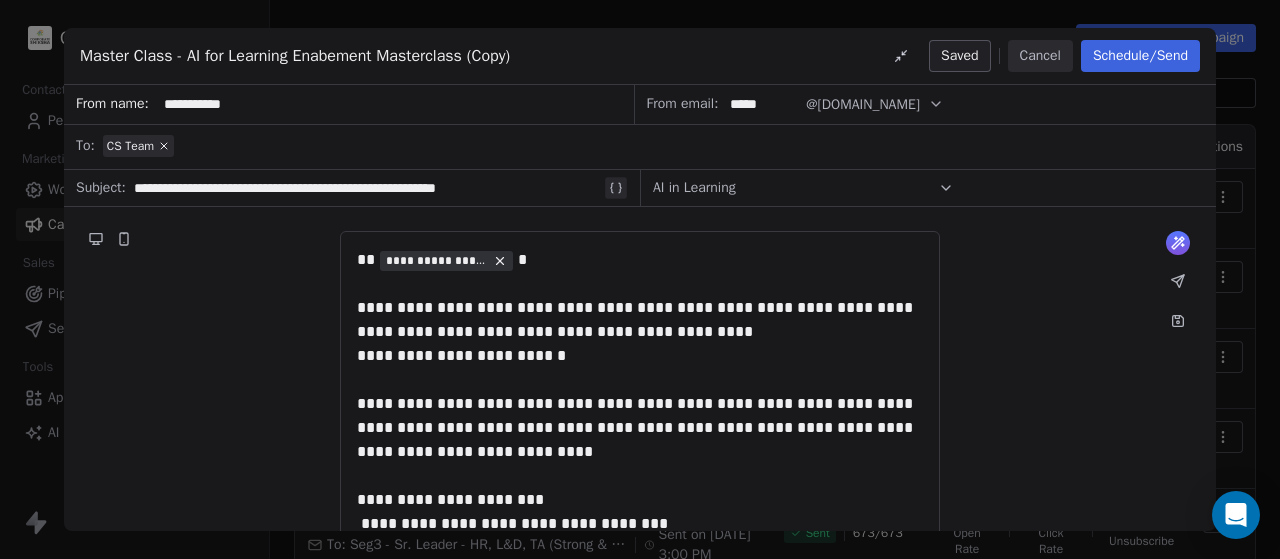 click on "Master Class - AI for Learning Enabement Masterclass (Copy)" at bounding box center (295, 56) 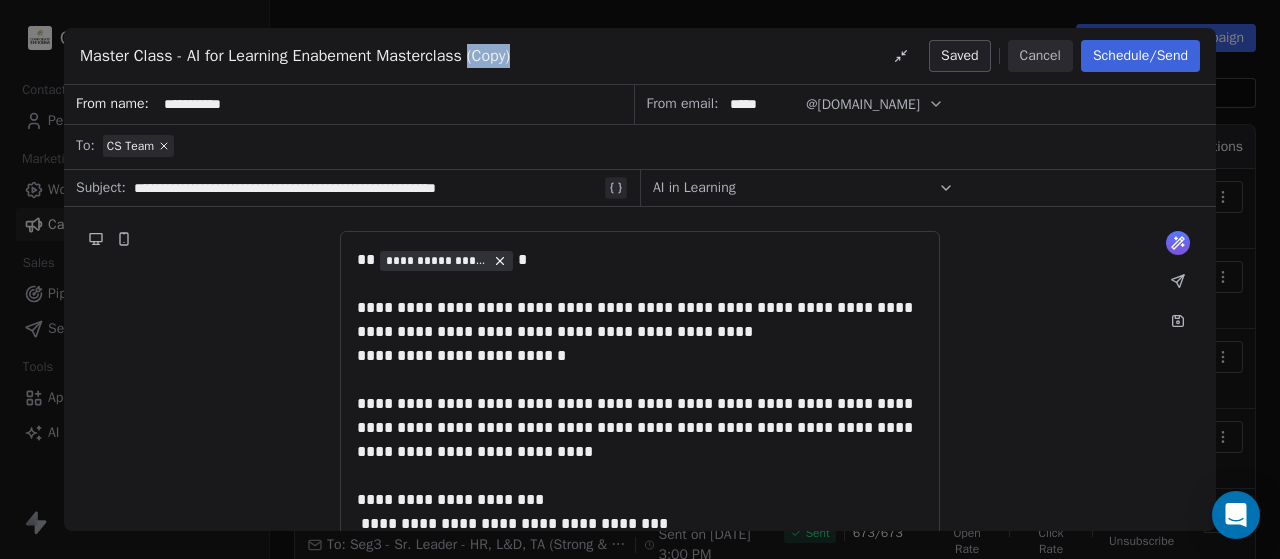 drag, startPoint x: 486, startPoint y: 56, endPoint x: 556, endPoint y: 59, distance: 70.064255 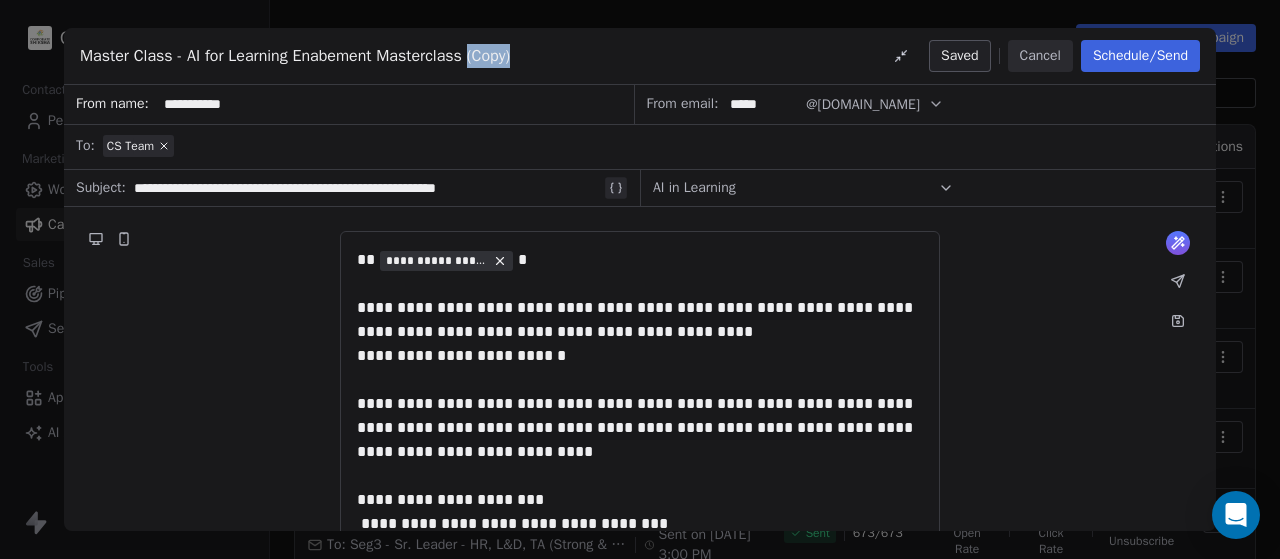 click on "Master Class - AI for Learning Enabement Masterclass (Copy) Saved Cancel Schedule/Send" at bounding box center (640, 56) 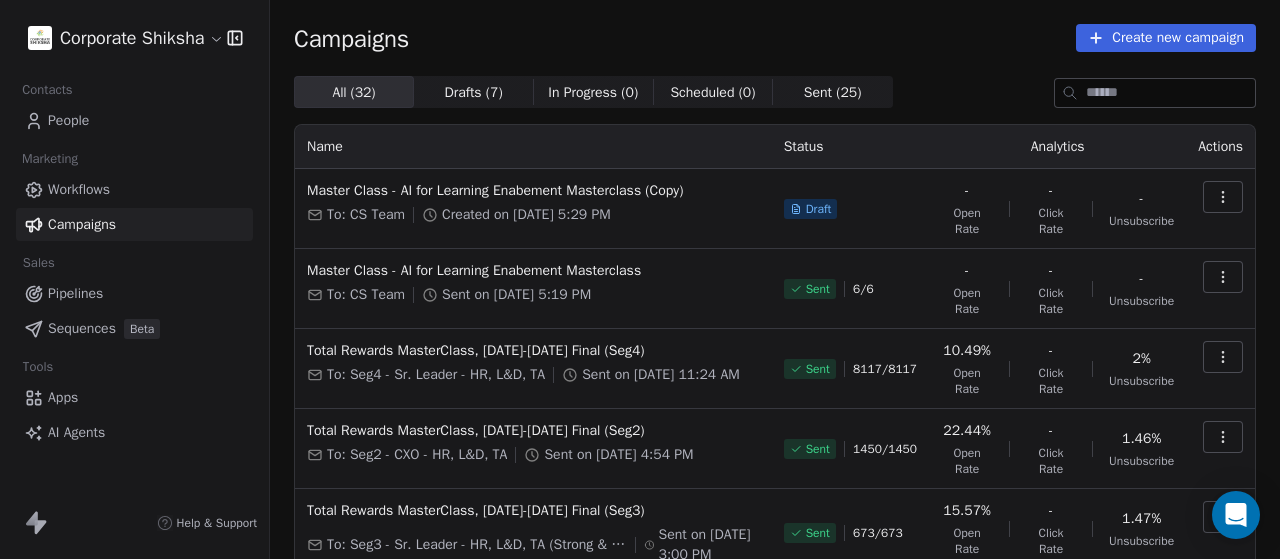 click 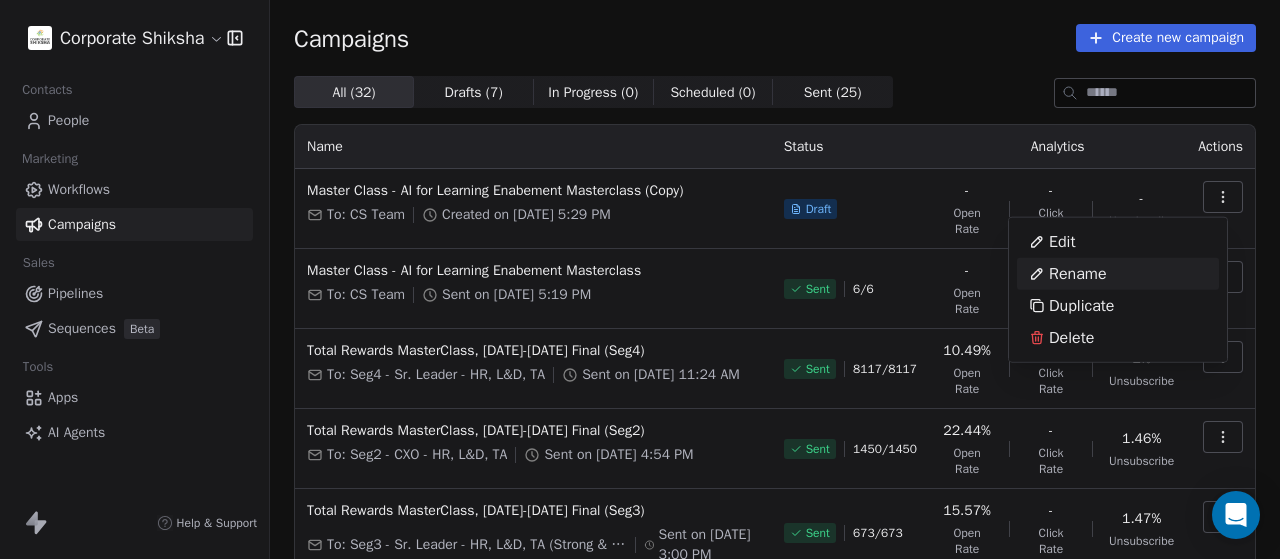 click on "Rename" at bounding box center (1078, 274) 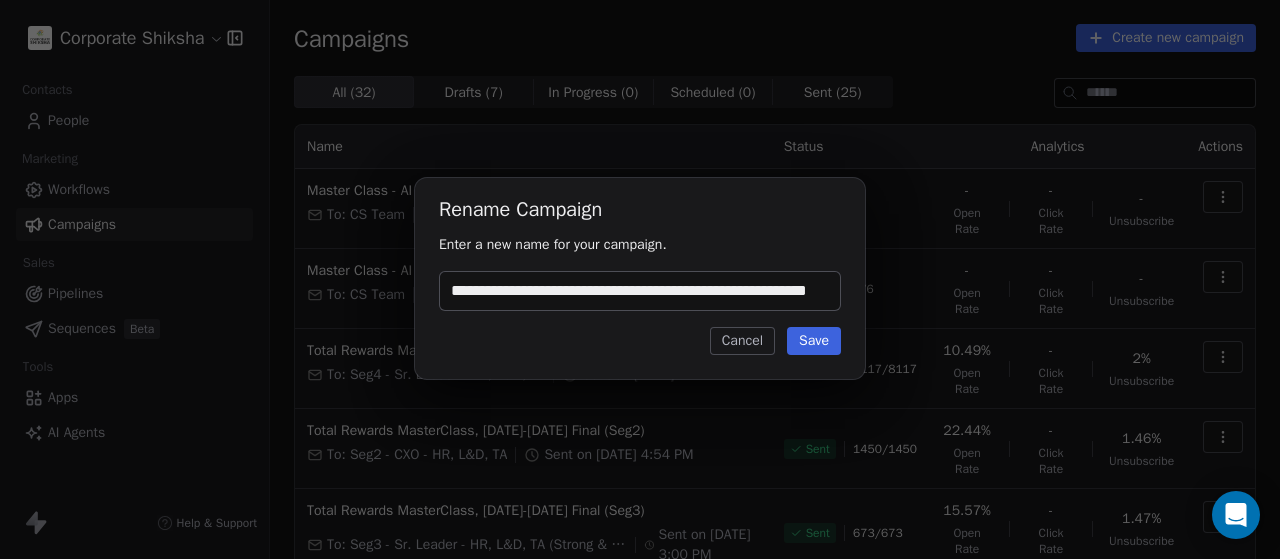 click on "**********" at bounding box center (640, 291) 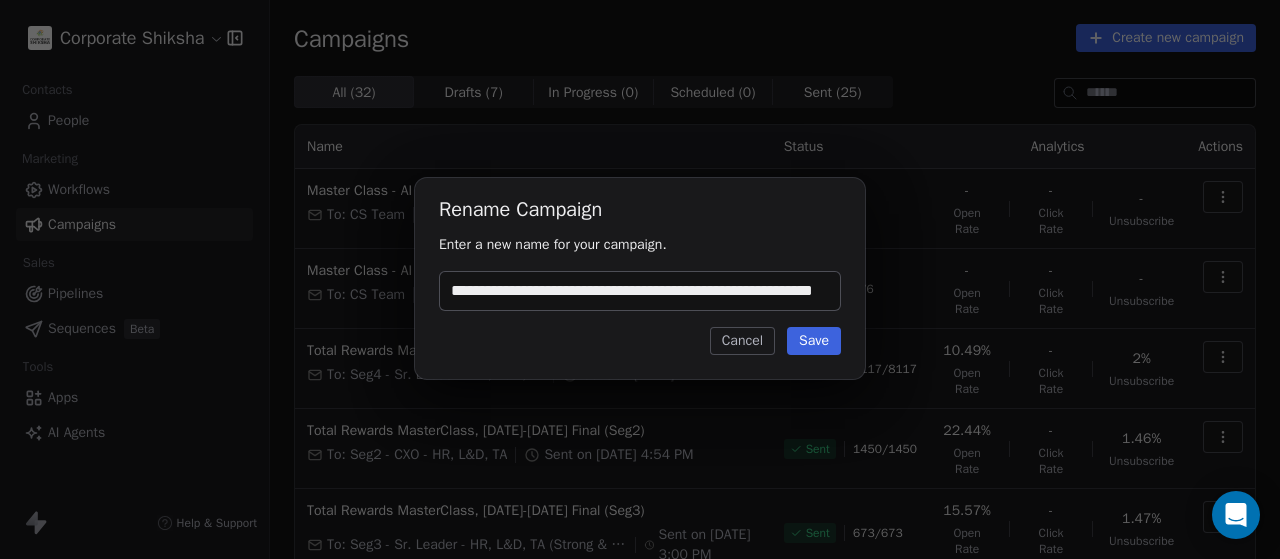 scroll, scrollTop: 0, scrollLeft: 55, axis: horizontal 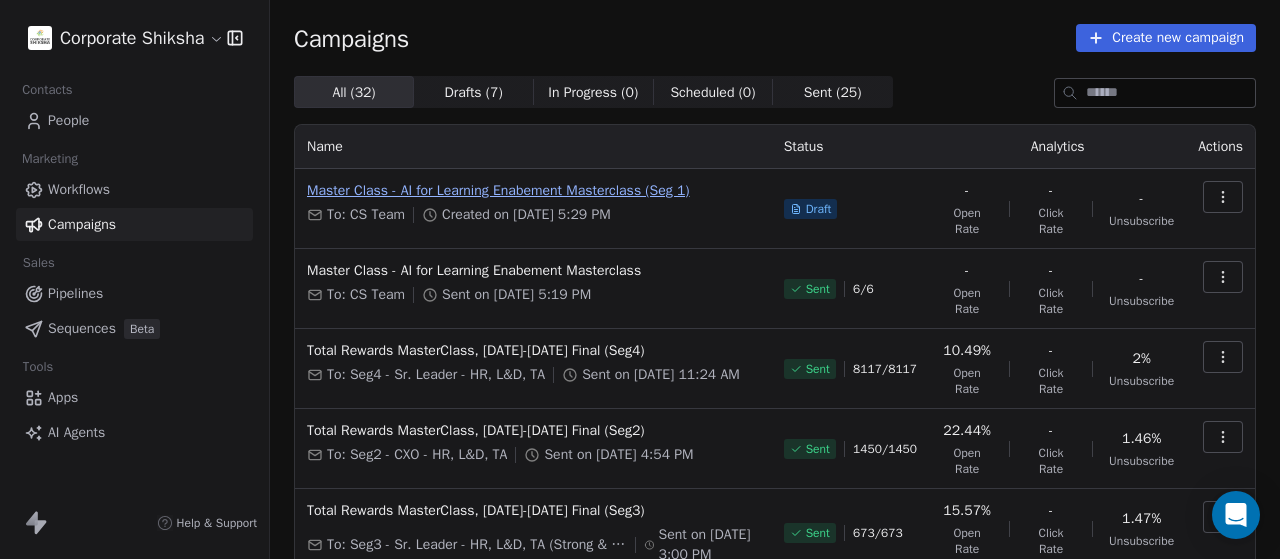 click on "Master Class - AI for Learning Enabement Masterclass (Seg 1)" at bounding box center (533, 191) 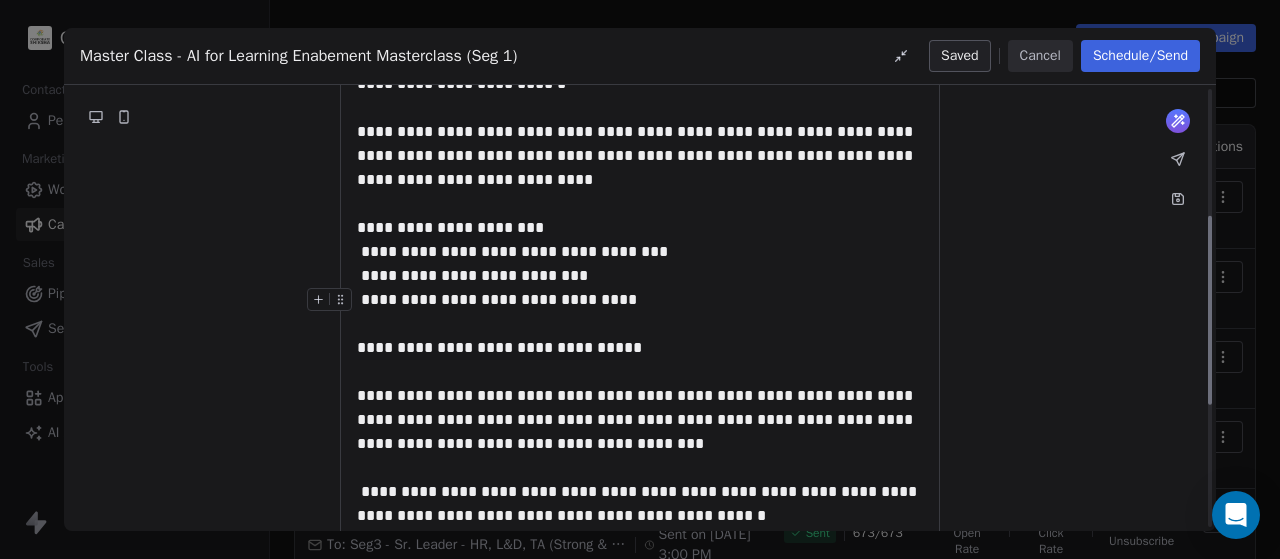 scroll, scrollTop: 300, scrollLeft: 0, axis: vertical 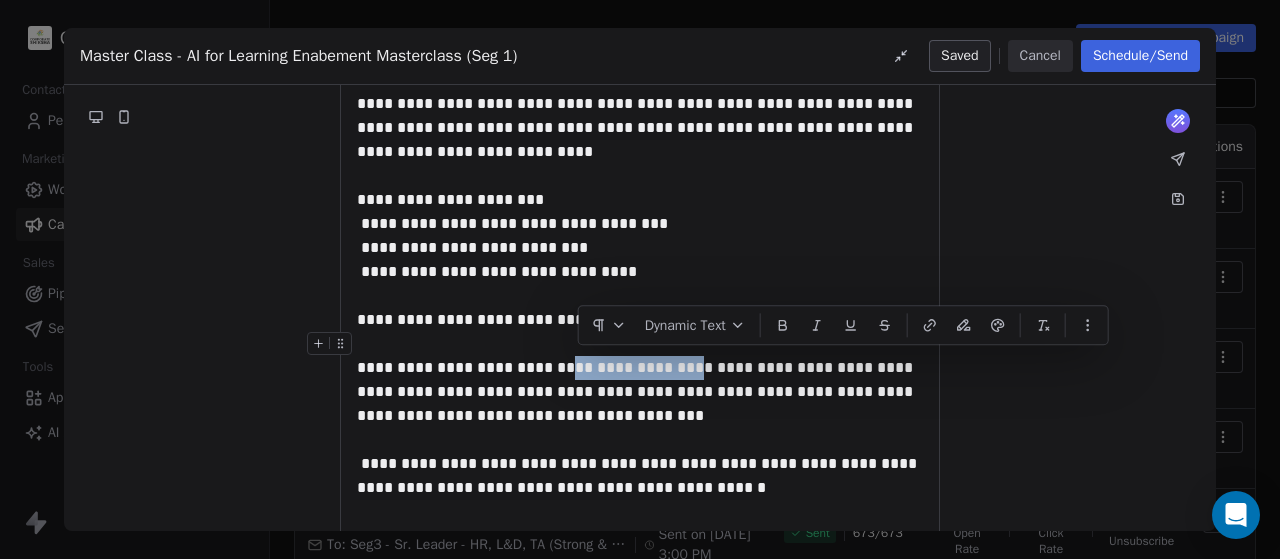 drag, startPoint x: 577, startPoint y: 363, endPoint x: 703, endPoint y: 365, distance: 126.01587 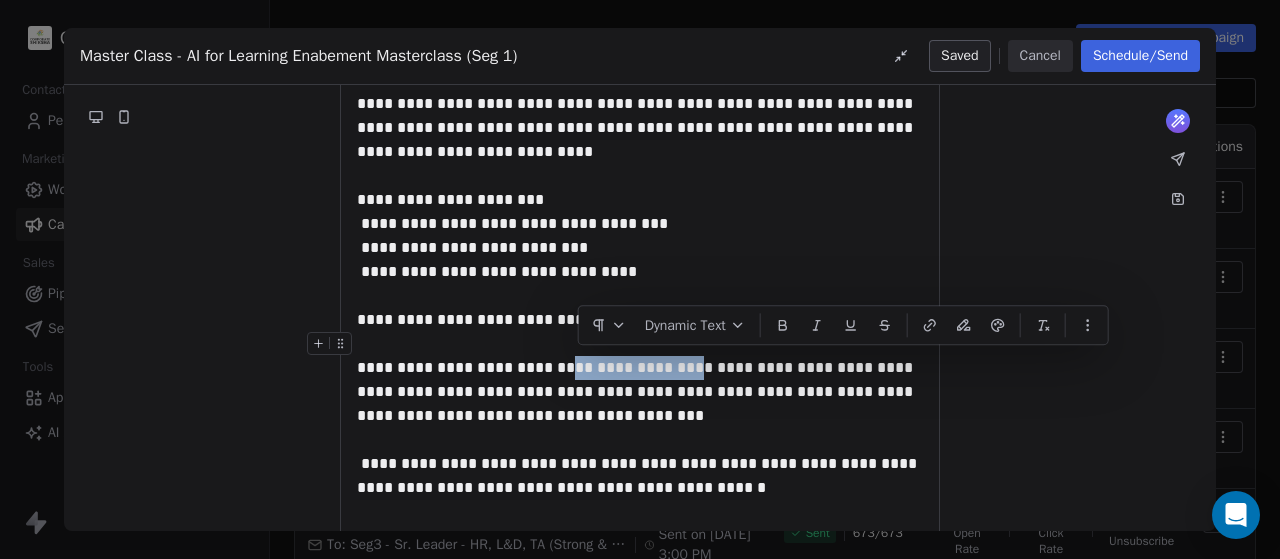 click on "**********" at bounding box center [640, 380] 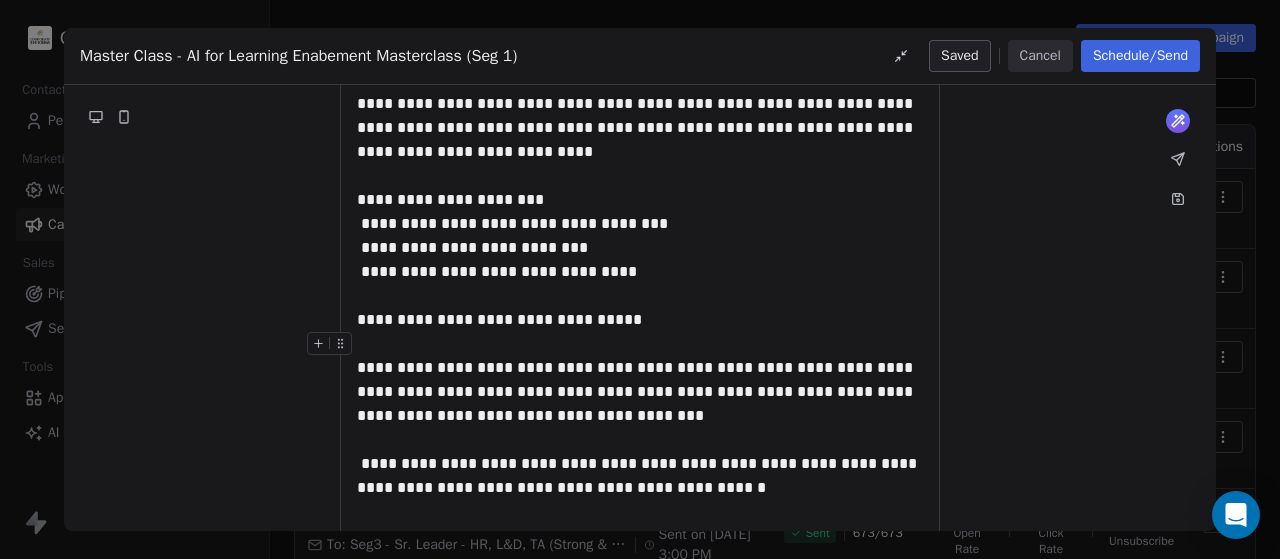 click on "**********" at bounding box center (640, 380) 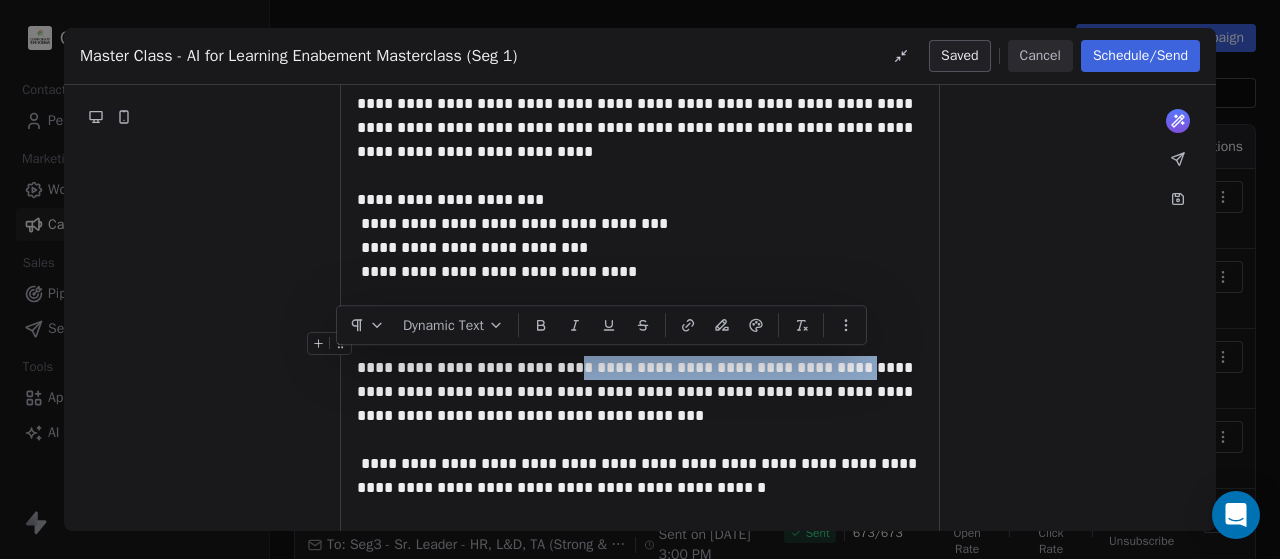 drag, startPoint x: 866, startPoint y: 365, endPoint x: 582, endPoint y: 363, distance: 284.00705 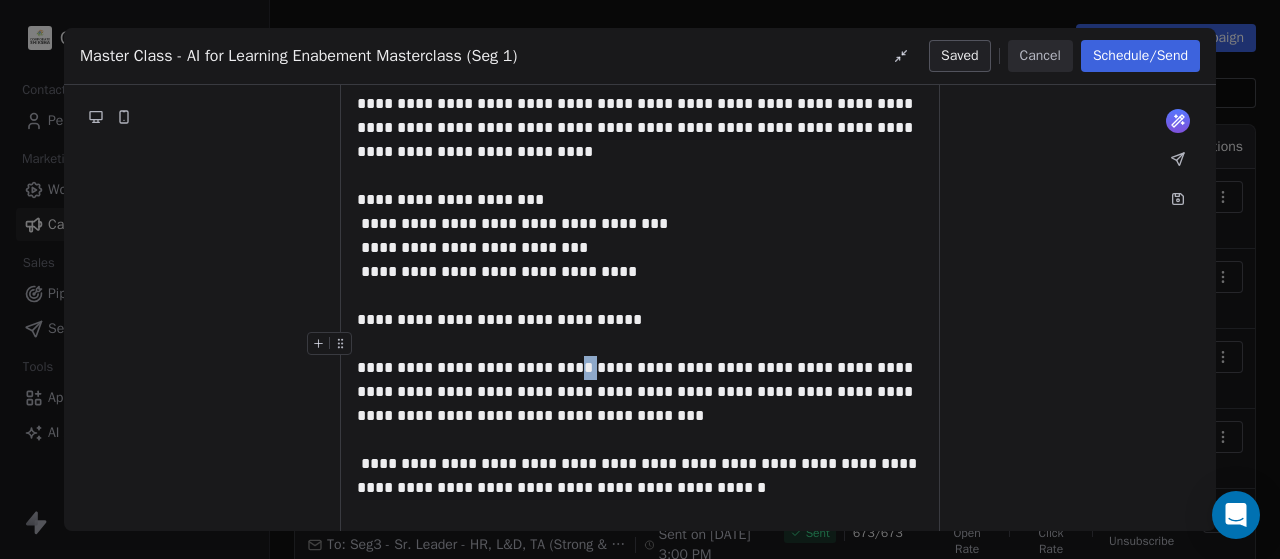 click on "**********" at bounding box center (640, 380) 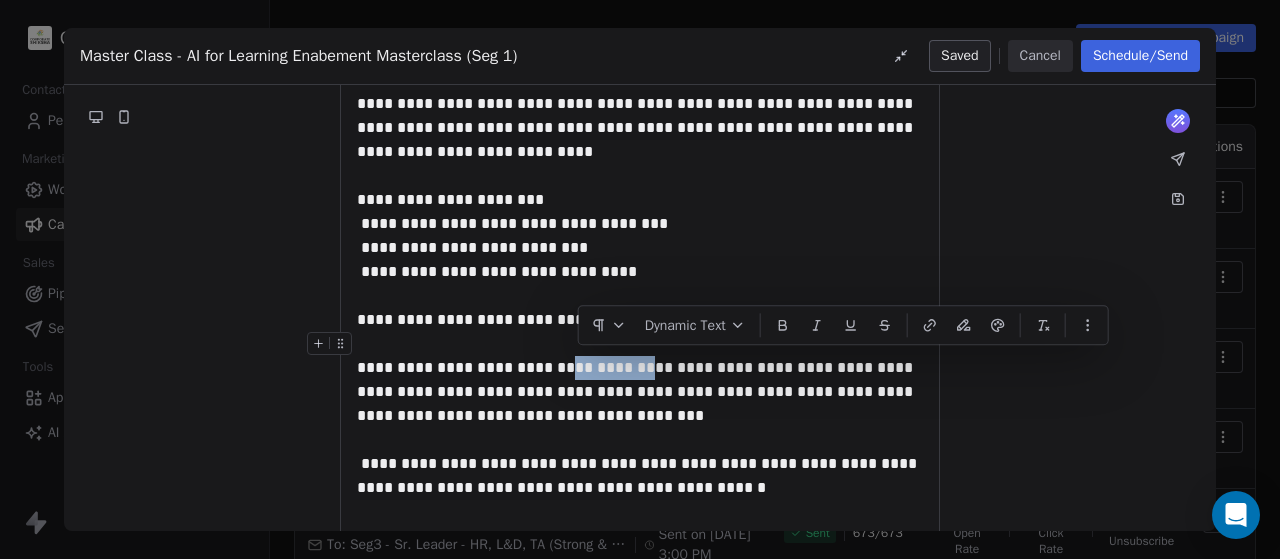 drag, startPoint x: 578, startPoint y: 371, endPoint x: 659, endPoint y: 371, distance: 81 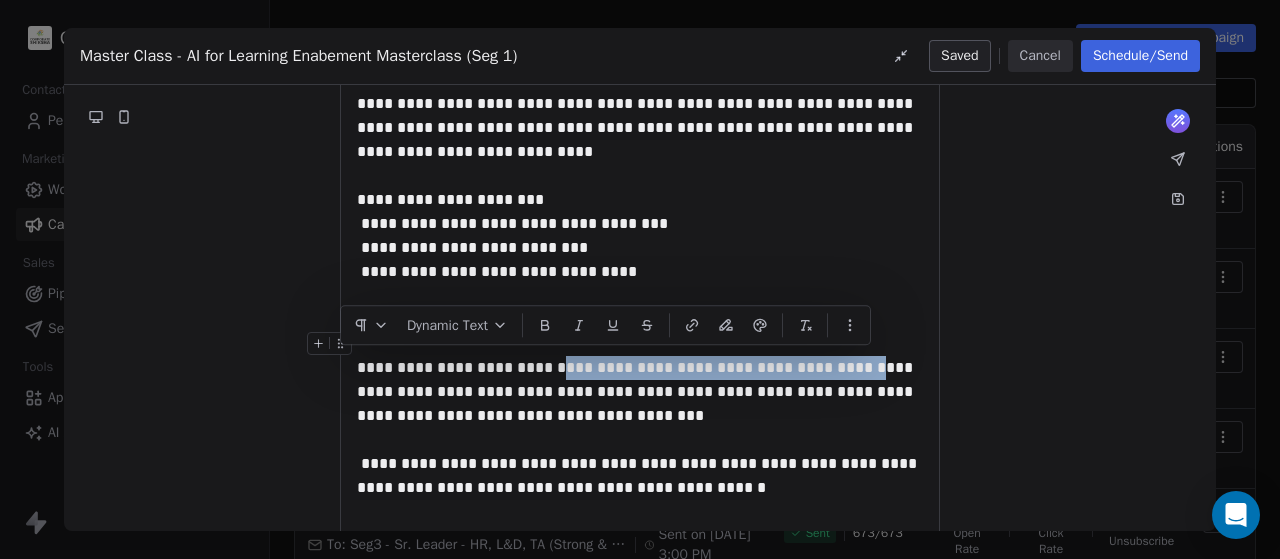 drag, startPoint x: 576, startPoint y: 357, endPoint x: 873, endPoint y: 371, distance: 297.32977 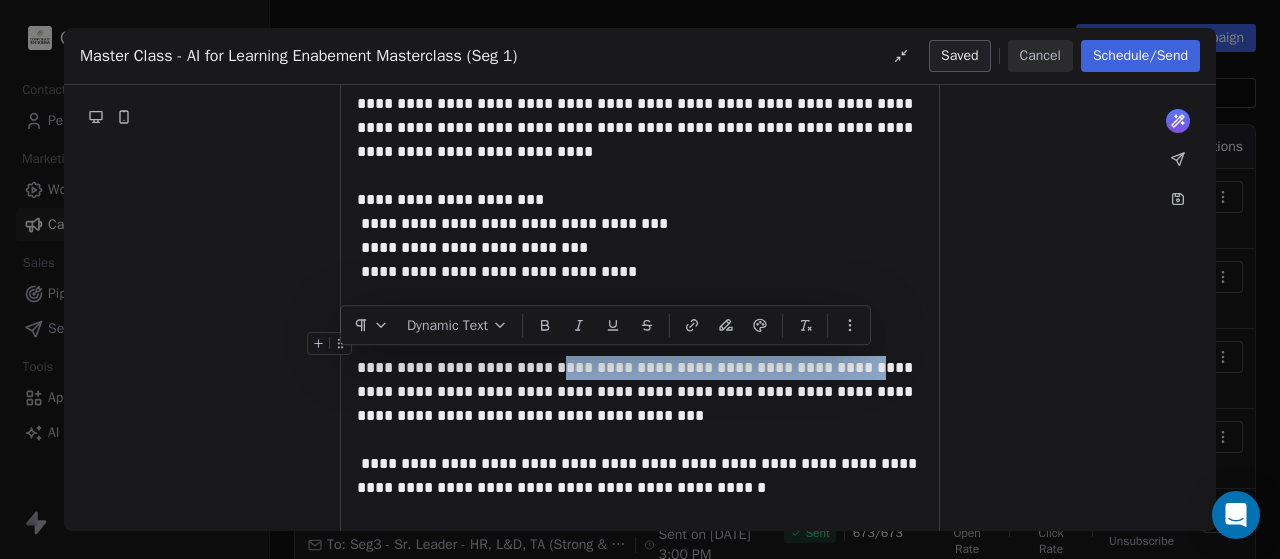 click on "**********" at bounding box center (640, 380) 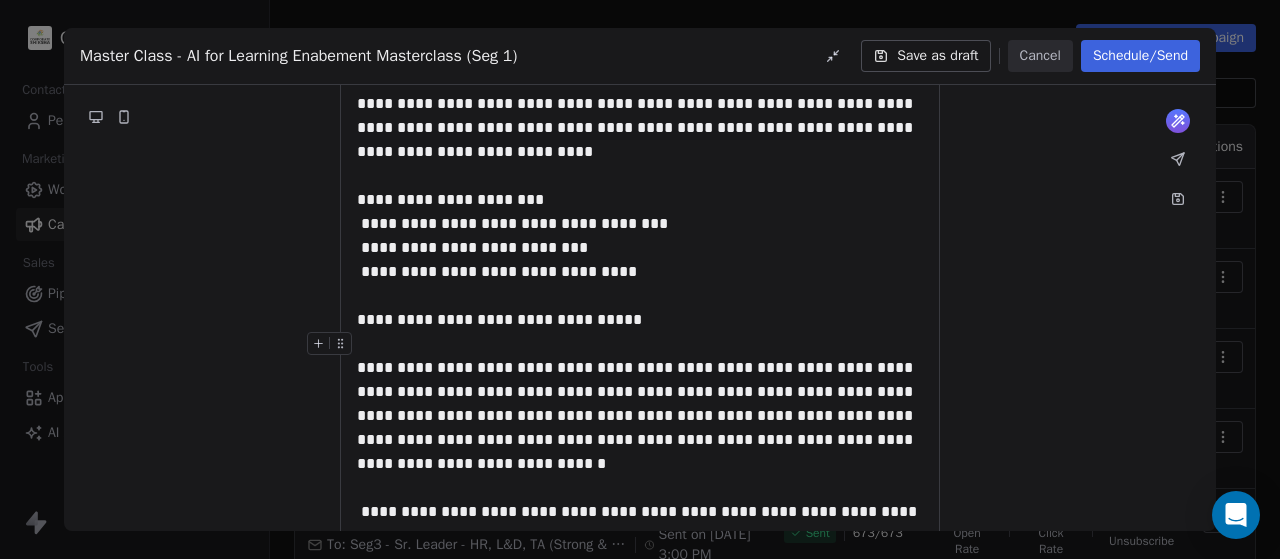 type 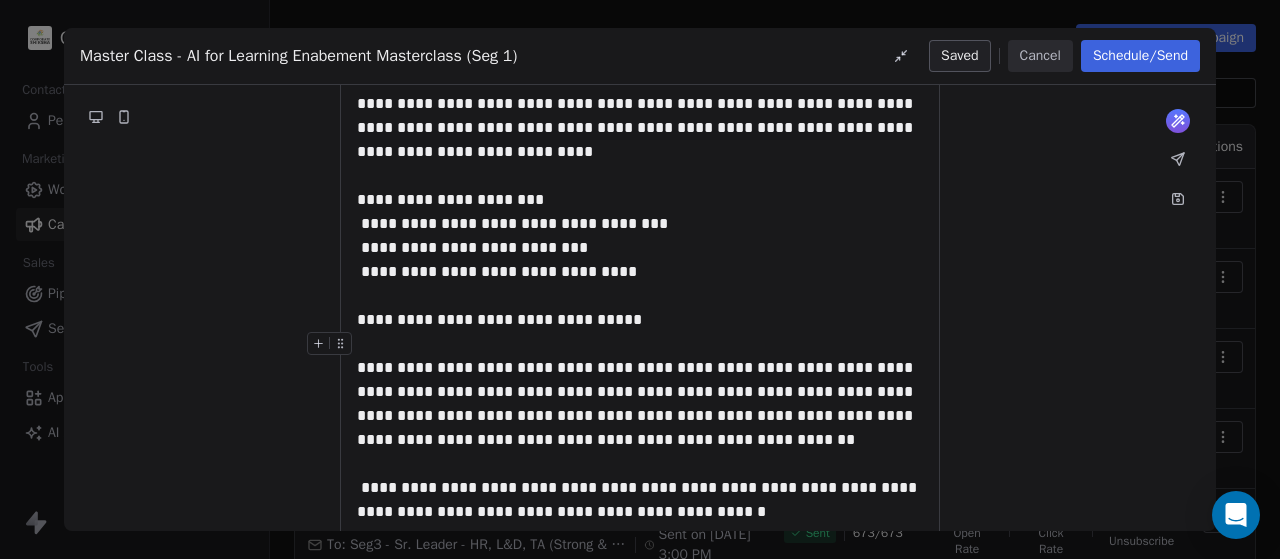 click on "**********" at bounding box center [640, 392] 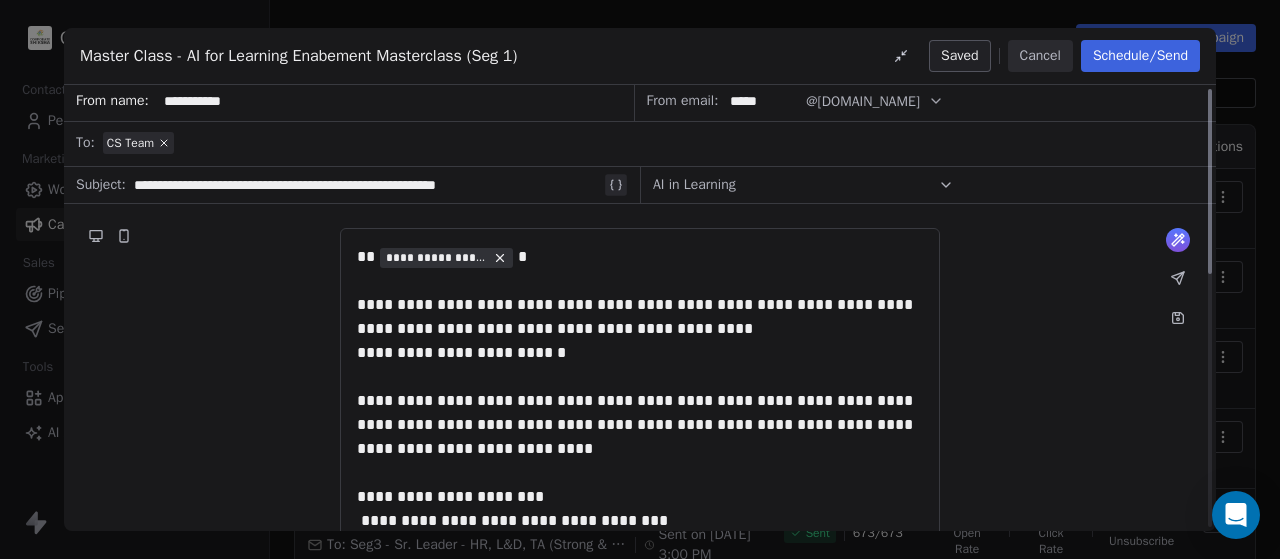 scroll, scrollTop: 0, scrollLeft: 0, axis: both 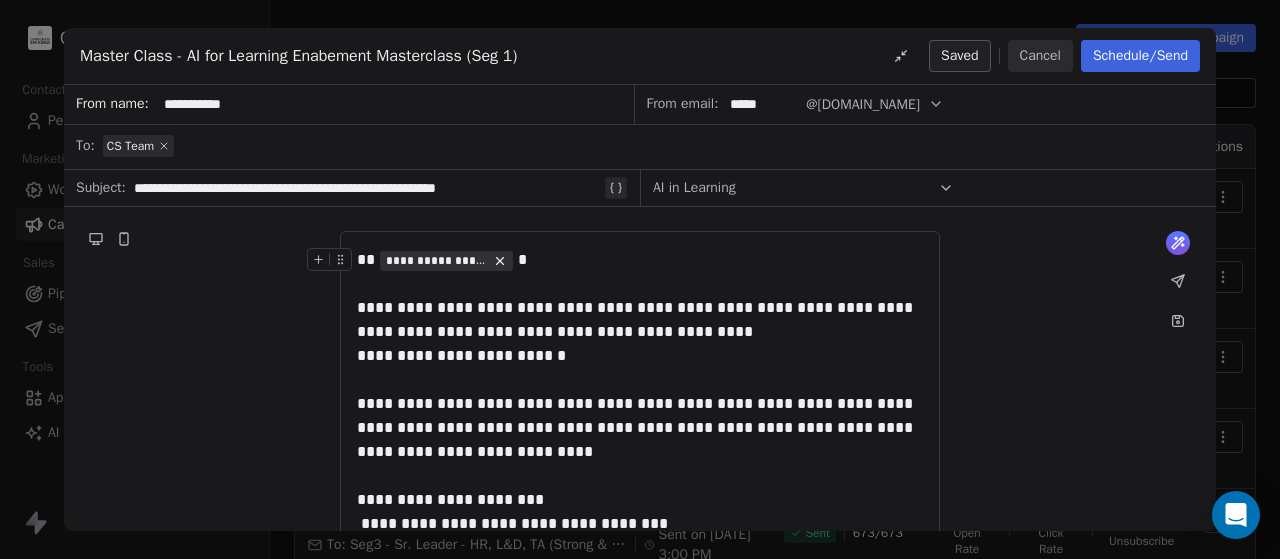 click 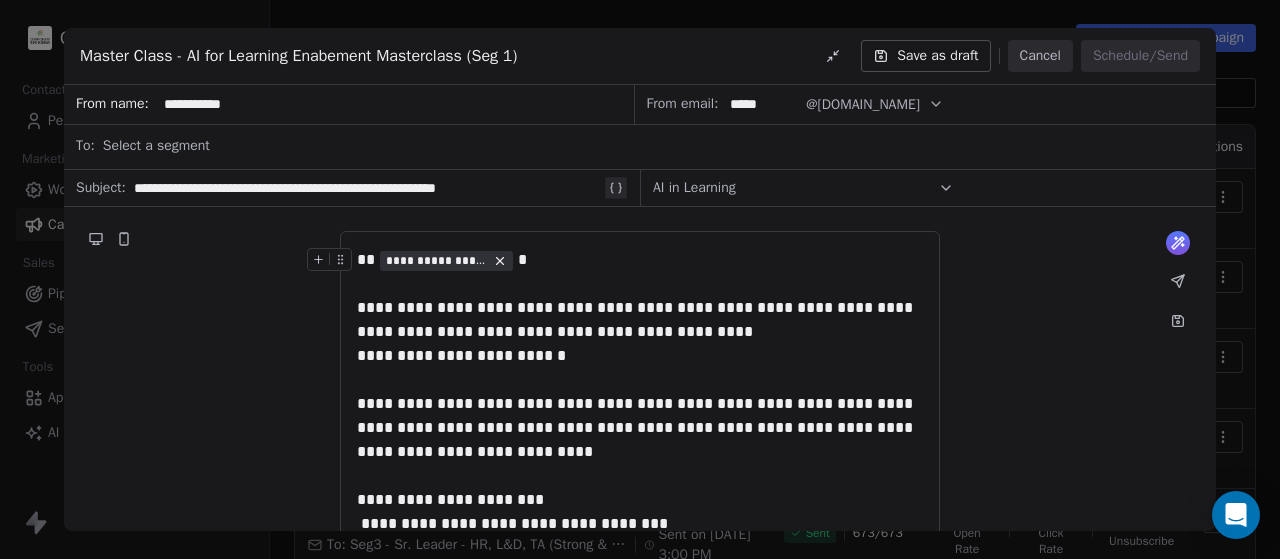 click on "Select a segment" at bounding box center (156, 146) 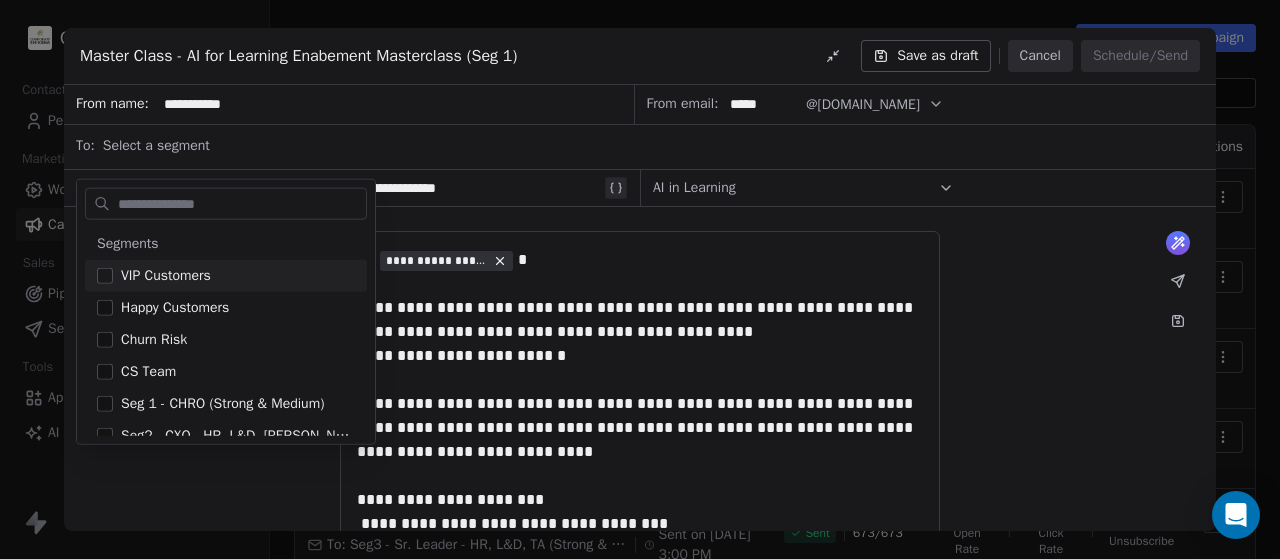 click on "Select a segment" at bounding box center (156, 146) 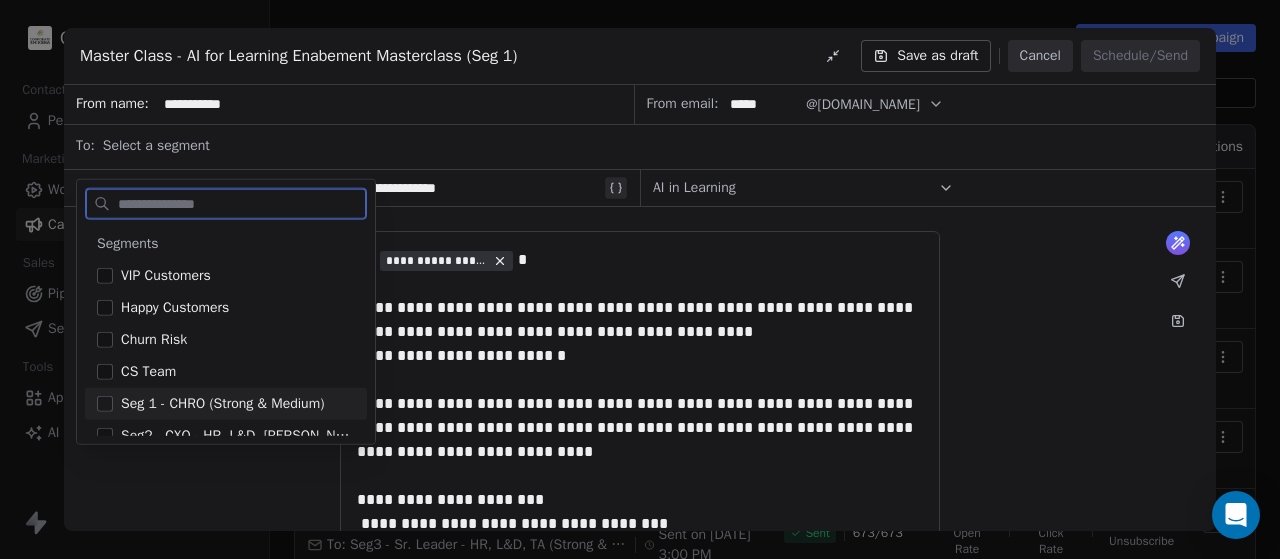 click at bounding box center (105, 404) 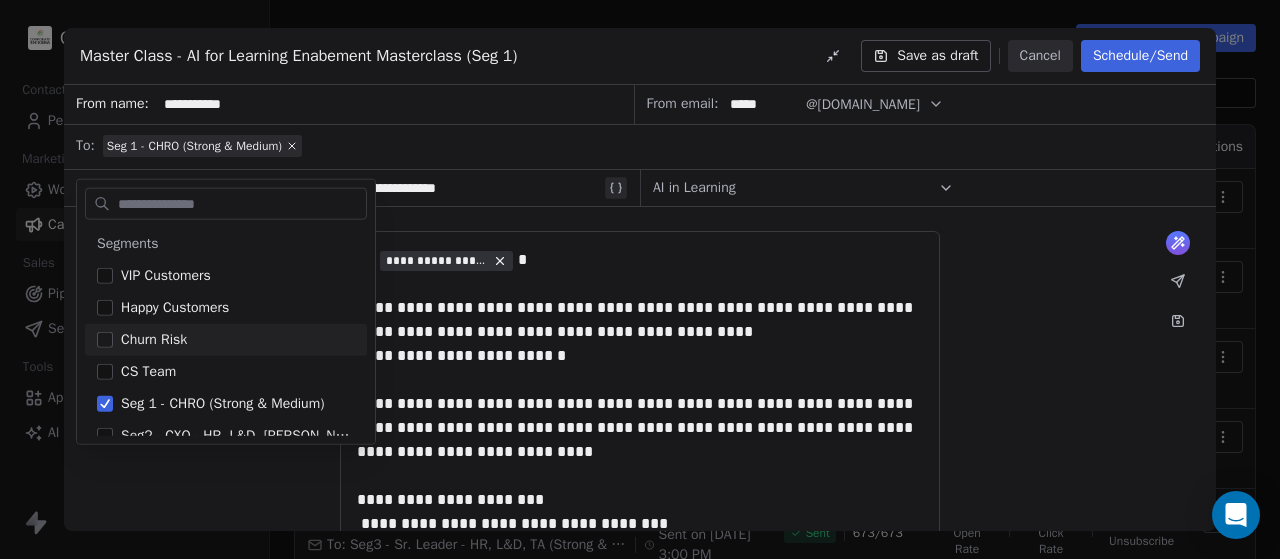 click on "Seg 1 - CHRO (Strong & Medium)" at bounding box center (653, 146) 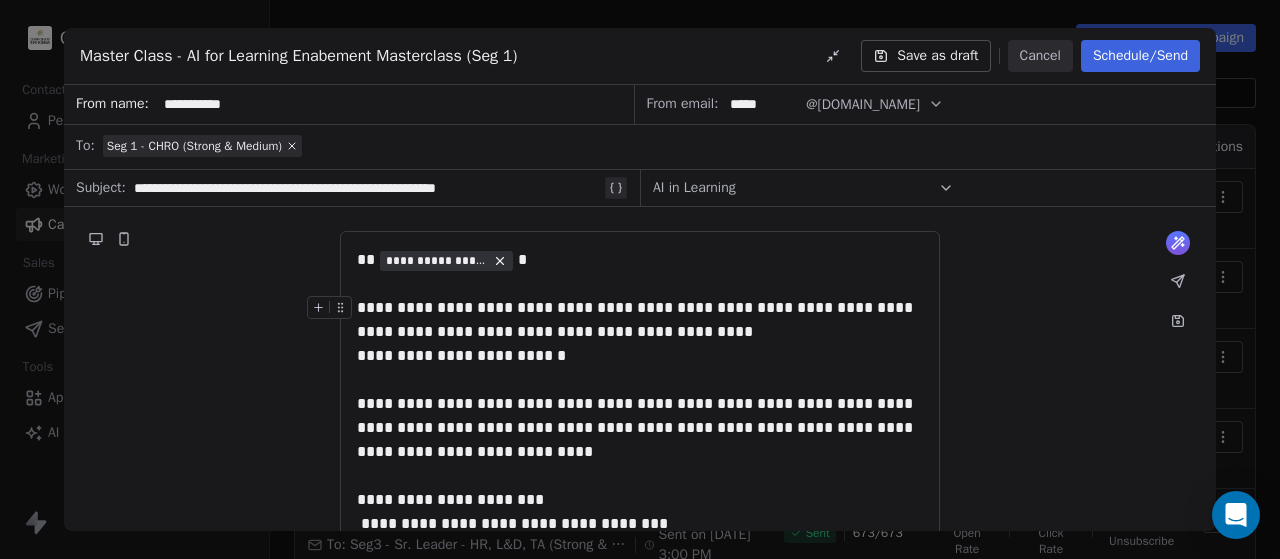 click on "**********" at bounding box center [640, 320] 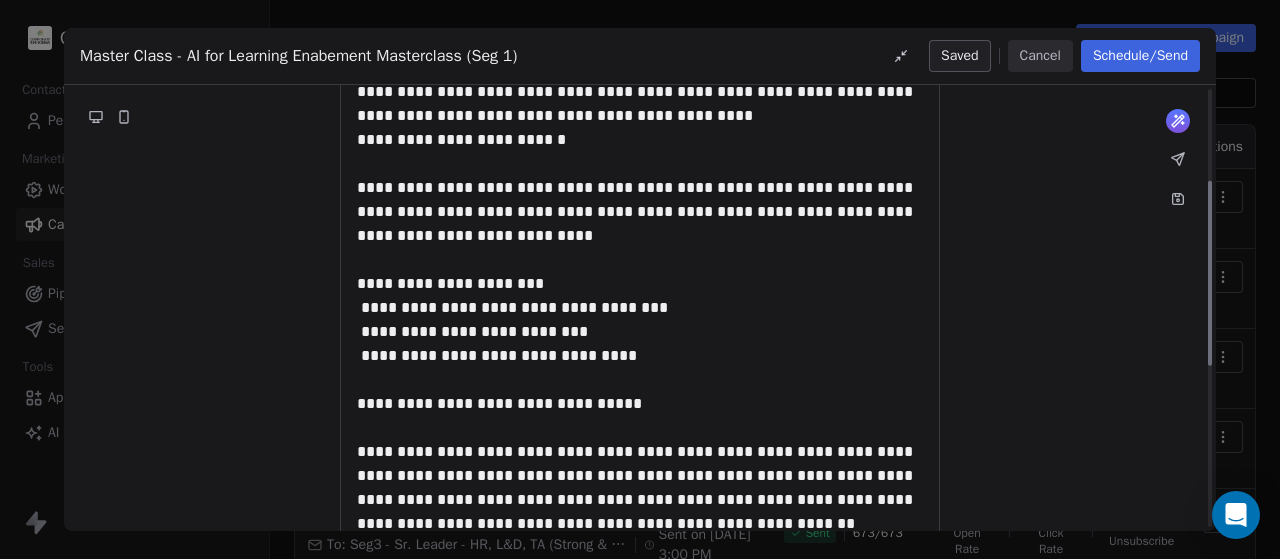 scroll, scrollTop: 316, scrollLeft: 0, axis: vertical 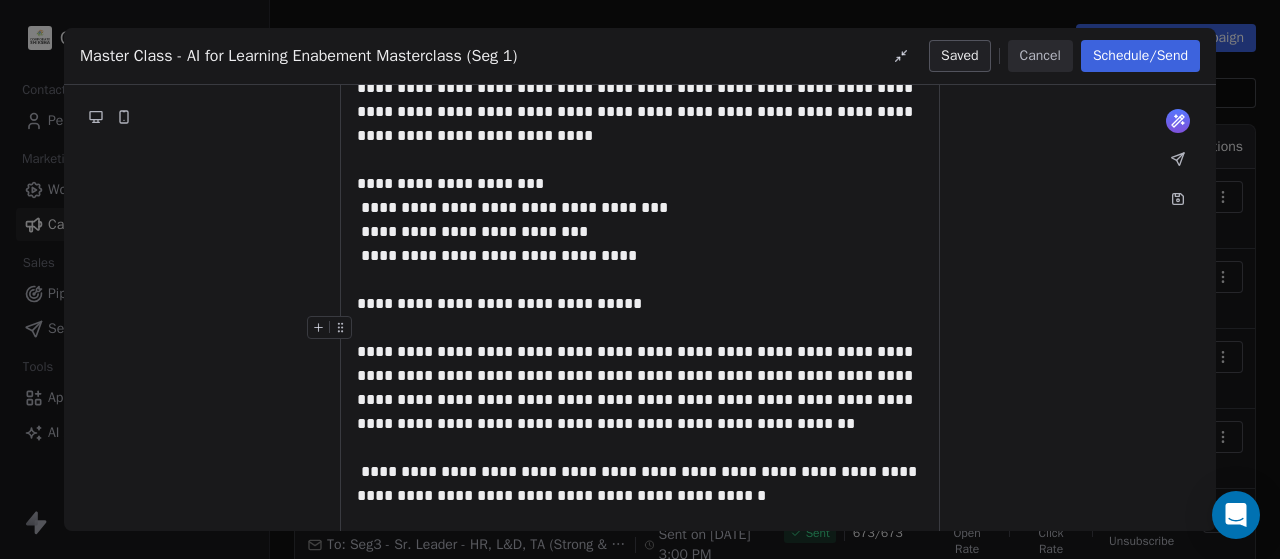 click on "**********" at bounding box center [640, 376] 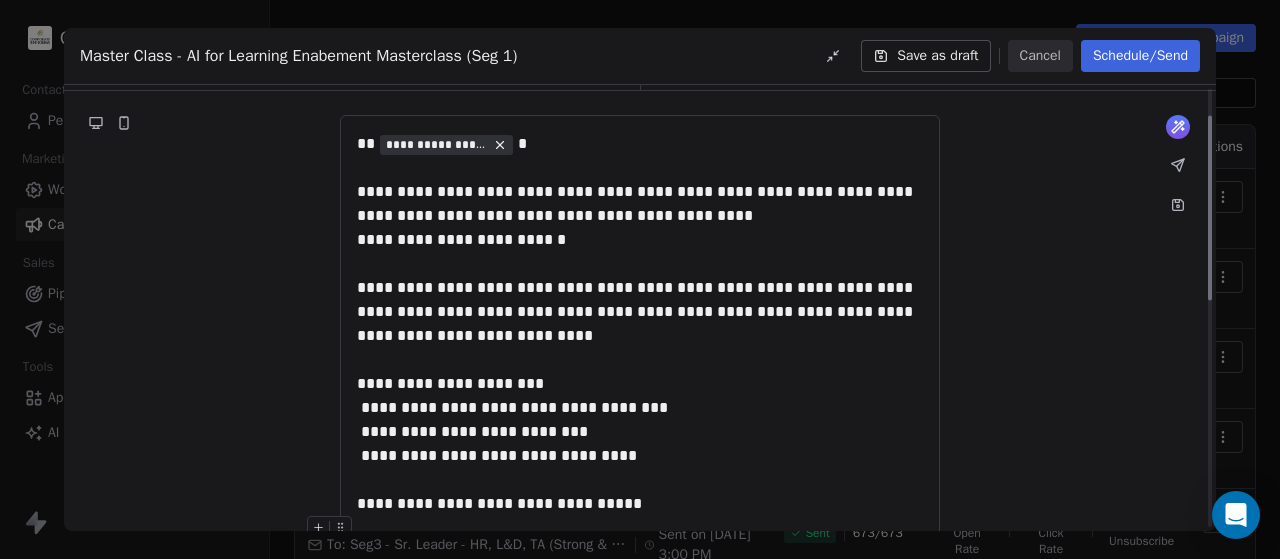 scroll, scrollTop: 0, scrollLeft: 0, axis: both 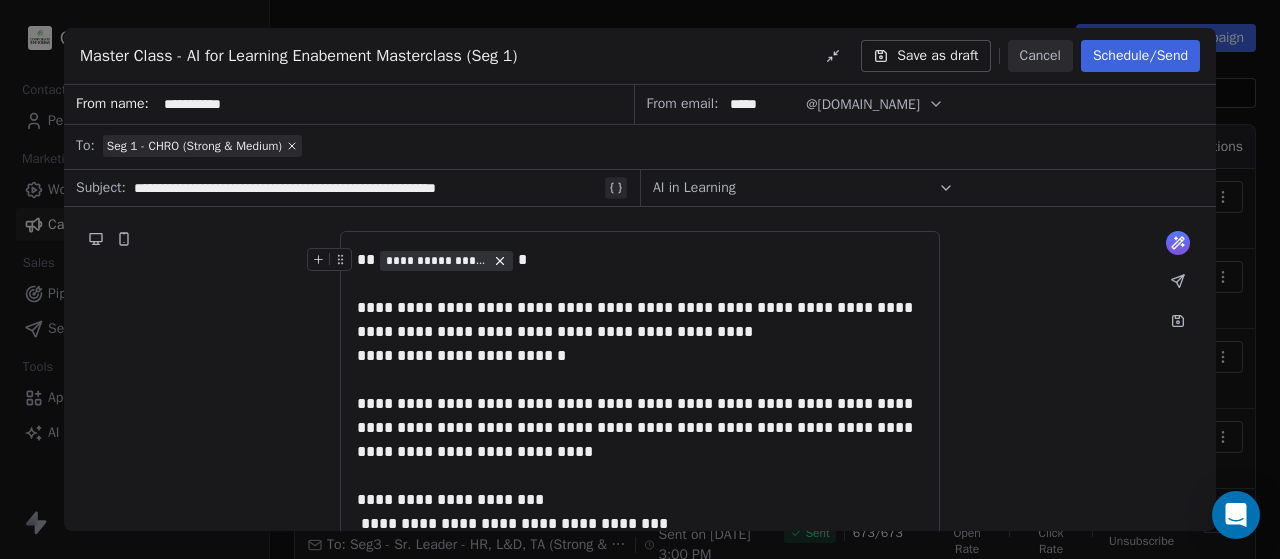 click on "Schedule/Send" at bounding box center [1140, 56] 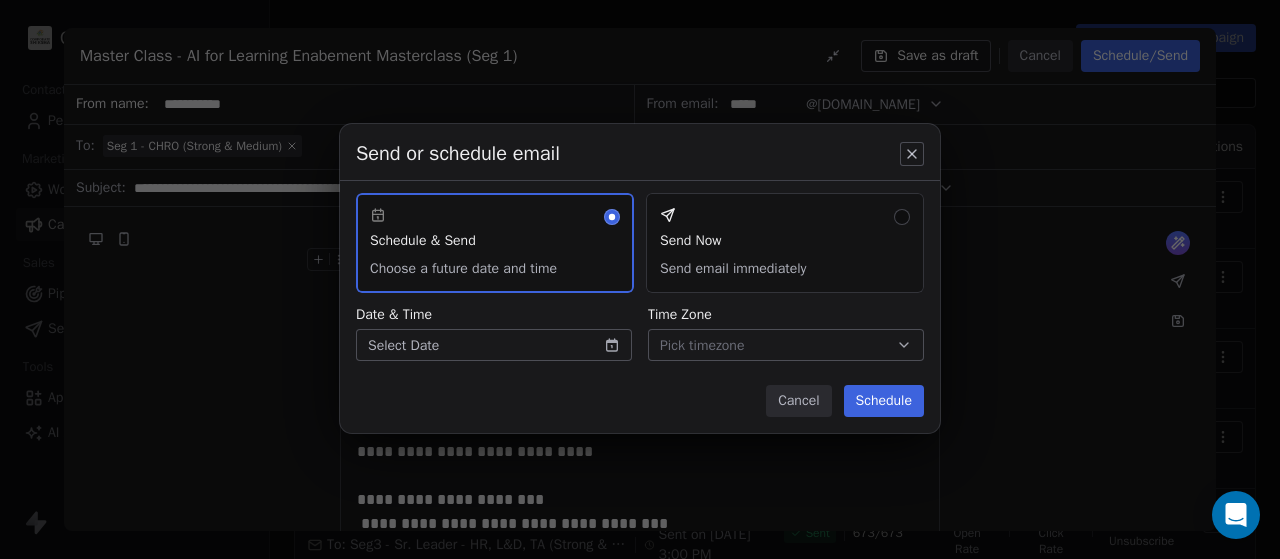 click on "Send Now Send email immediately" at bounding box center [785, 243] 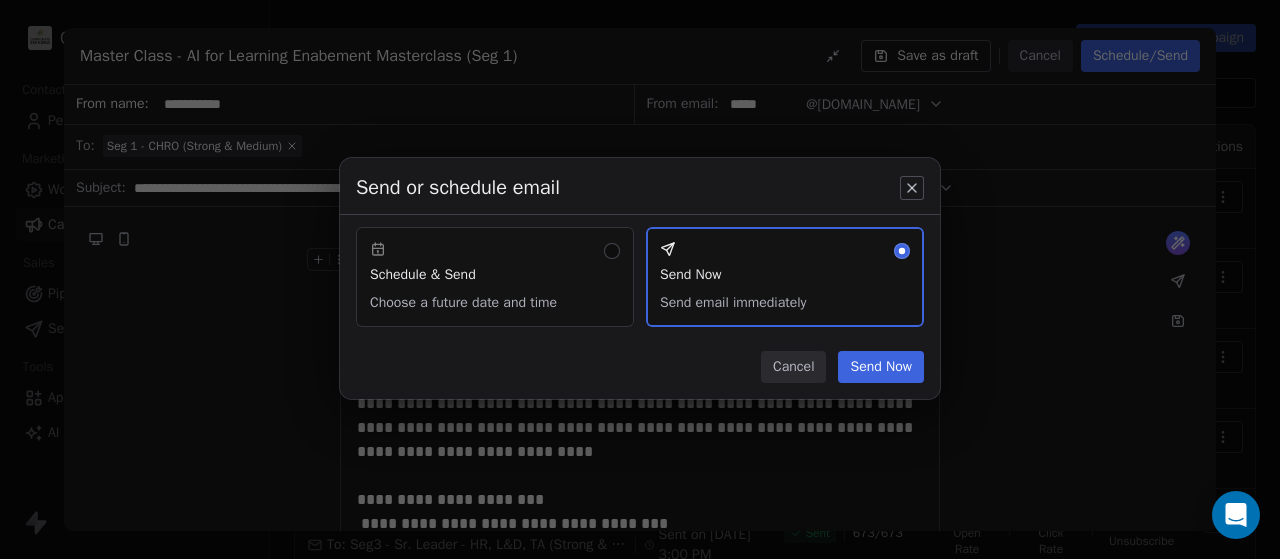 click on "Send Now" at bounding box center [881, 367] 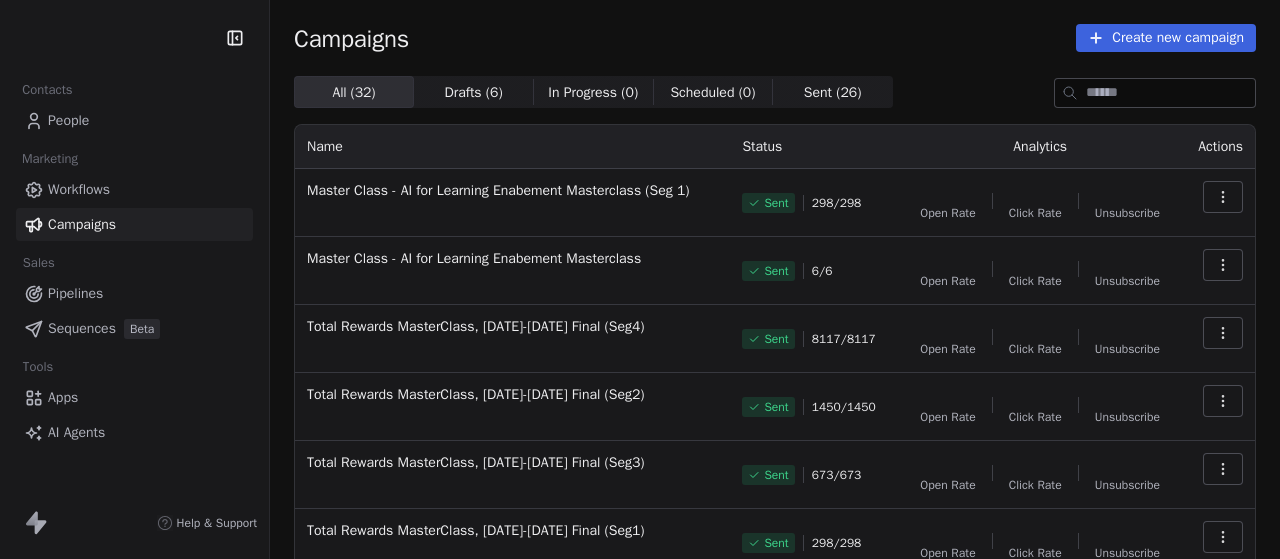 scroll, scrollTop: 0, scrollLeft: 0, axis: both 